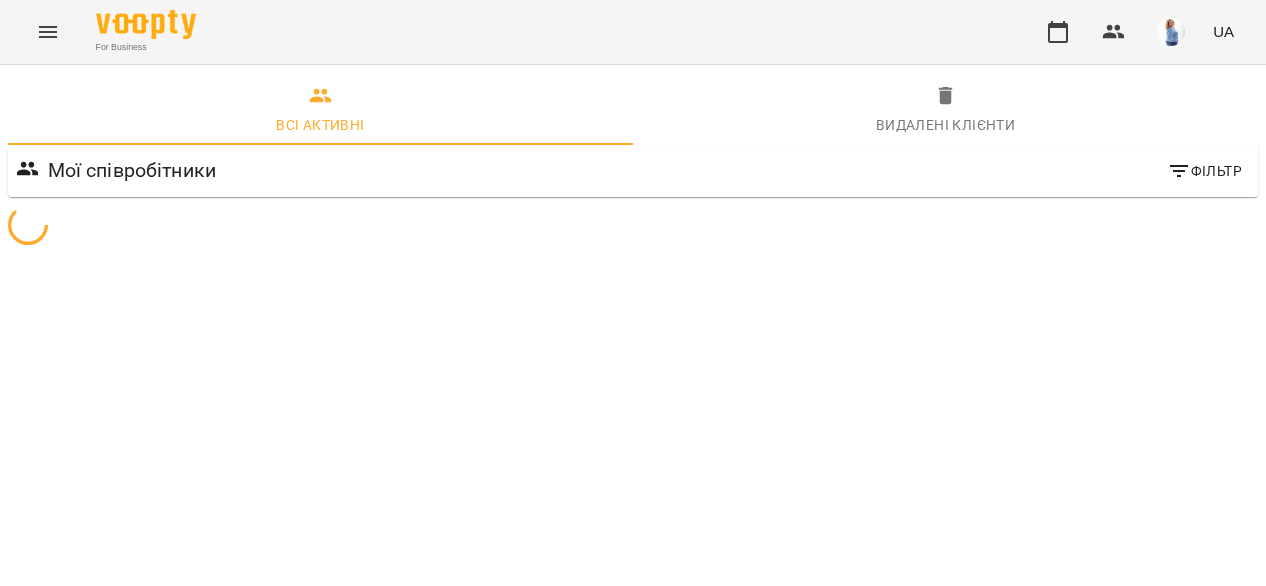 scroll, scrollTop: 0, scrollLeft: 0, axis: both 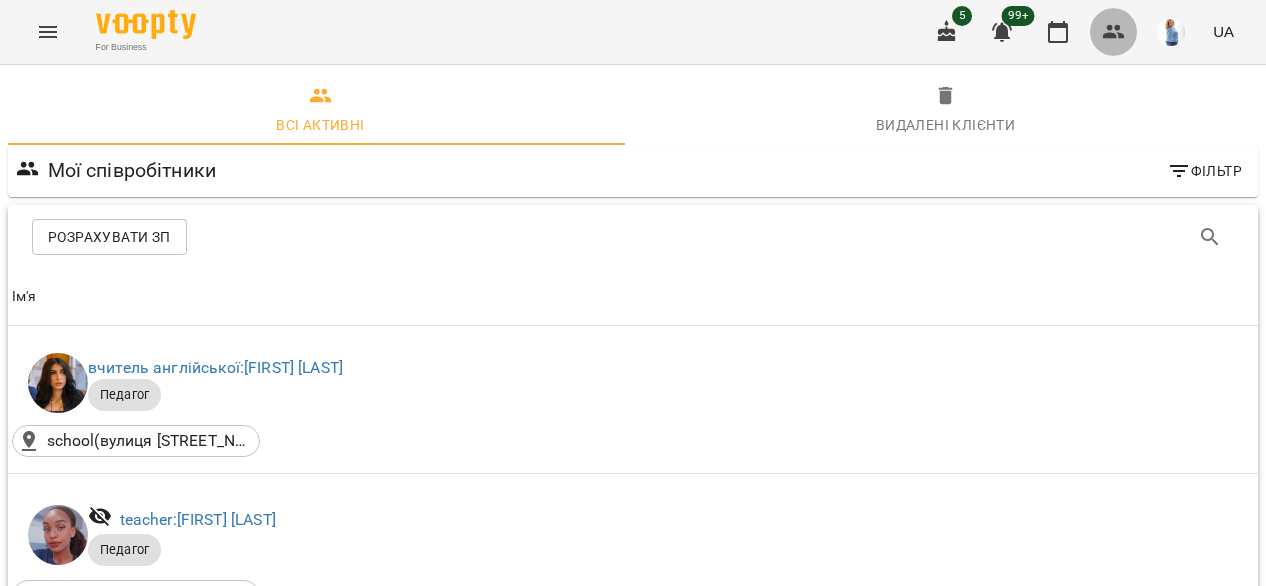 click 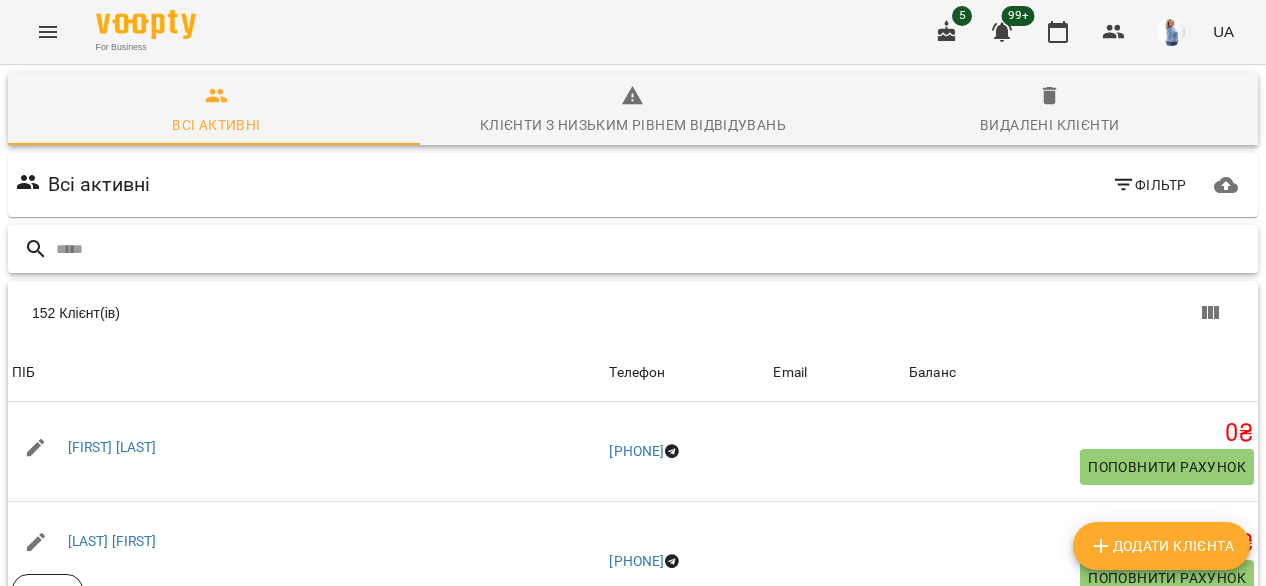 paste on "**********" 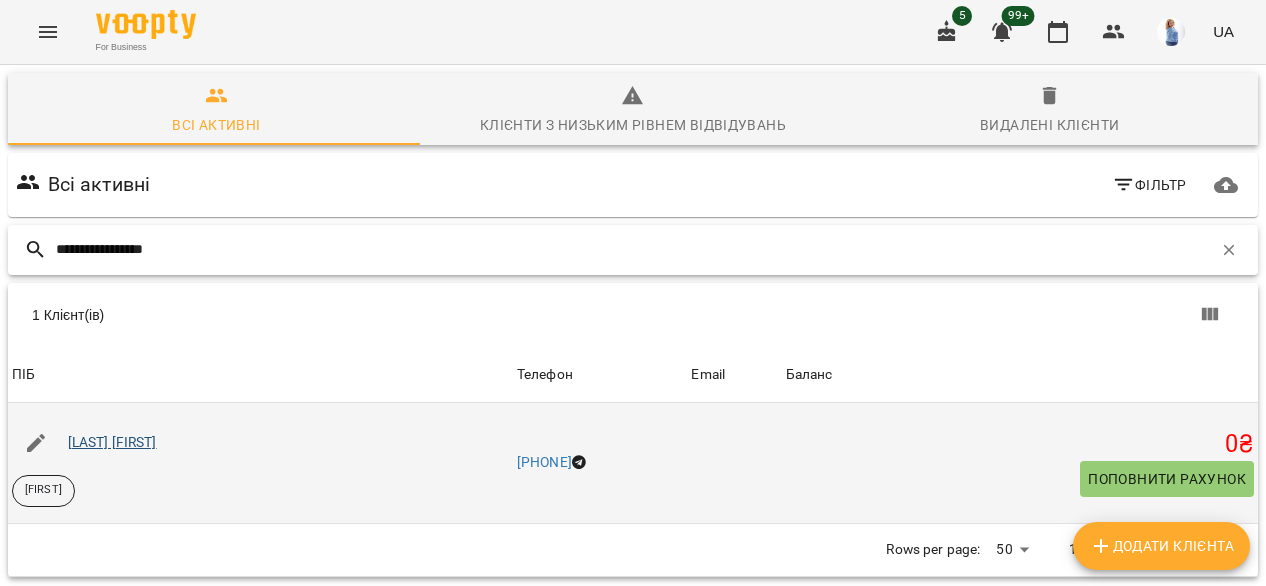 type on "**********" 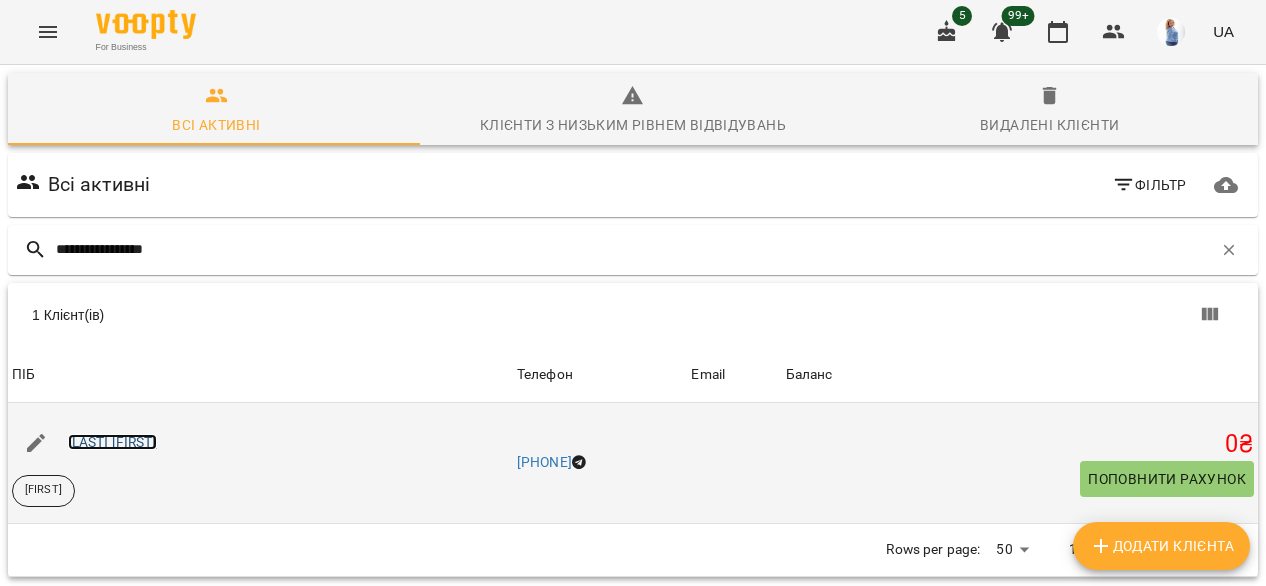 click on "[LAST] [FIRST]" at bounding box center (112, 442) 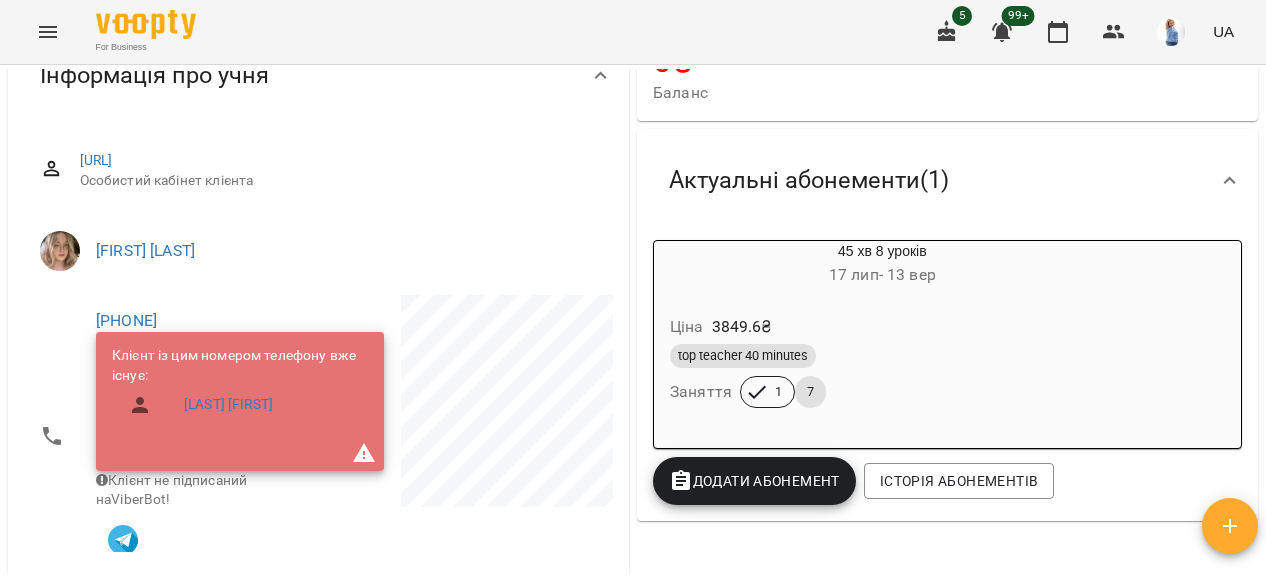 scroll, scrollTop: 205, scrollLeft: 0, axis: vertical 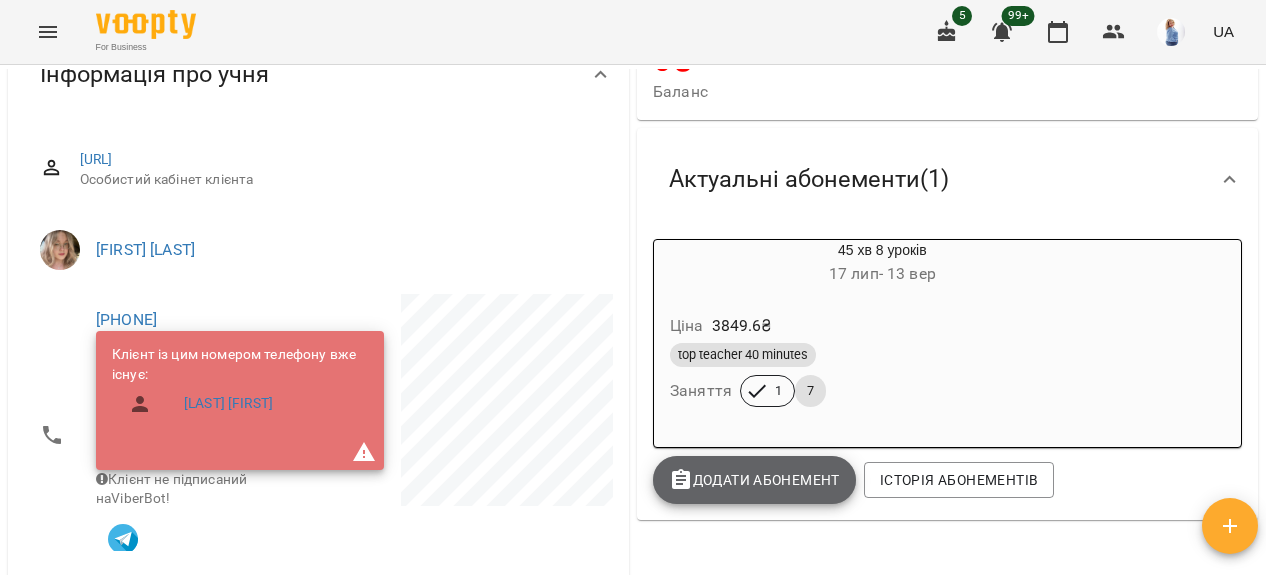 click on "Додати Абонемент" at bounding box center [754, 480] 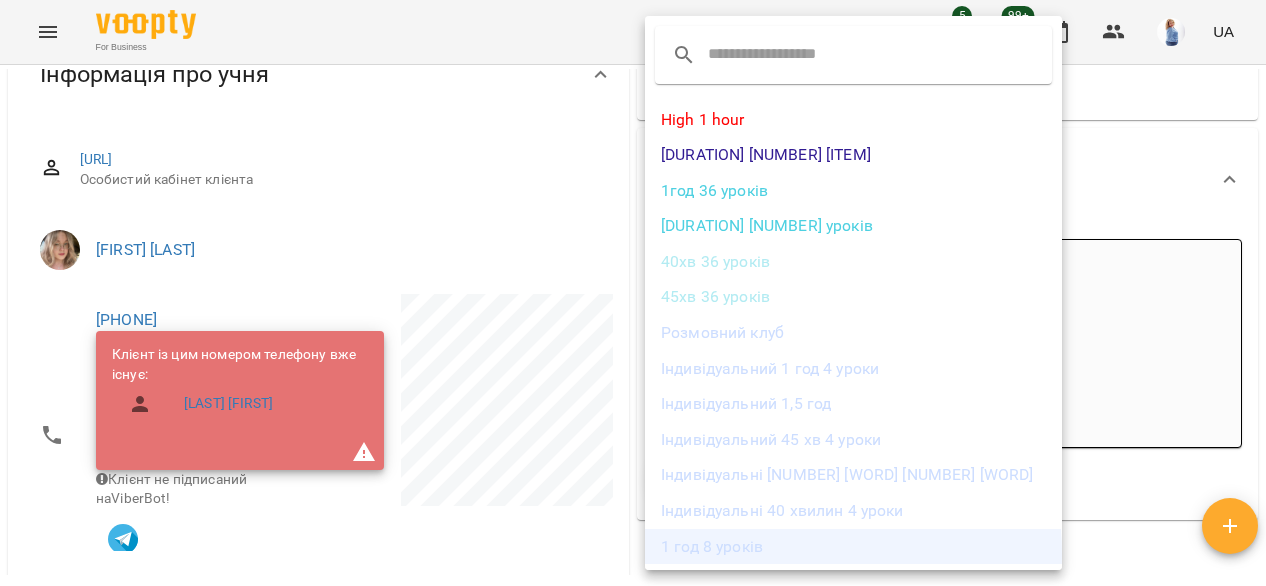 click on "1 год 8 уроків" at bounding box center [853, 547] 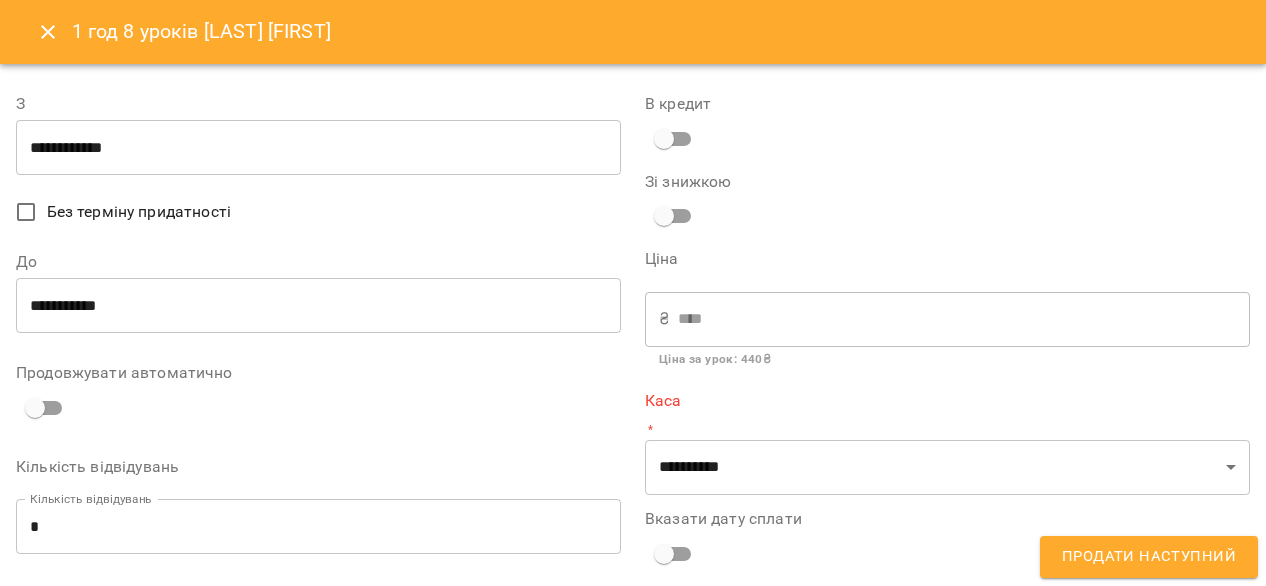 type on "**********" 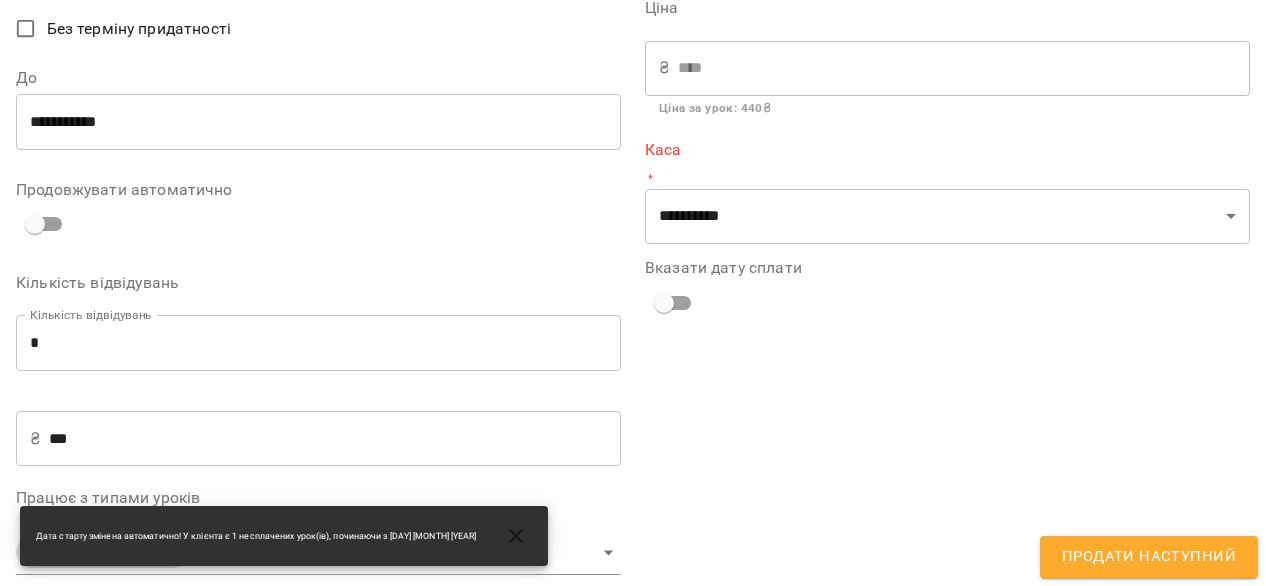scroll, scrollTop: 280, scrollLeft: 0, axis: vertical 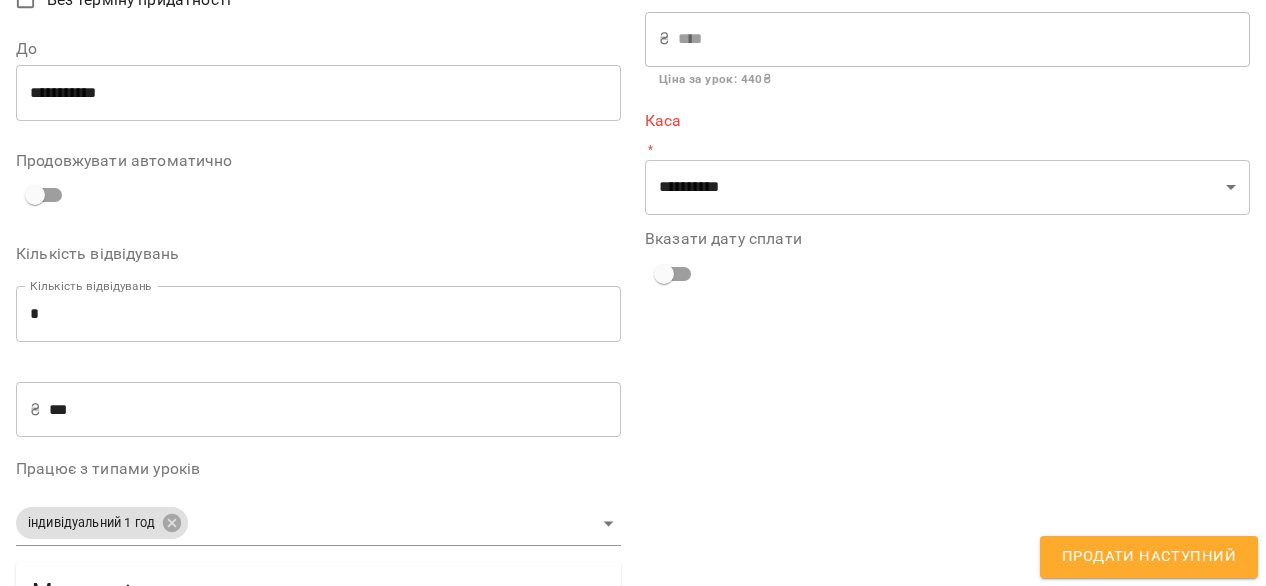 click on "*" at bounding box center [318, 314] 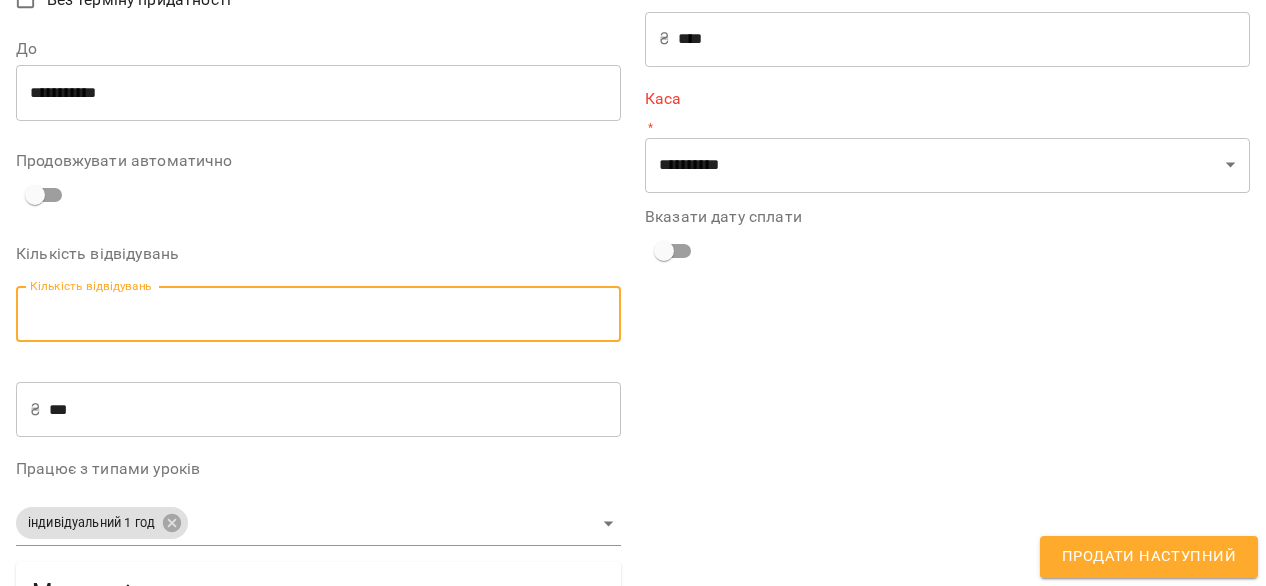 type on "*" 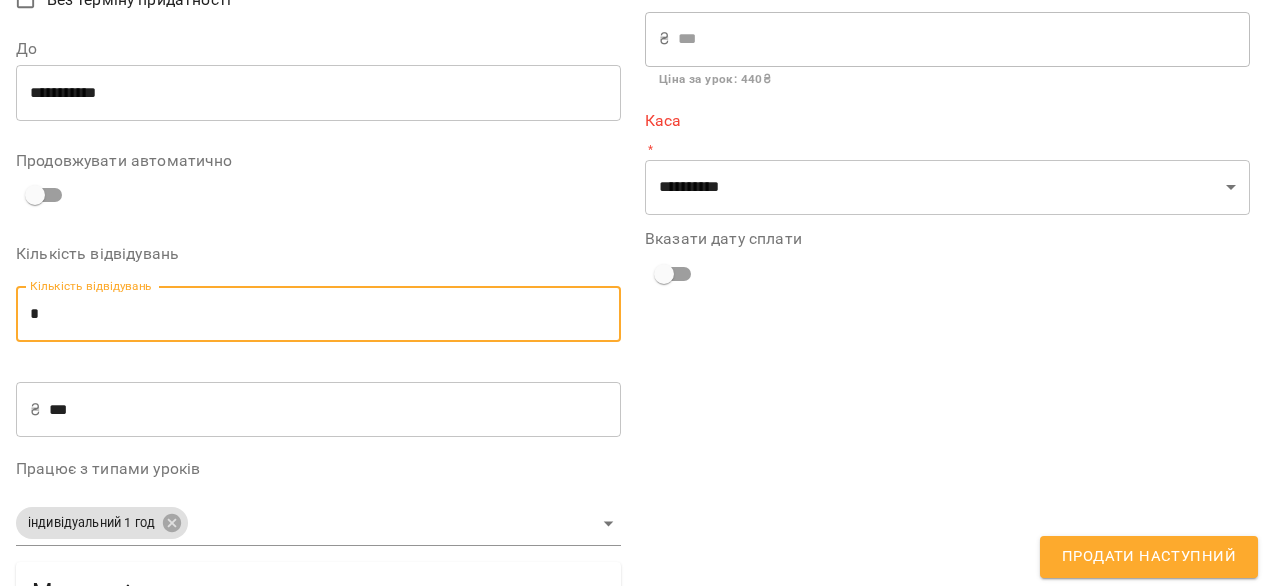type on "**" 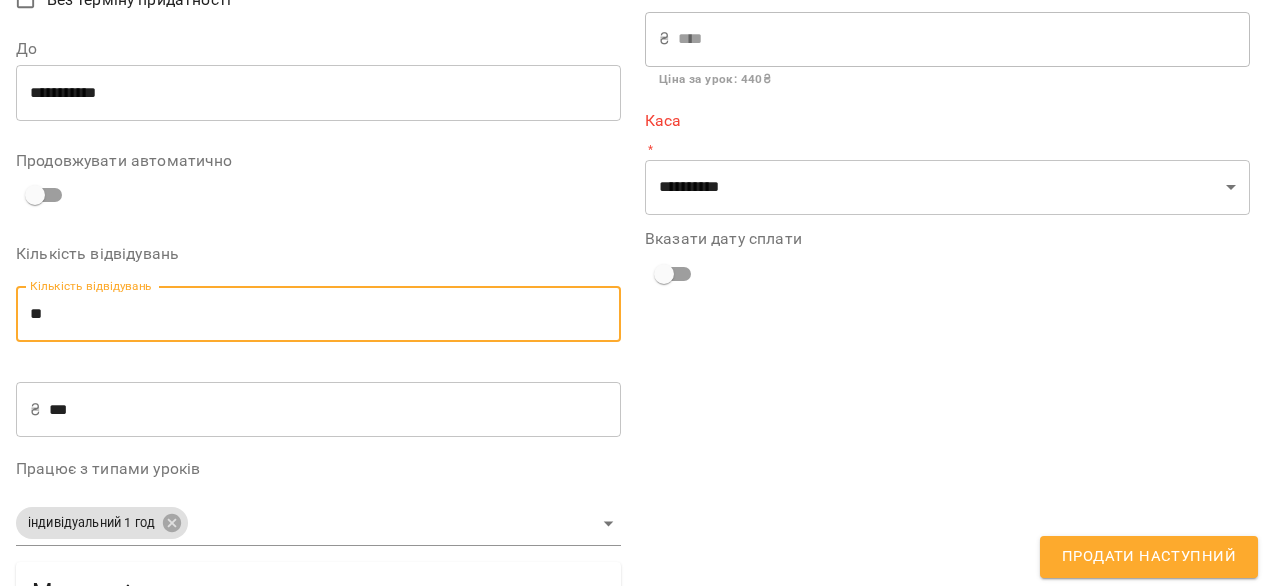 type on "**" 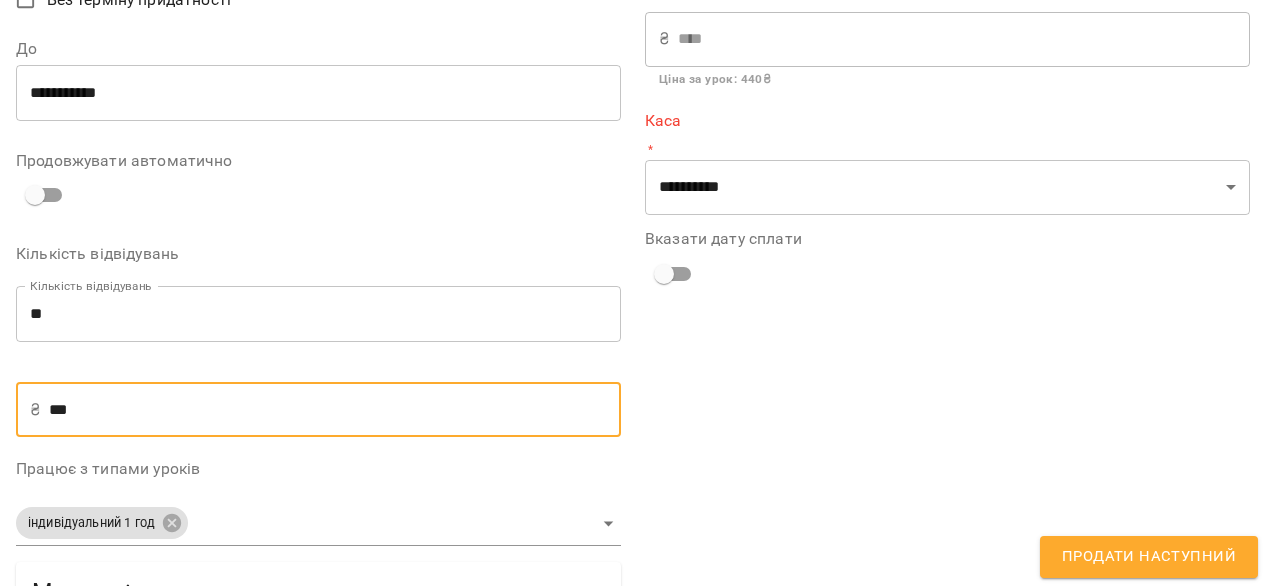 click on "***" at bounding box center (335, 410) 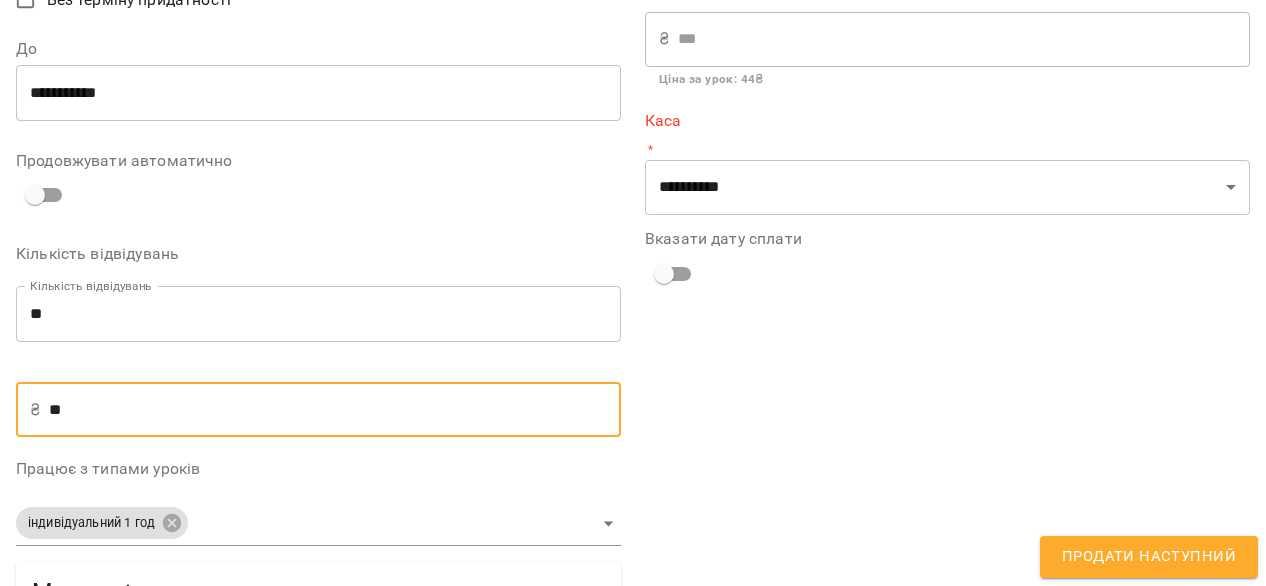 type on "*" 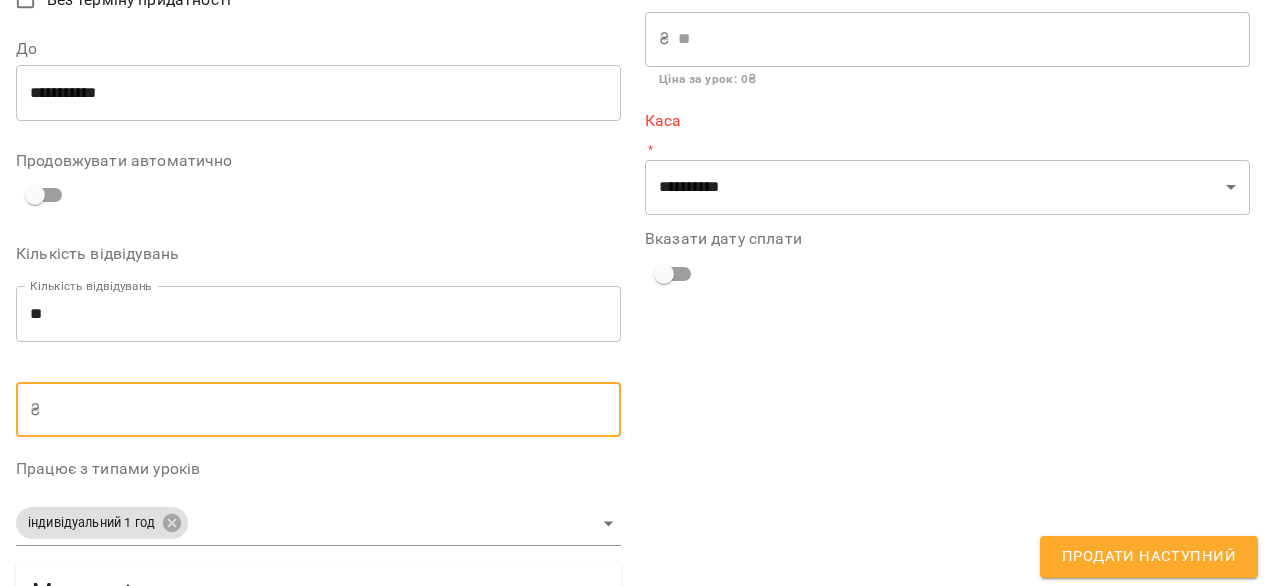 type on "*" 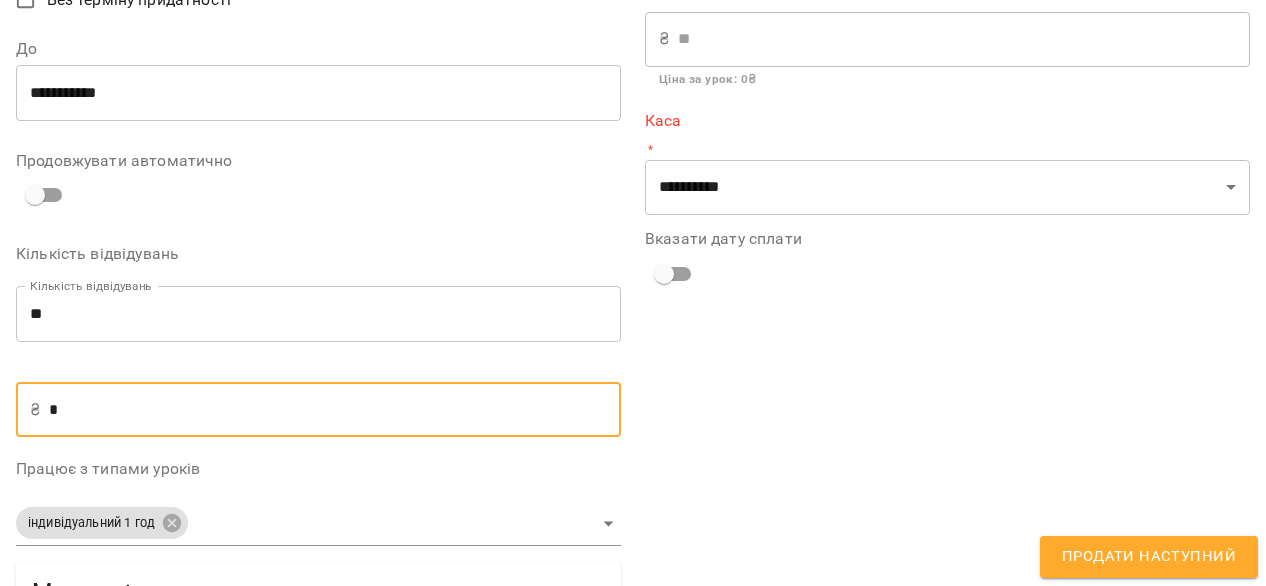 type on "**" 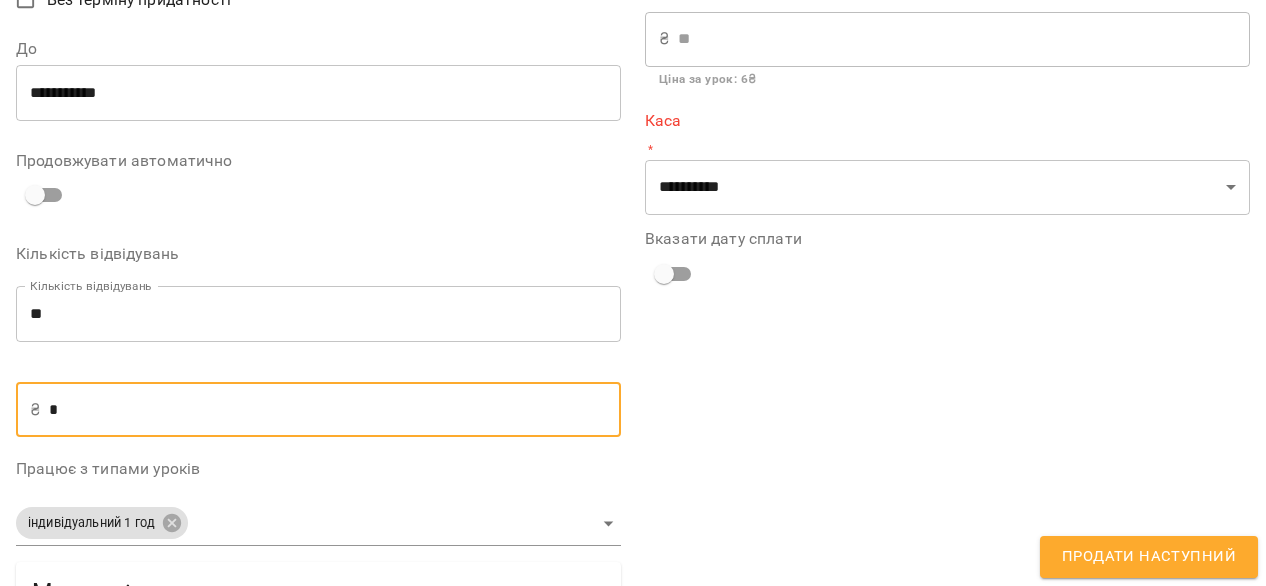 type on "**" 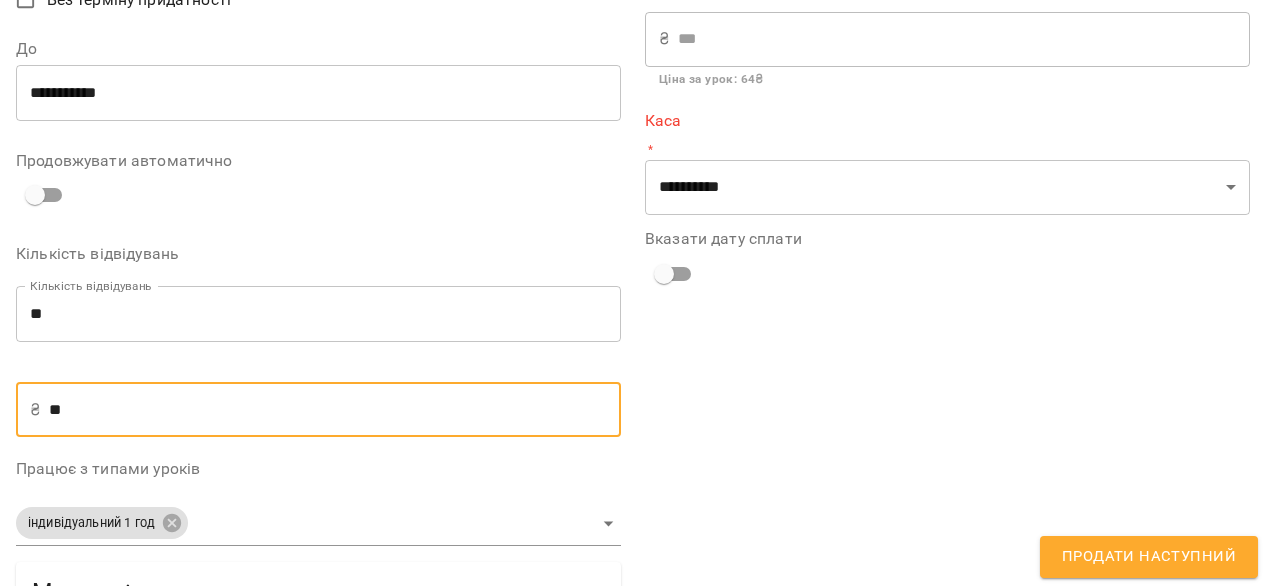 type on "***" 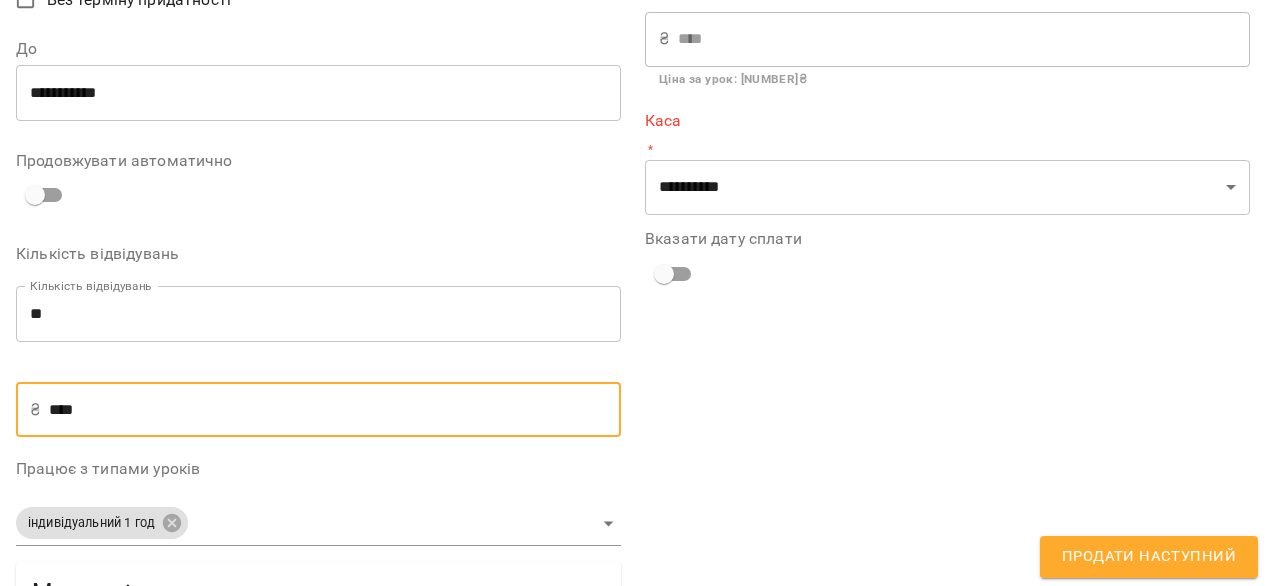 type on "*****" 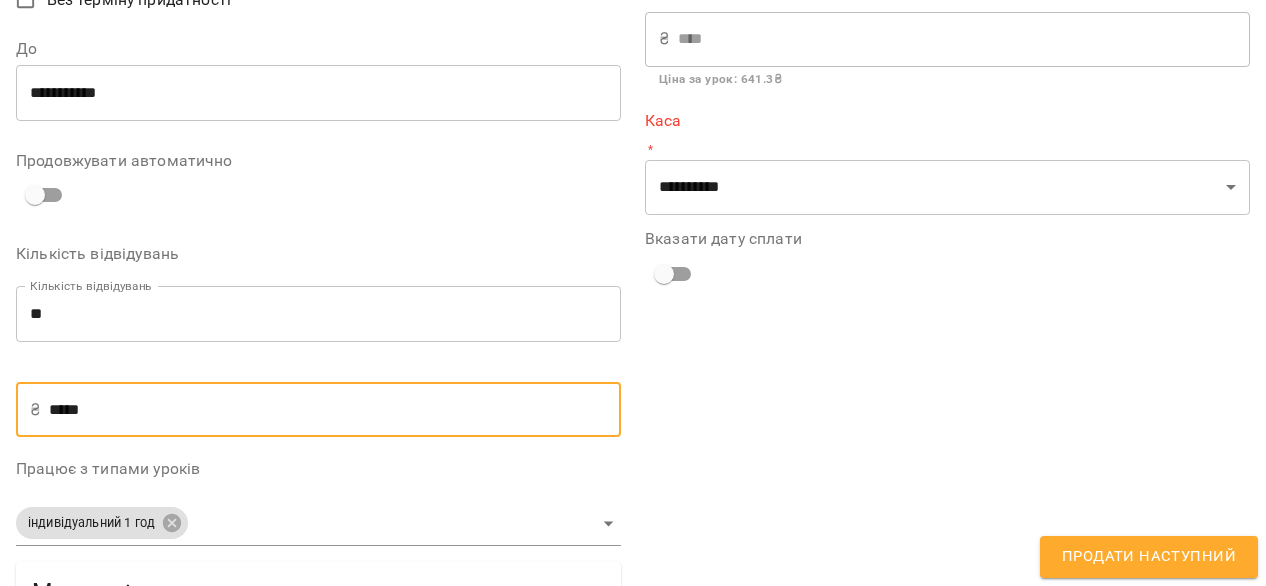 type on "*****" 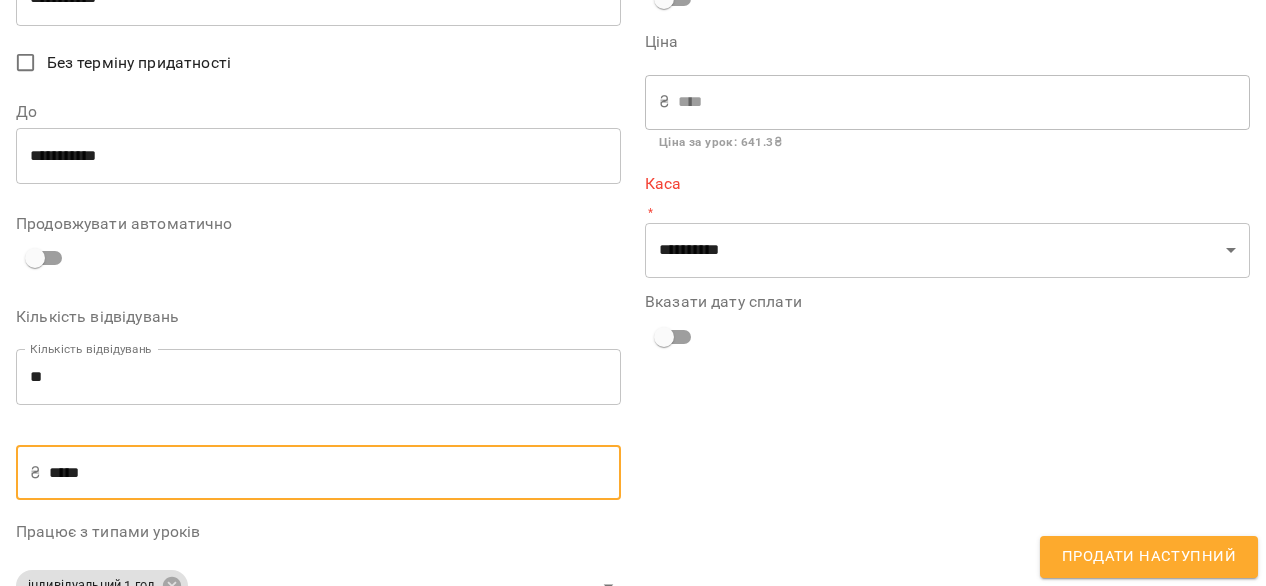 scroll, scrollTop: 359, scrollLeft: 0, axis: vertical 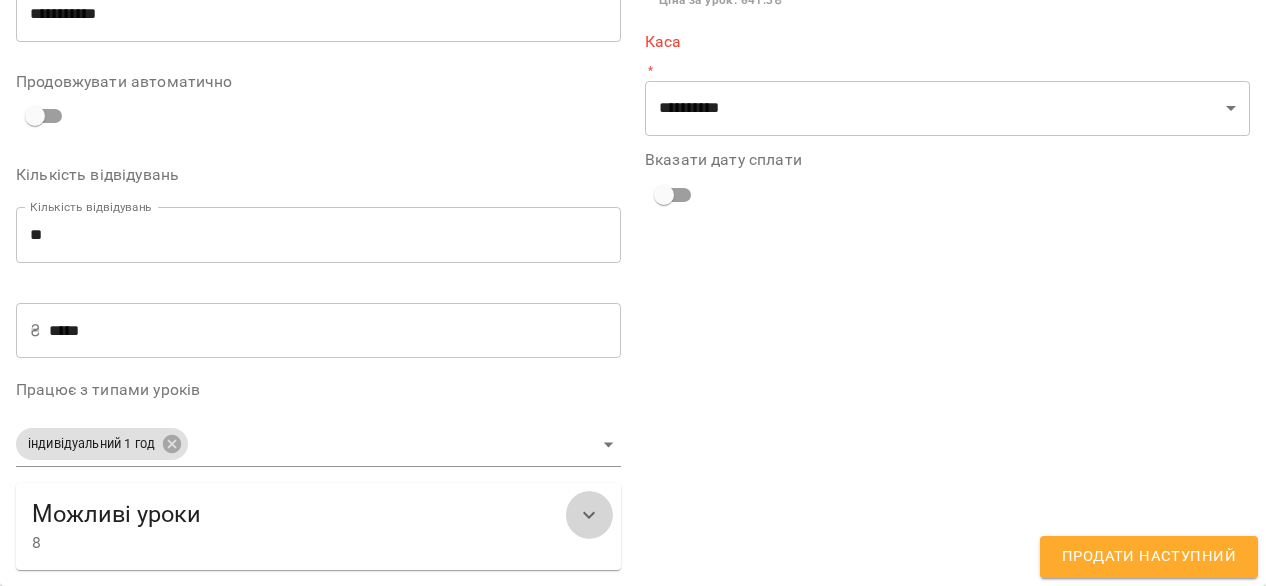 click 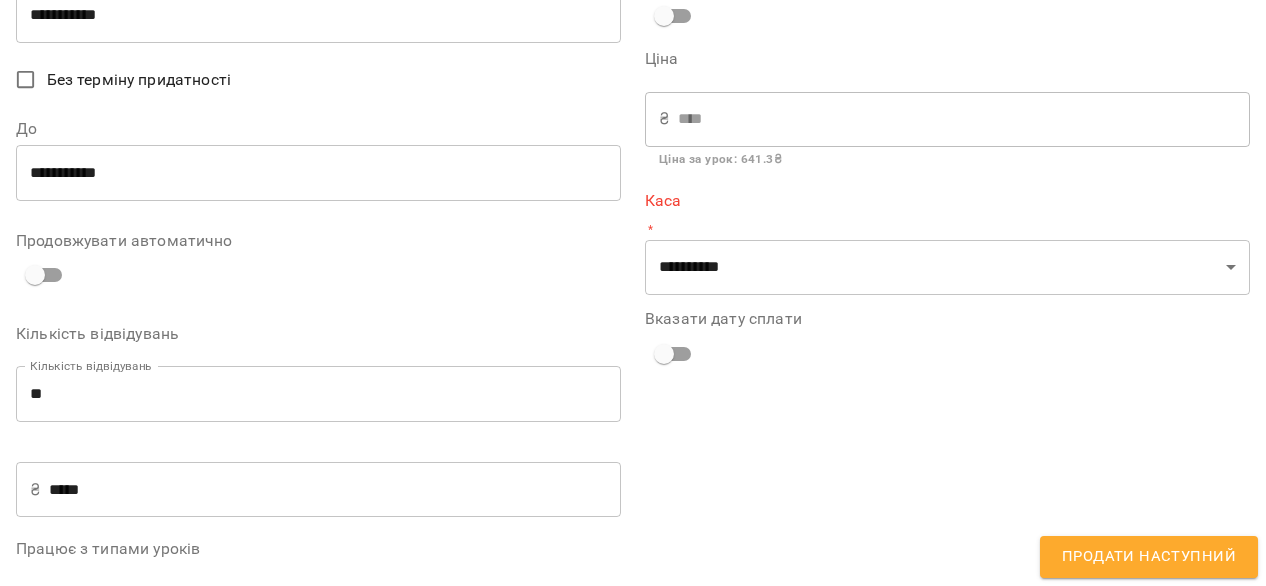 scroll, scrollTop: 199, scrollLeft: 0, axis: vertical 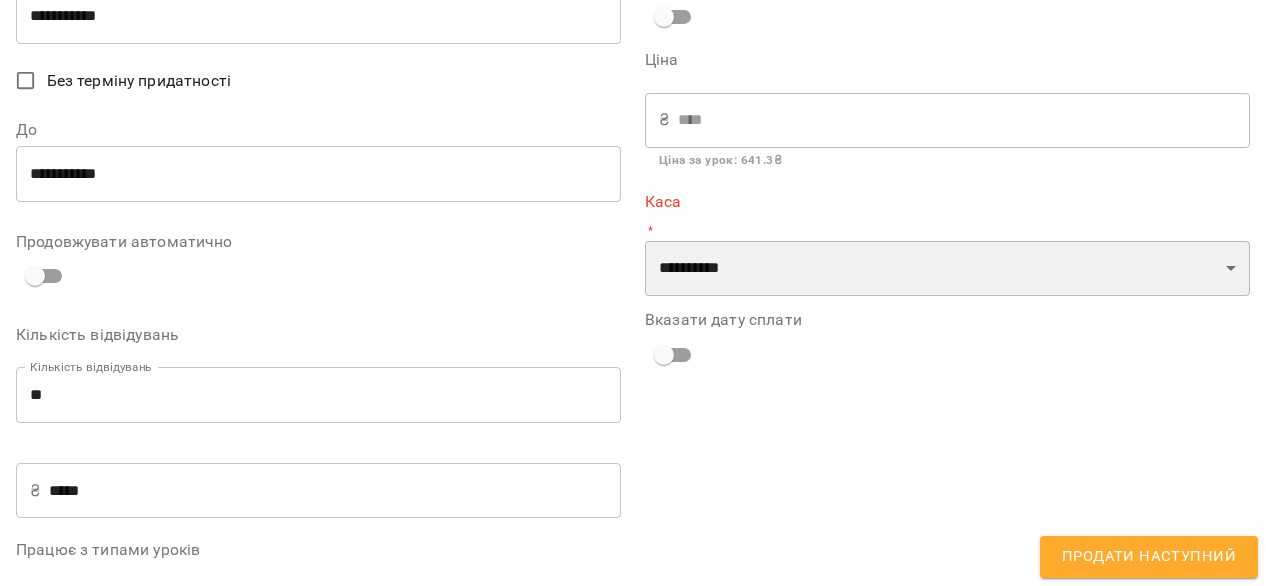 click on "**********" at bounding box center (947, 269) 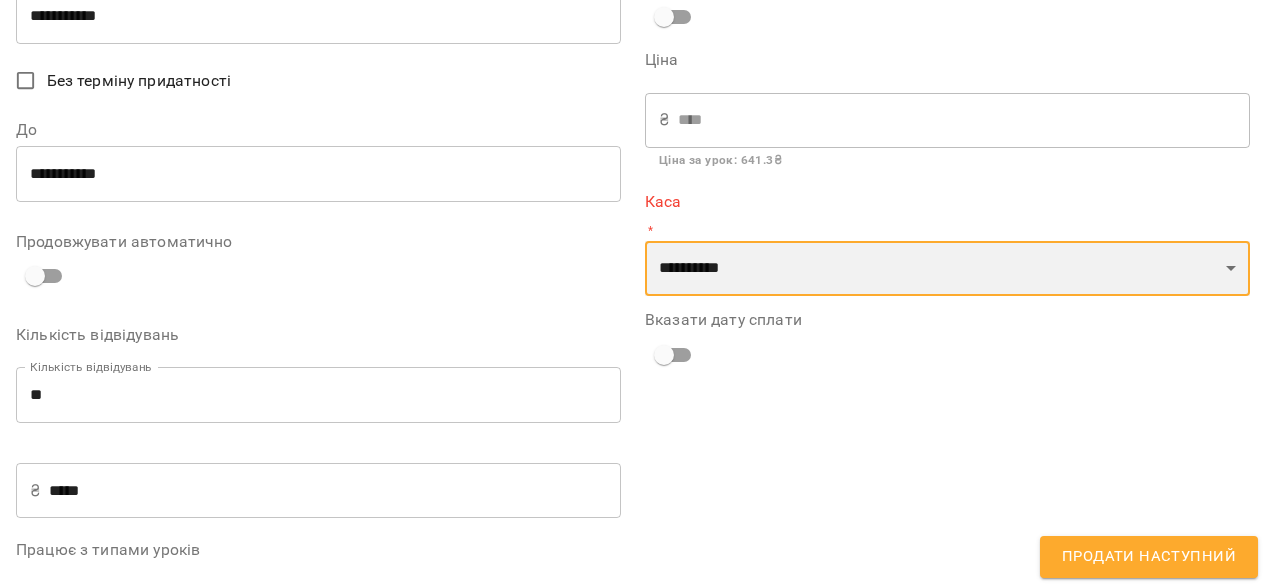 select on "****" 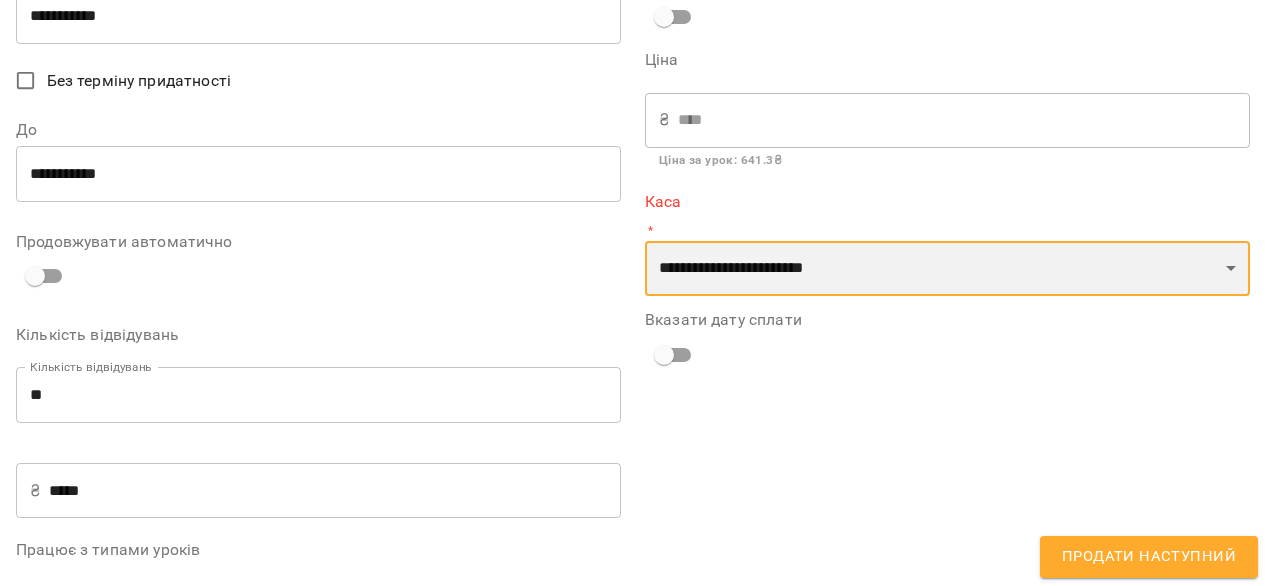 click on "**********" at bounding box center (947, 269) 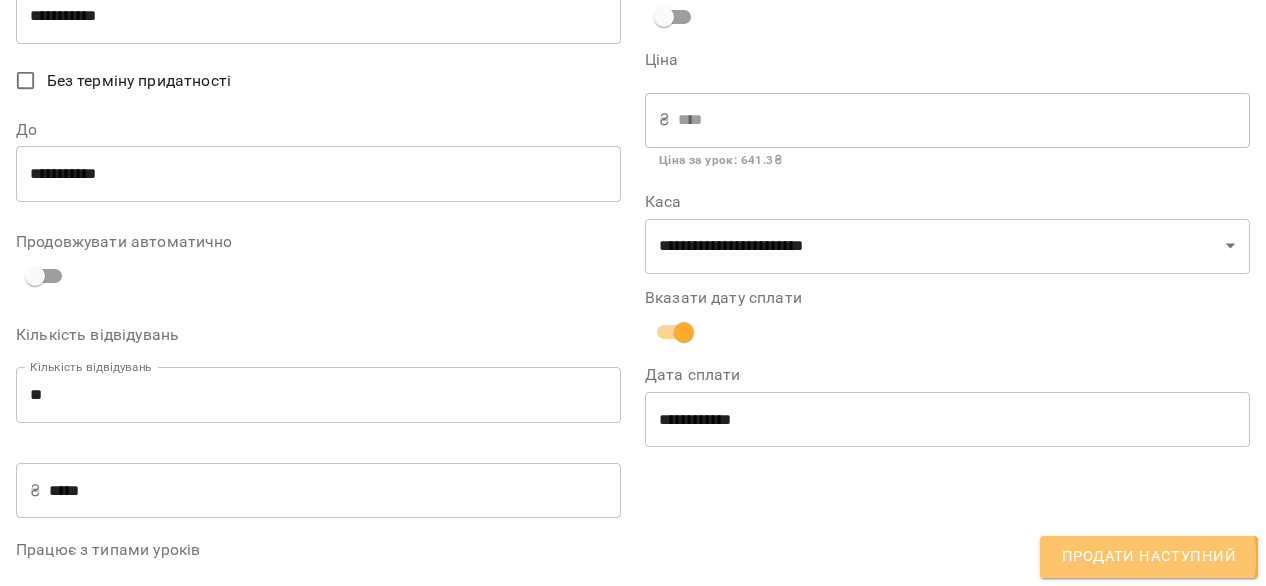 click on "Продати наступний" at bounding box center (1149, 557) 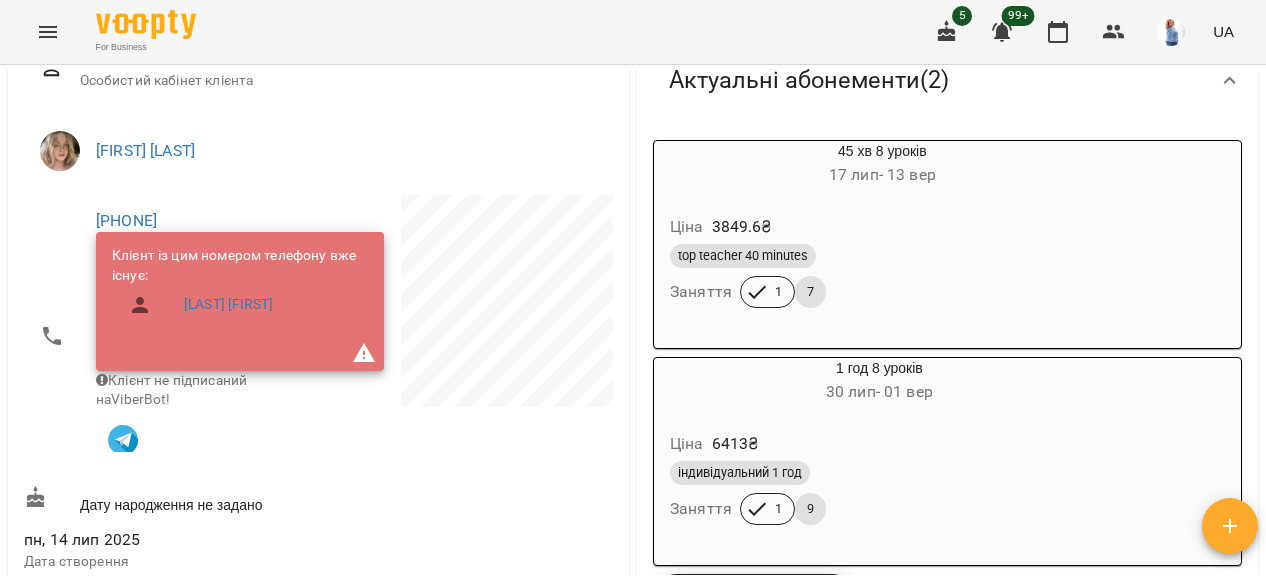 scroll, scrollTop: 331, scrollLeft: 0, axis: vertical 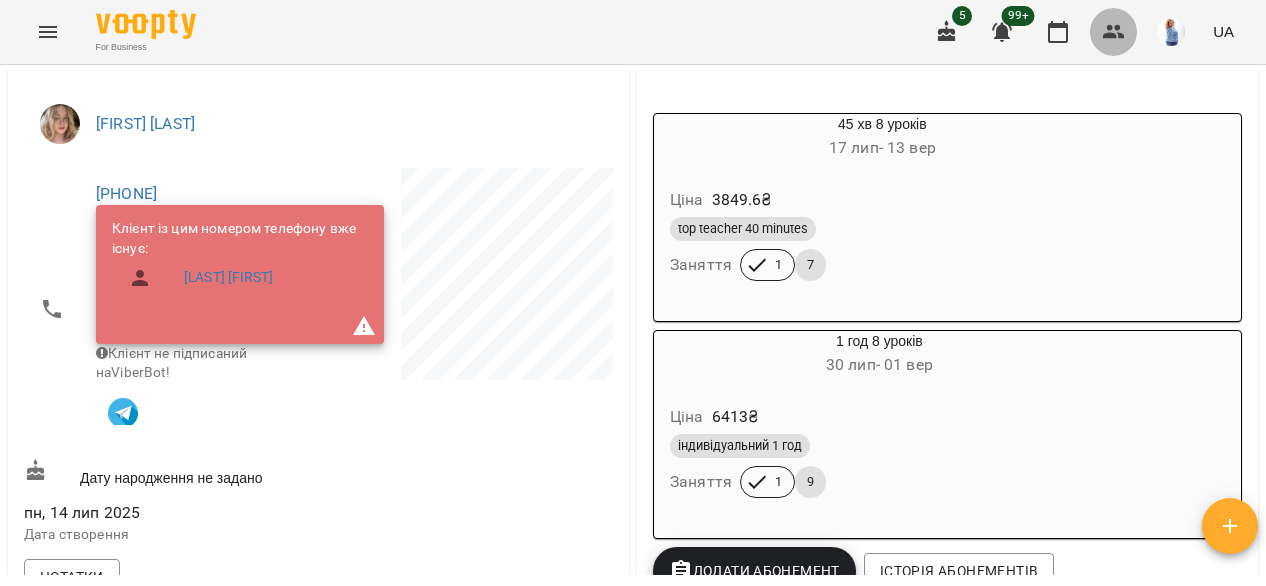 click 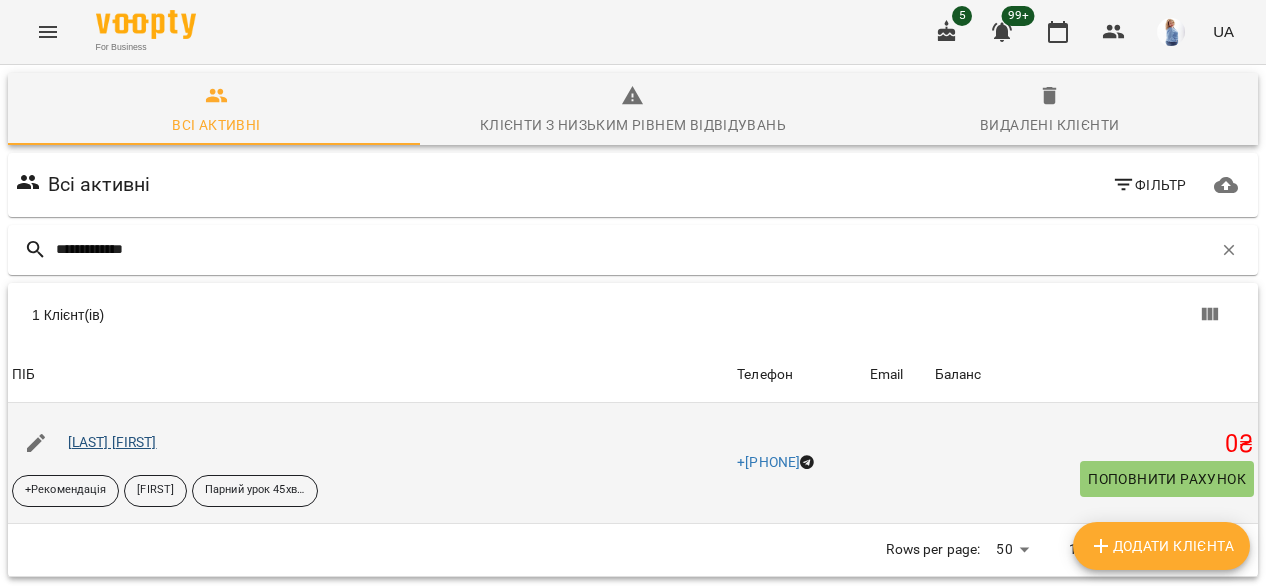 type on "**********" 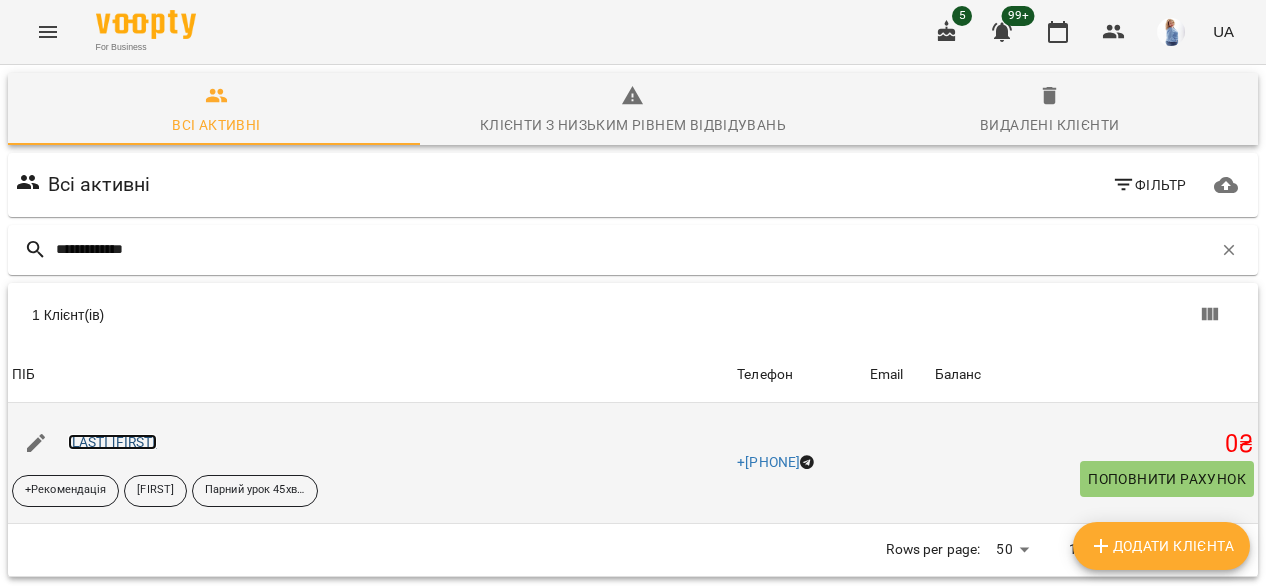 click on "[LAST] [FIRST]" at bounding box center (112, 442) 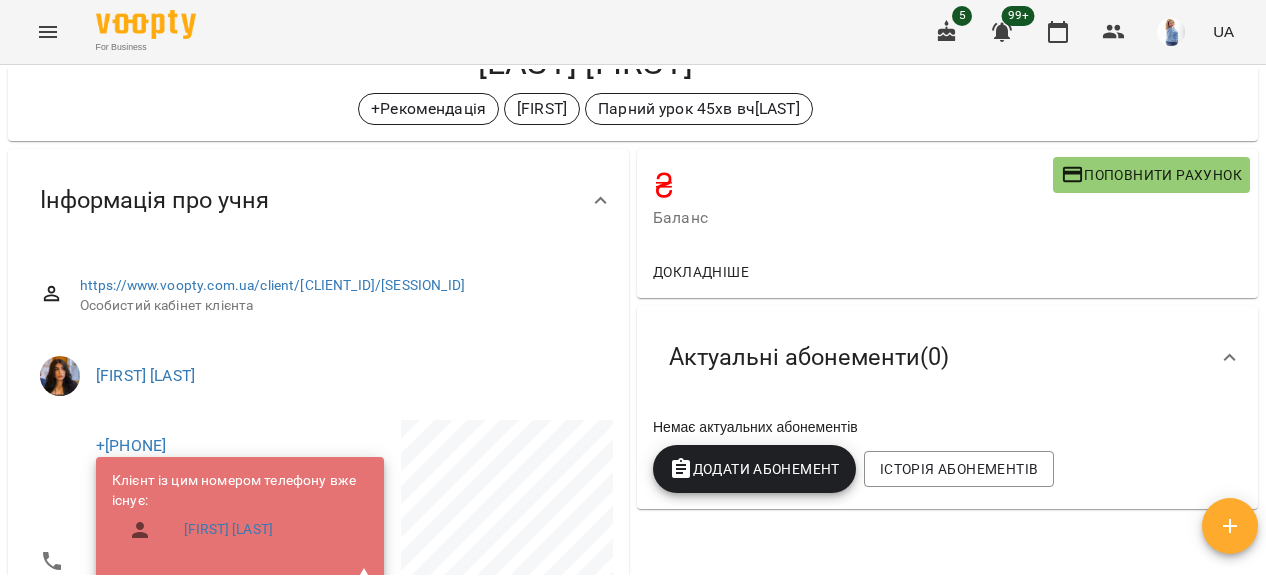 scroll, scrollTop: 105, scrollLeft: 0, axis: vertical 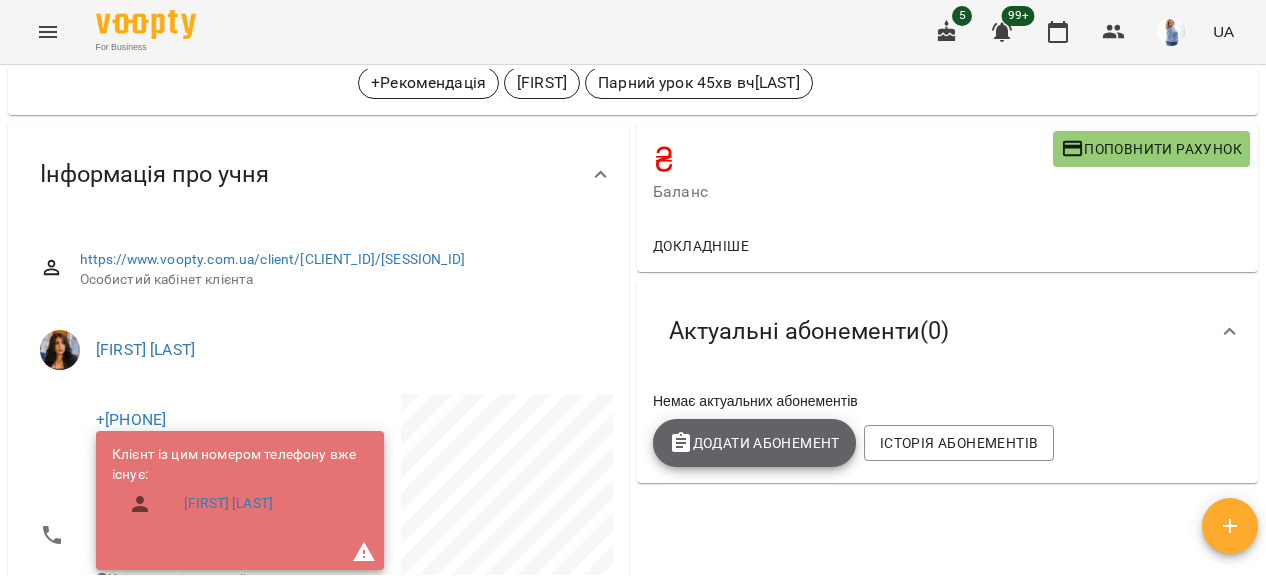 click on "Додати Абонемент" at bounding box center [754, 443] 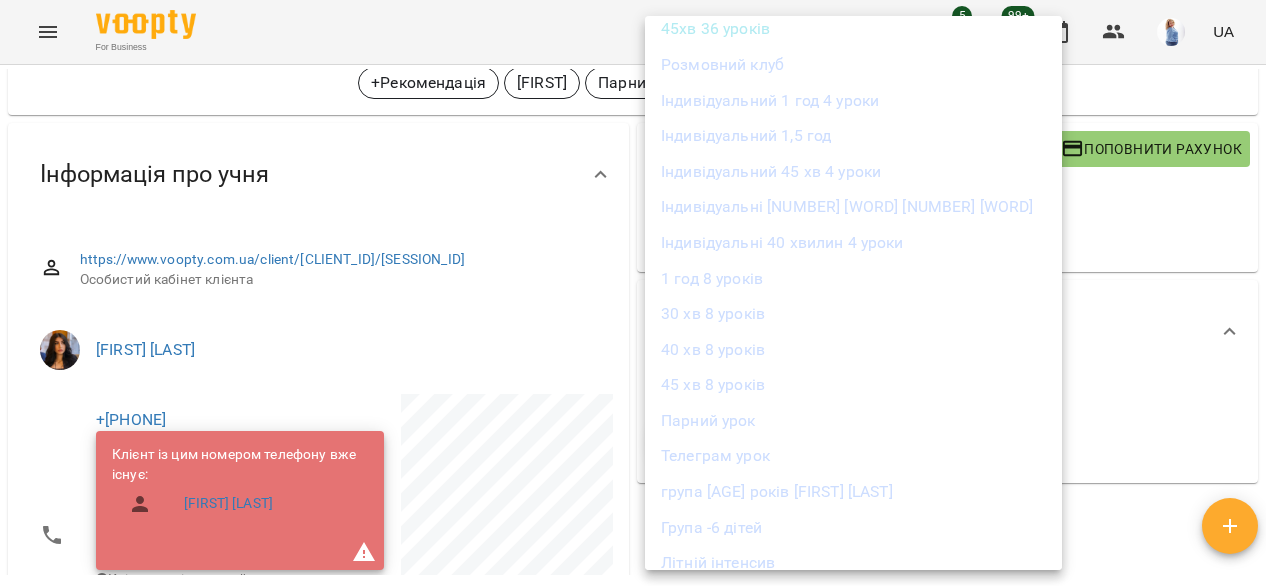 scroll, scrollTop: 280, scrollLeft: 0, axis: vertical 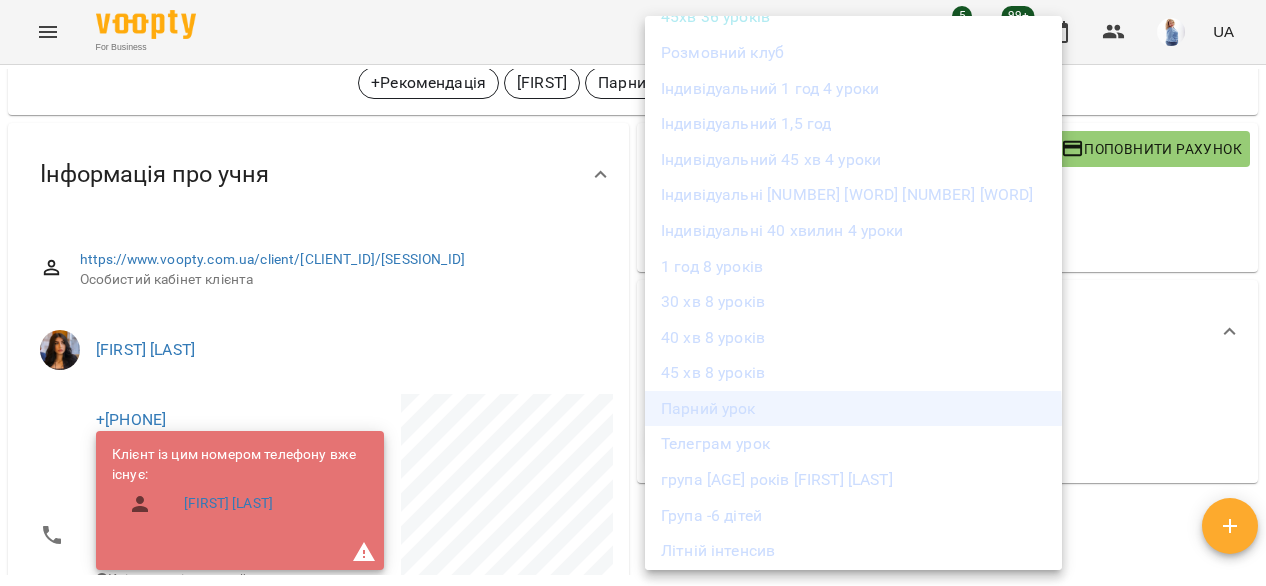 click on "Парний урок" at bounding box center (853, 409) 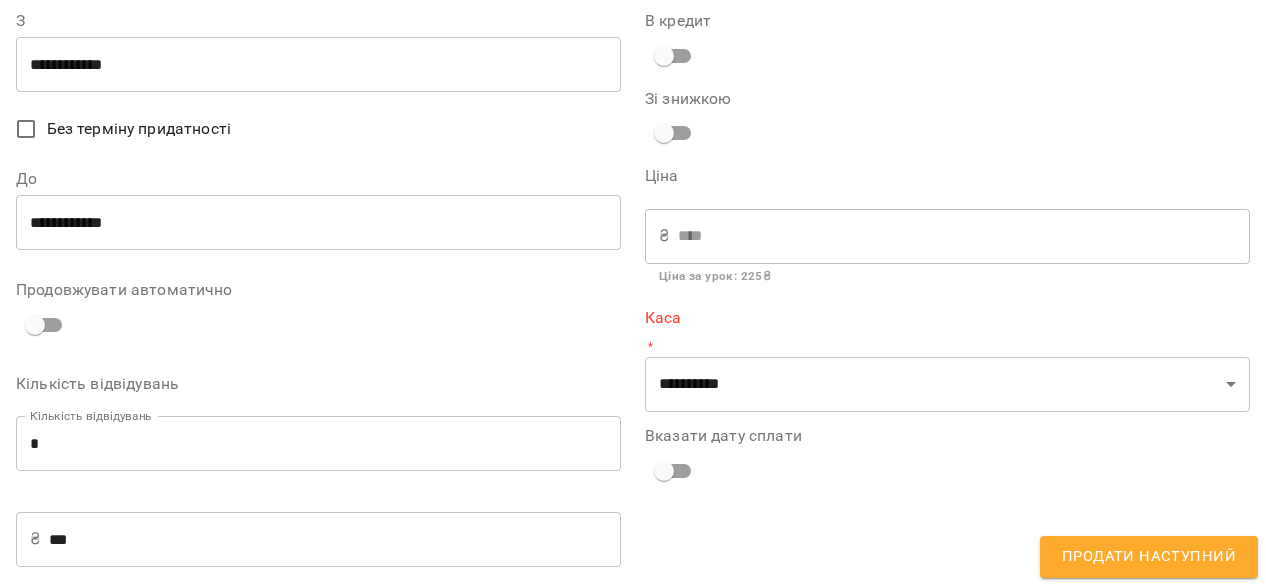 scroll, scrollTop: 98, scrollLeft: 0, axis: vertical 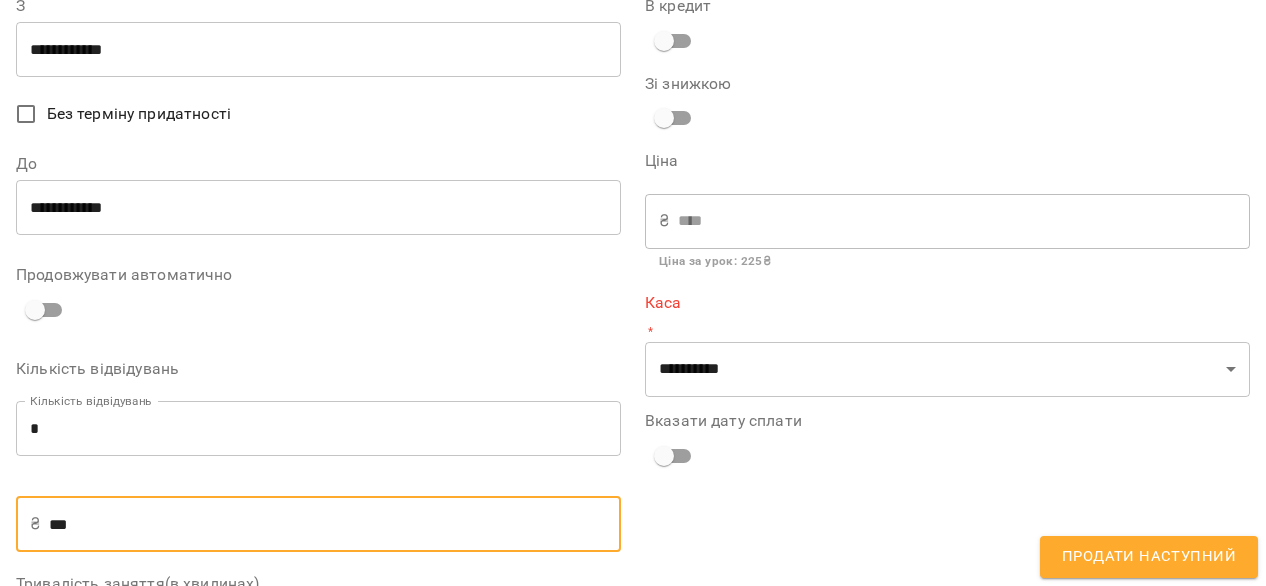 click on "***" at bounding box center [335, 524] 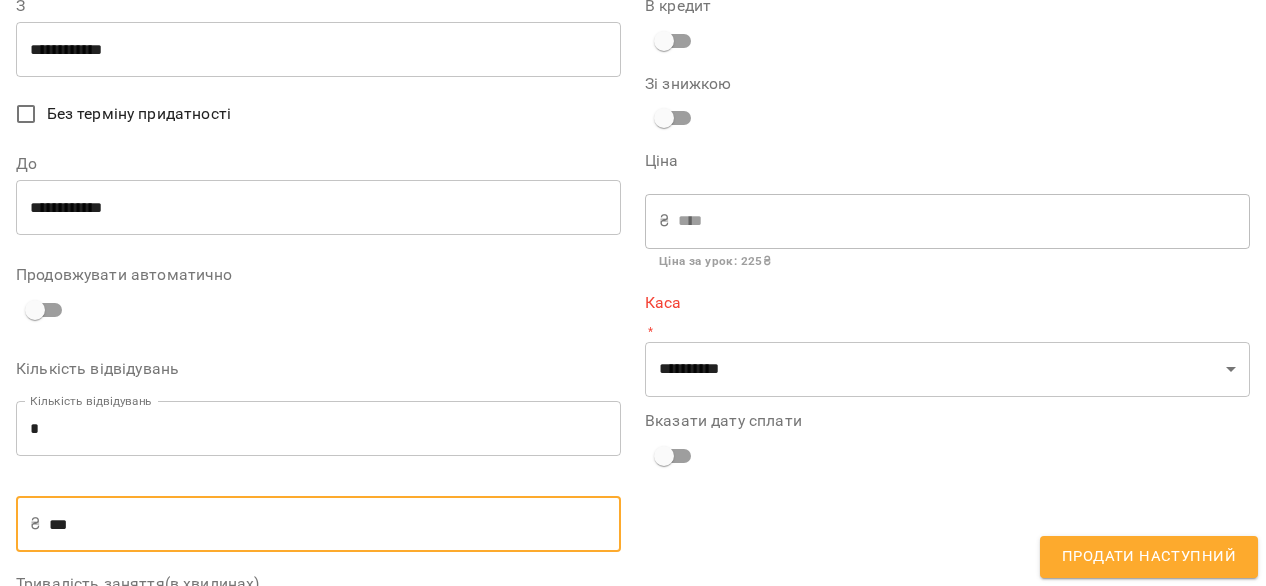 click on "***" at bounding box center [335, 524] 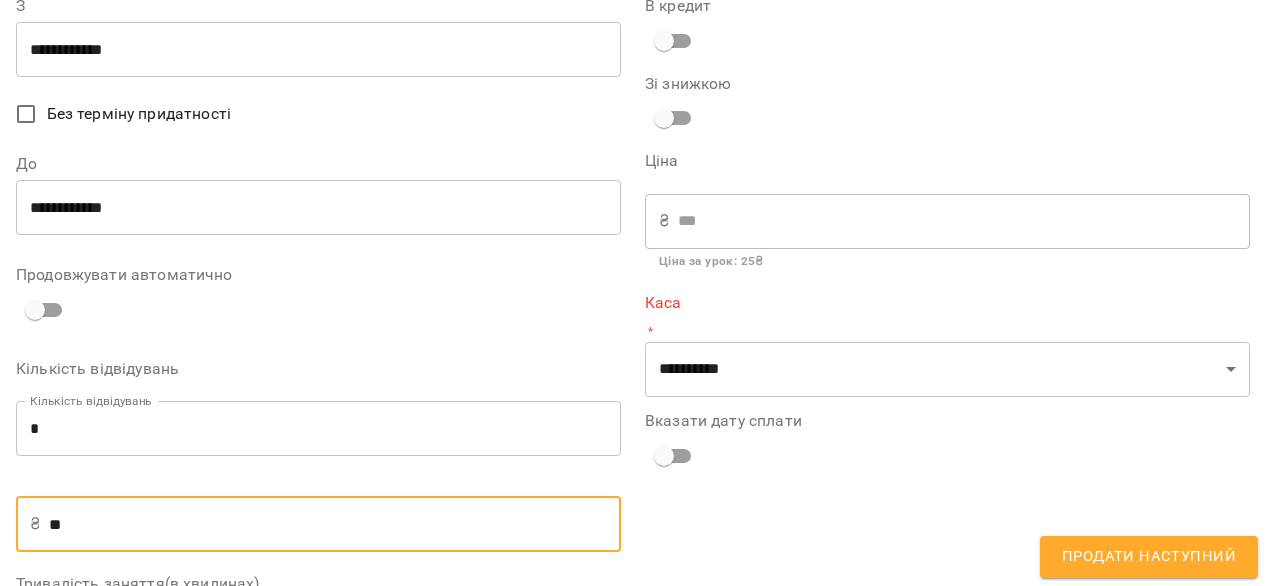type on "***" 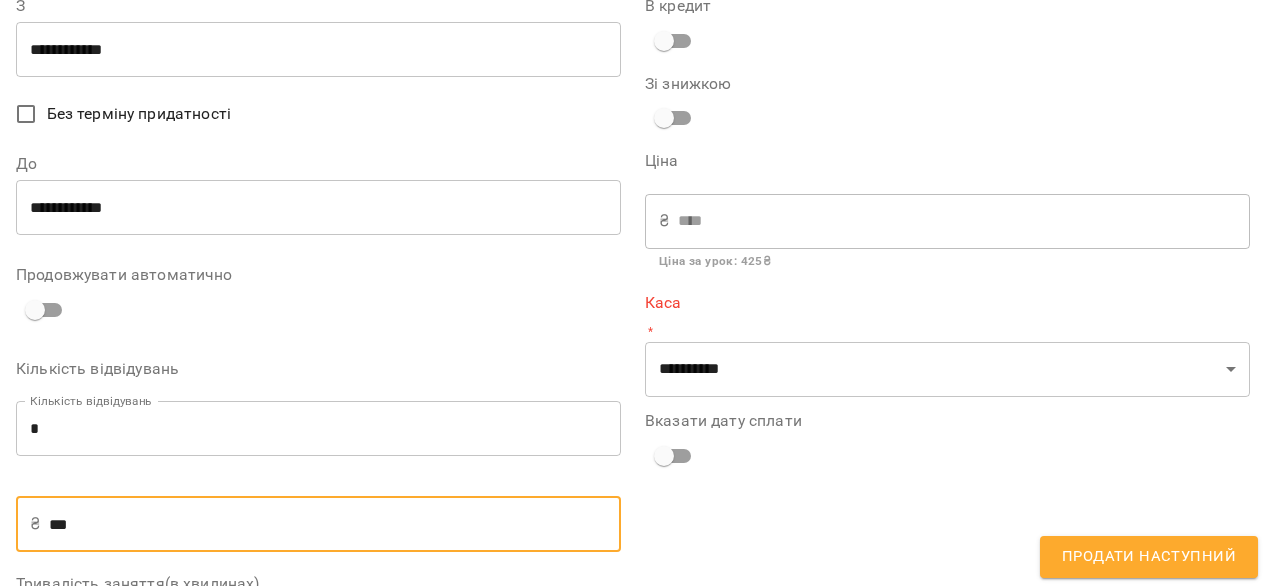 type on "**" 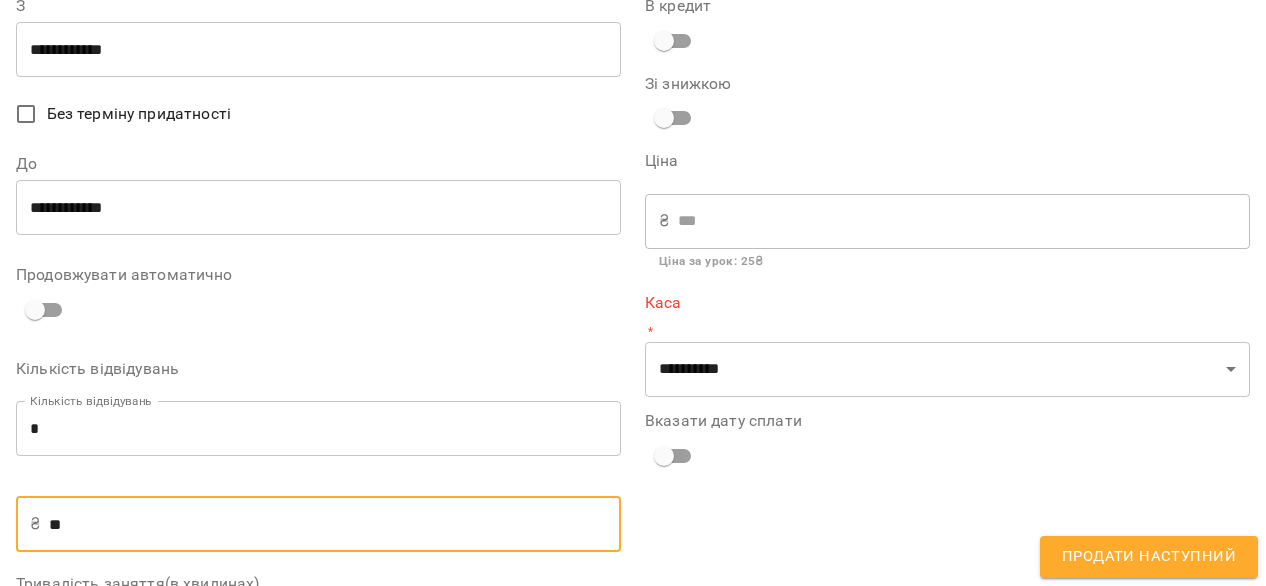 type on "***" 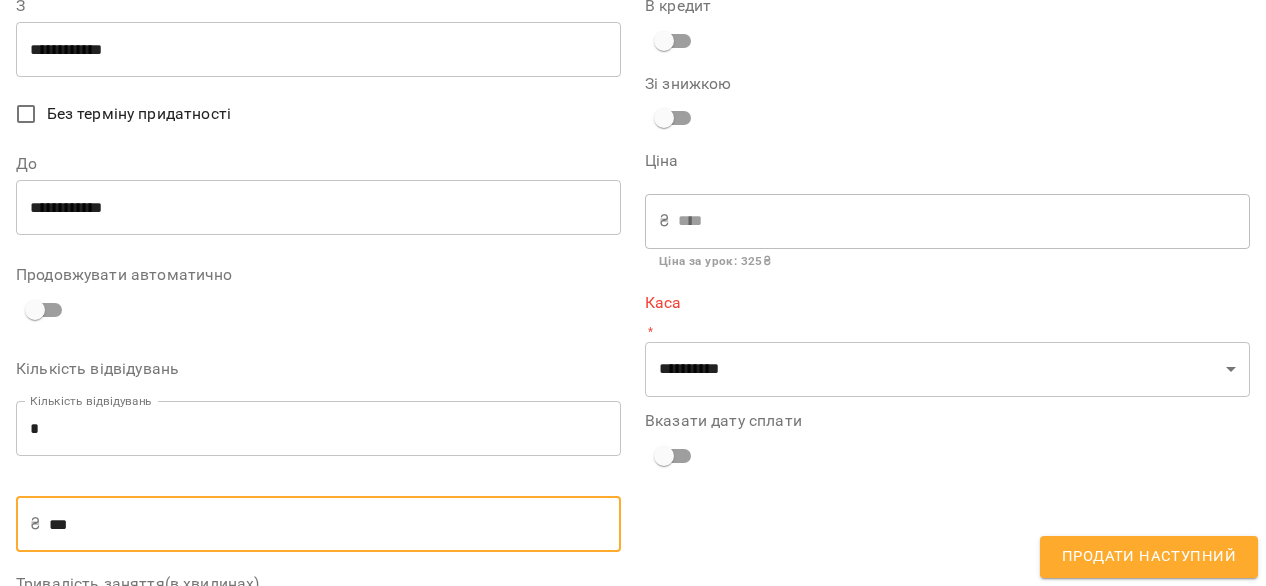 click on "***" at bounding box center (335, 524) 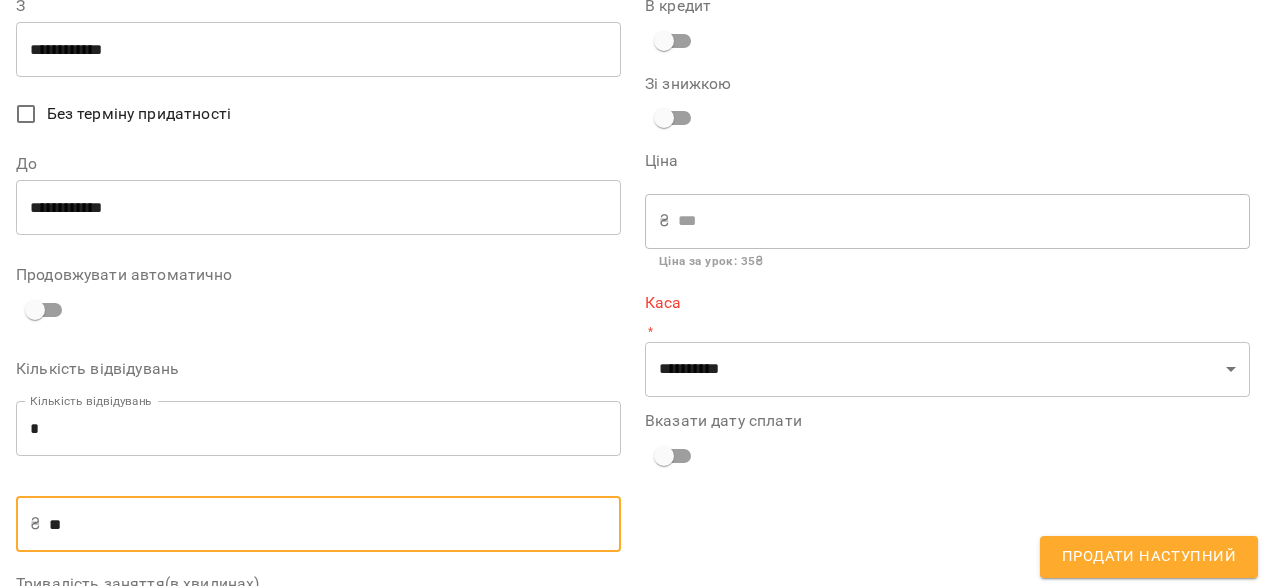 type on "***" 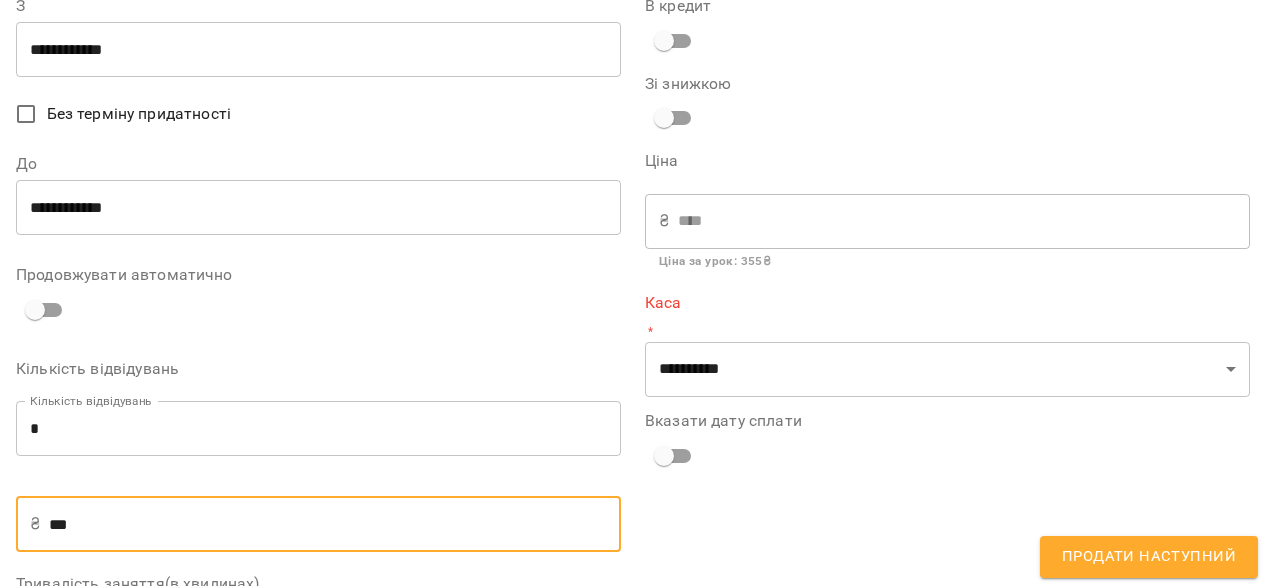 click on "***" at bounding box center (335, 524) 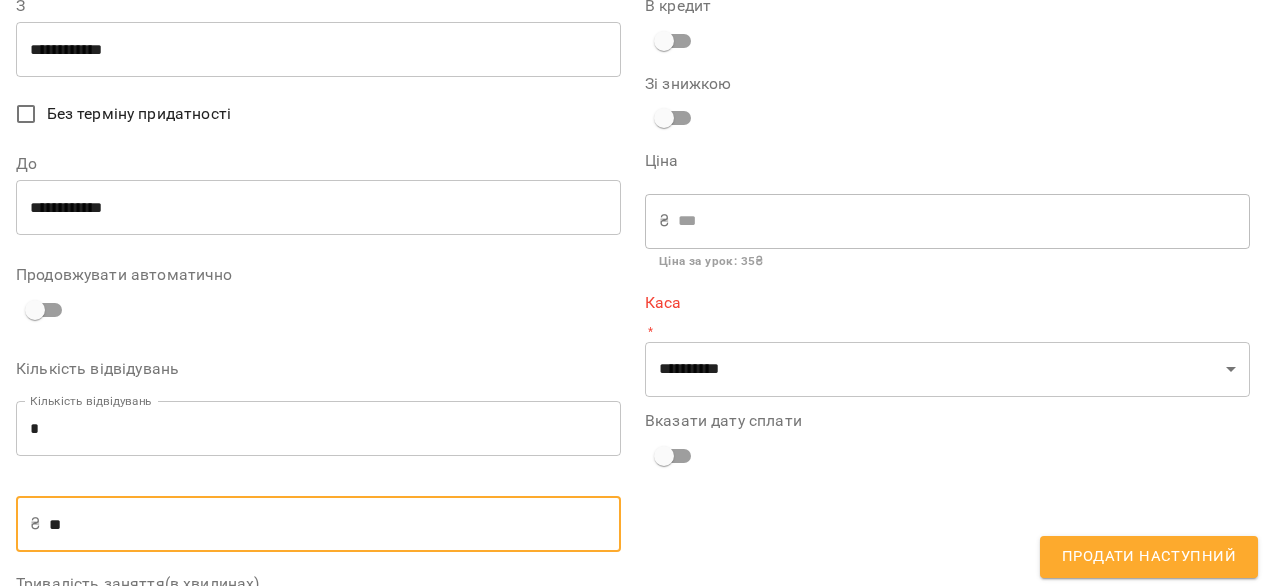 type on "***" 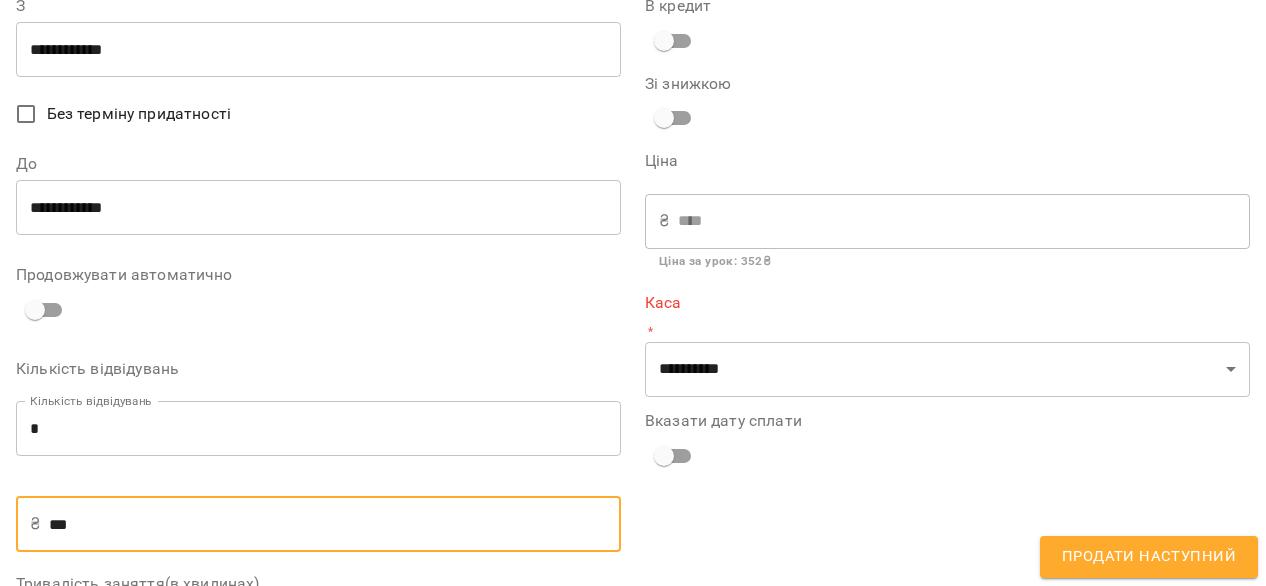 type on "**" 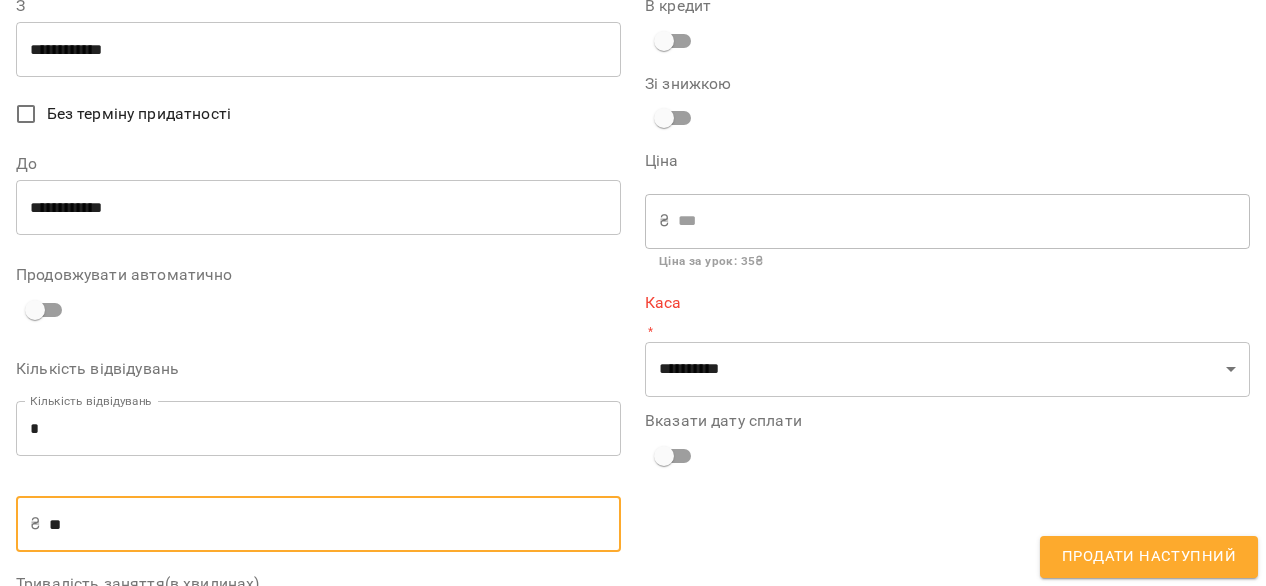 type on "***" 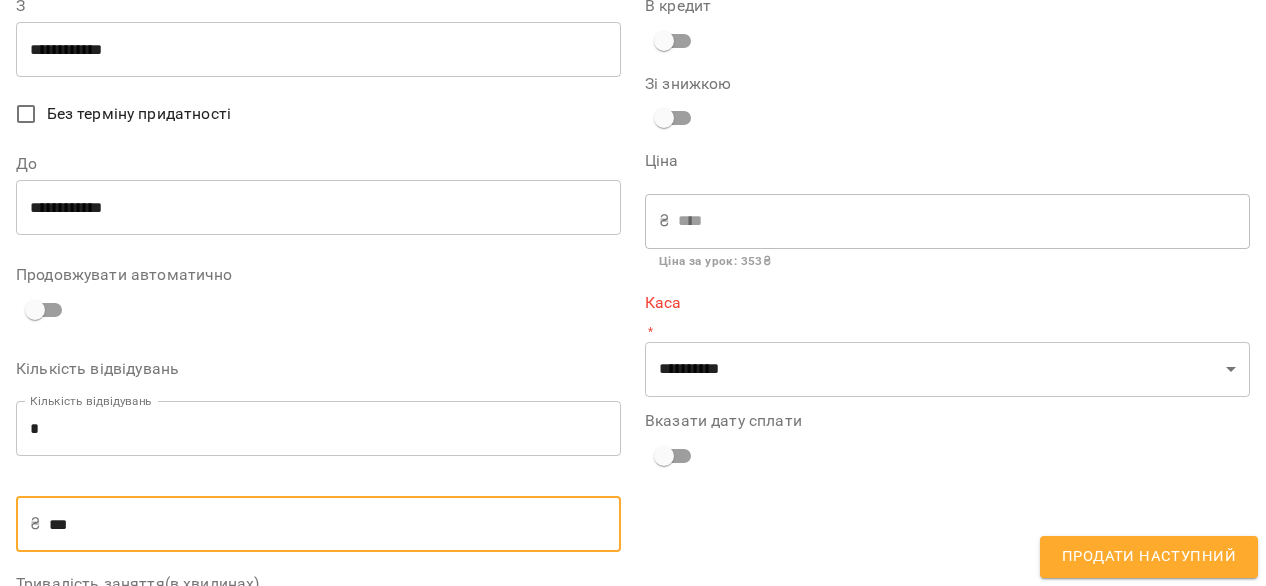 type on "*****" 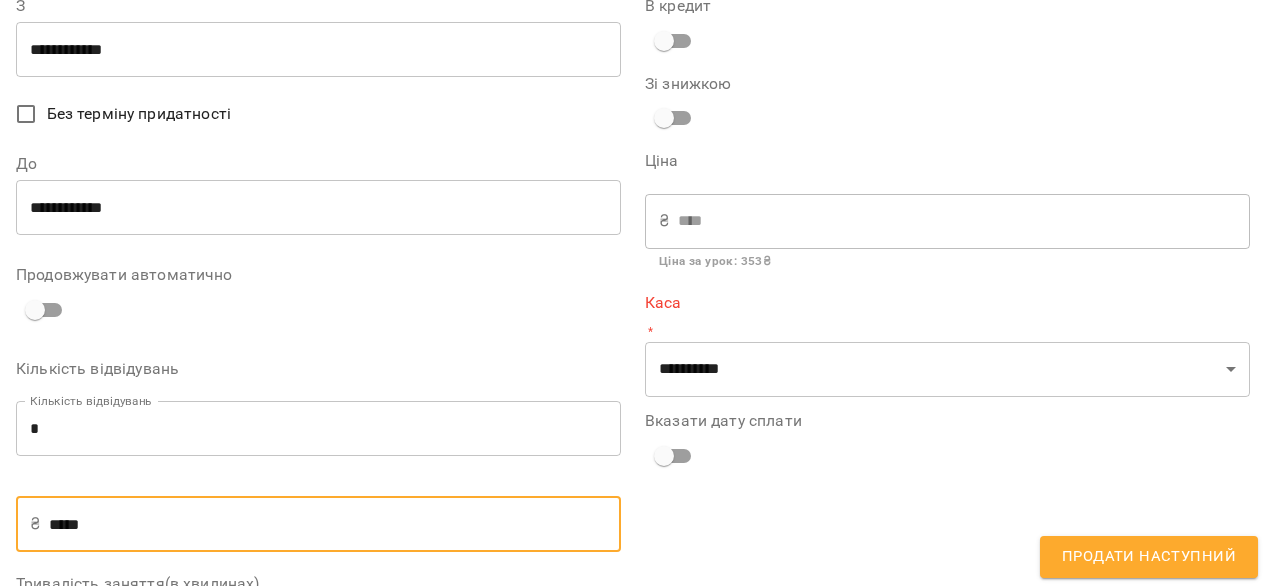 type on "******" 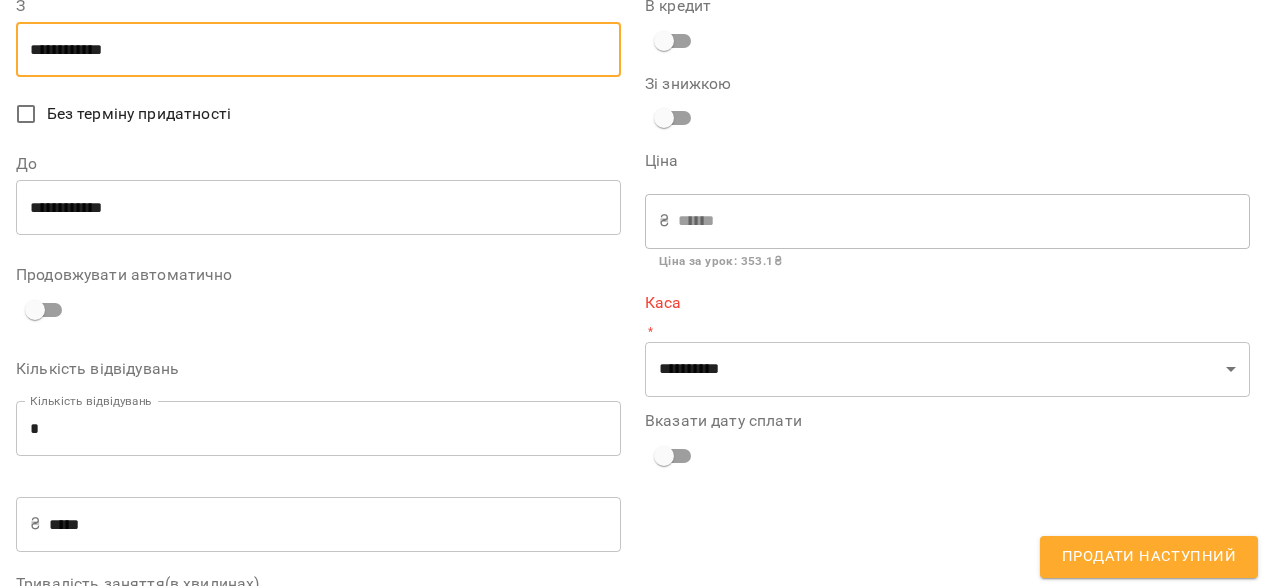 click on "**********" at bounding box center [318, 50] 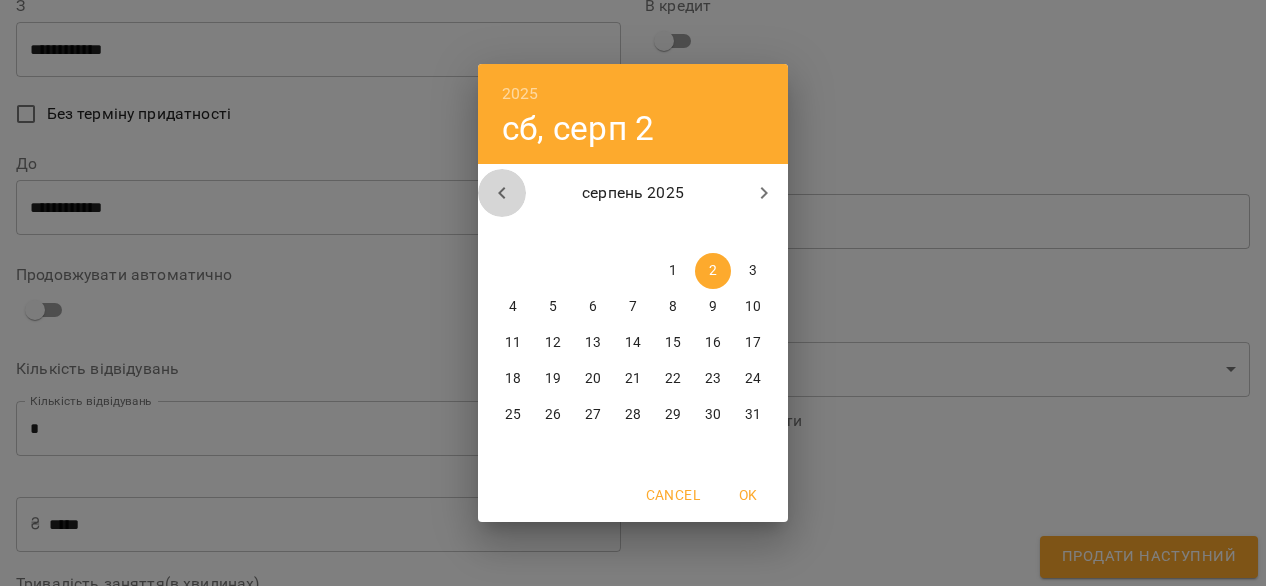 click 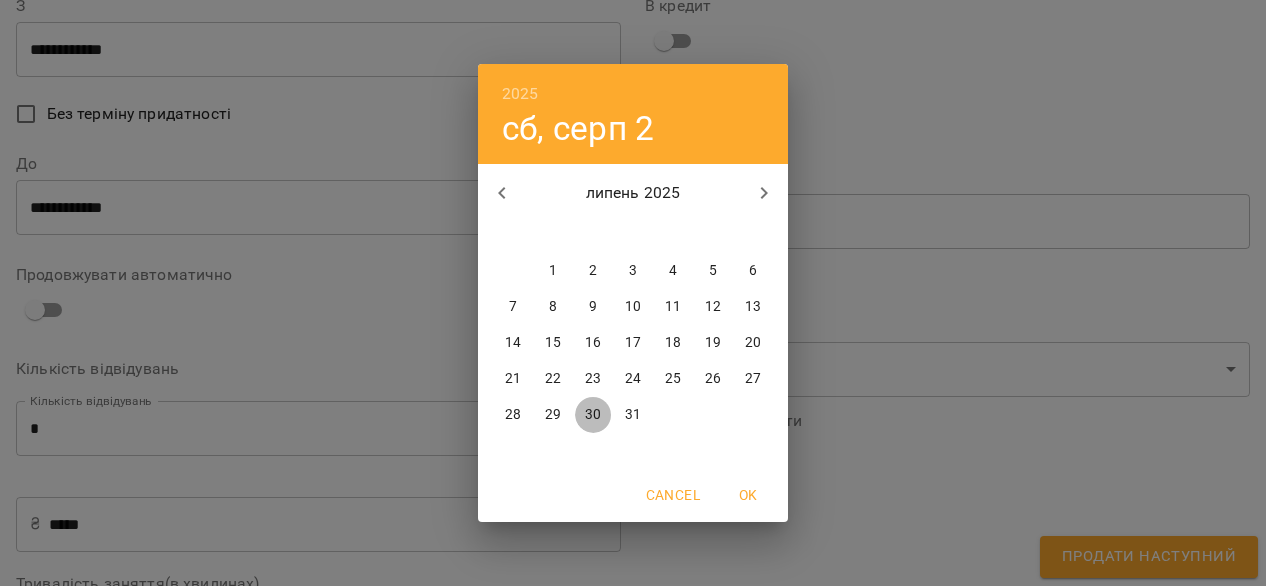 click on "30" at bounding box center [593, 415] 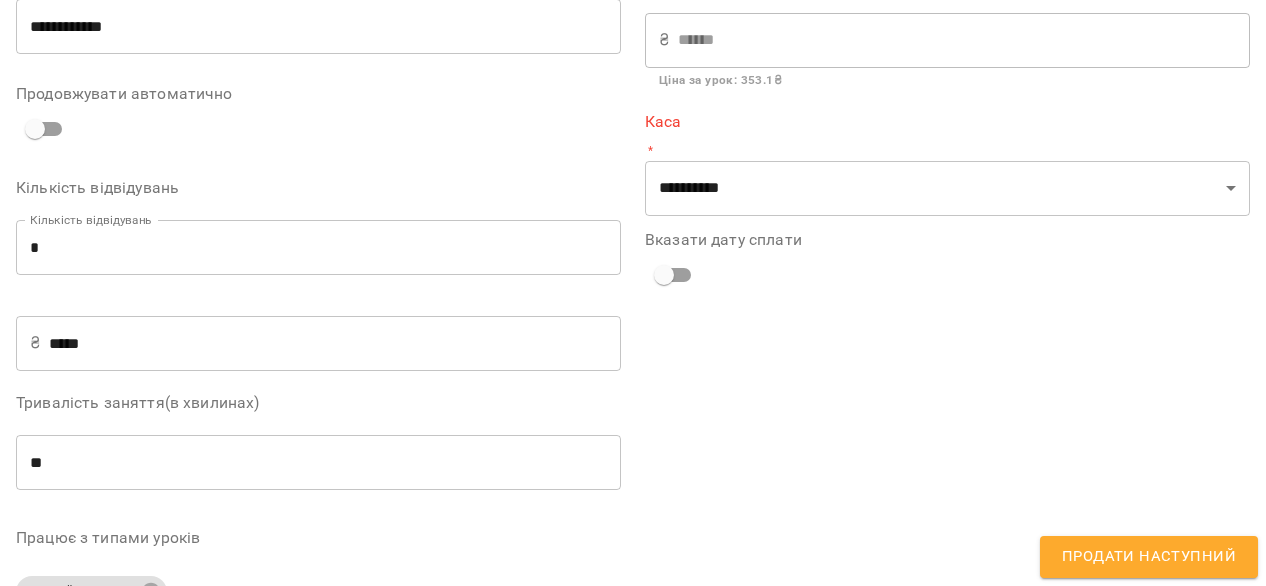 scroll, scrollTop: 340, scrollLeft: 0, axis: vertical 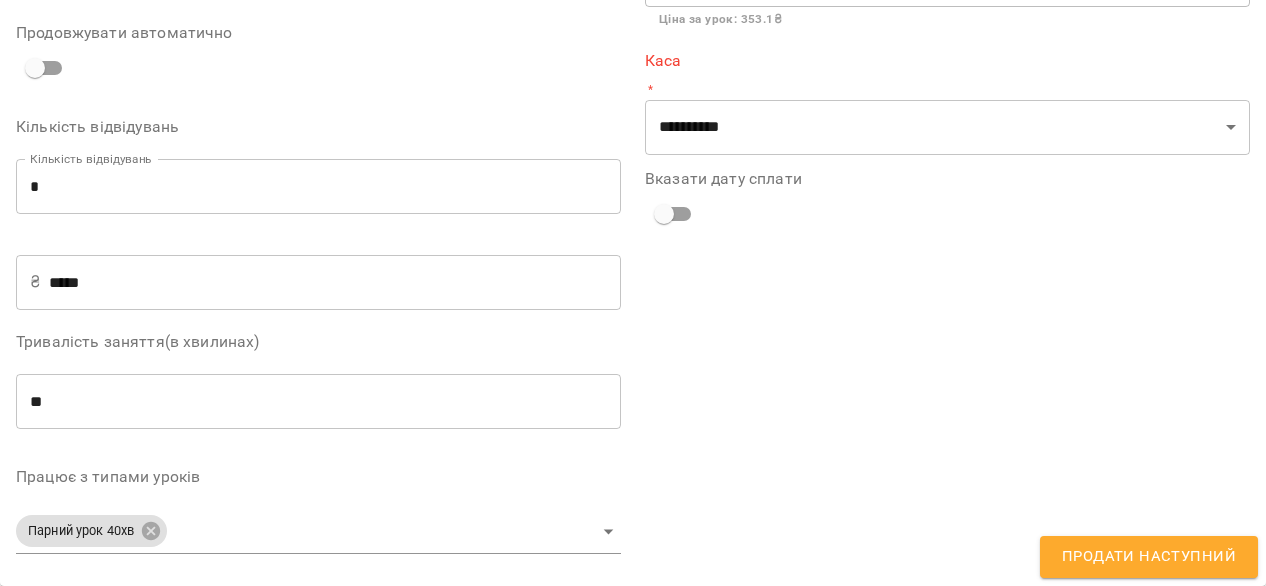 click on "**********" at bounding box center (947, 155) 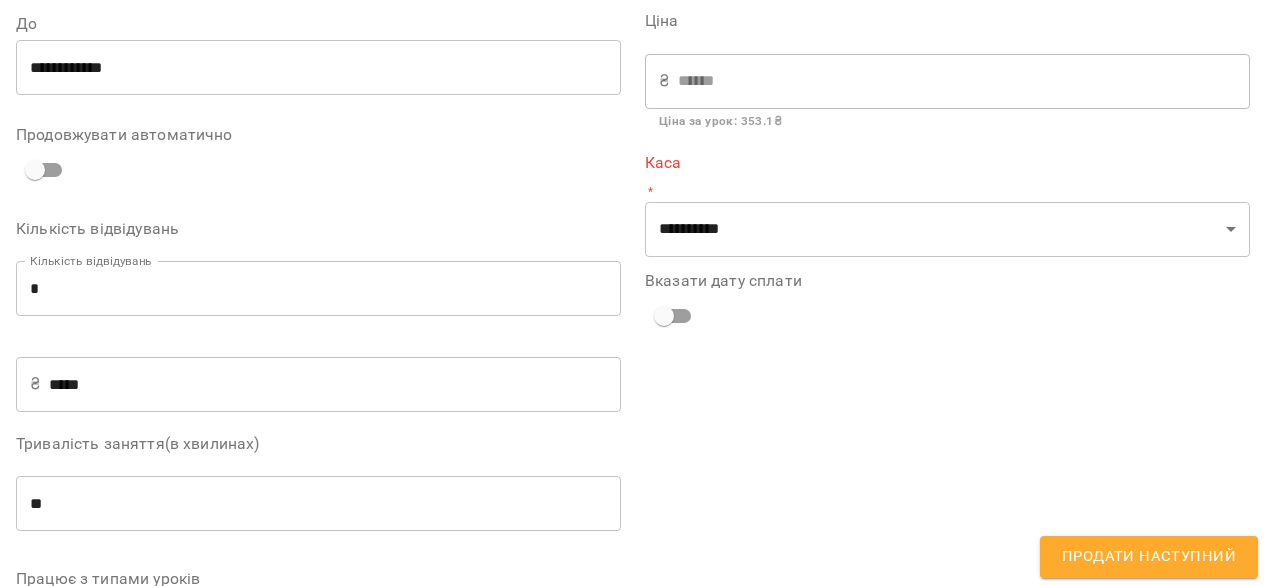 scroll, scrollTop: 340, scrollLeft: 0, axis: vertical 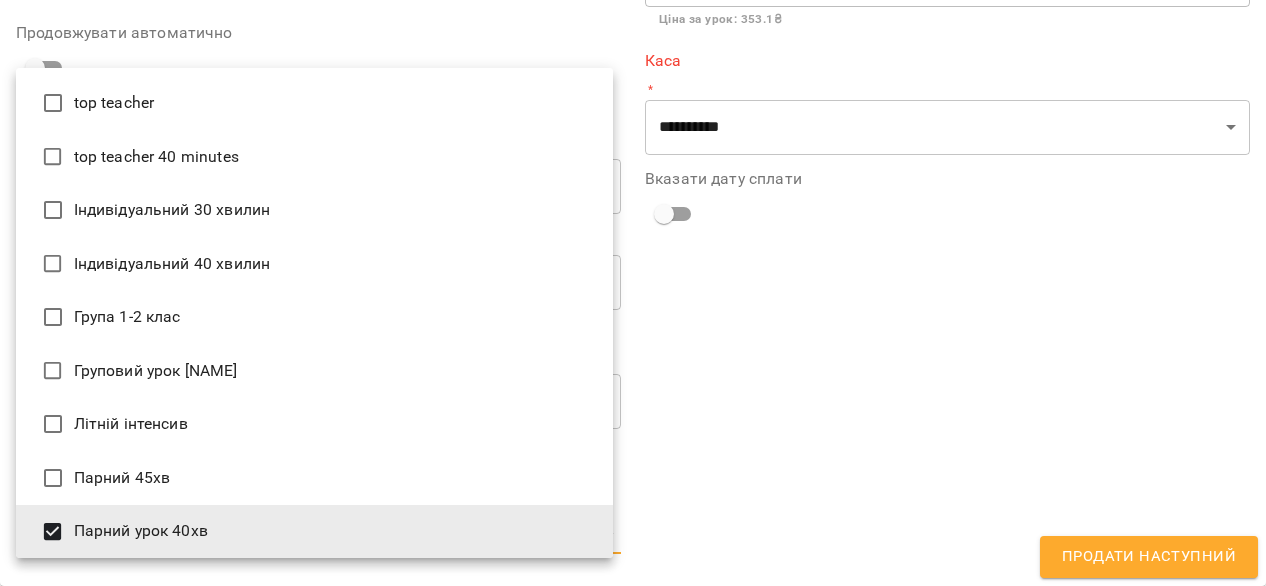 click on "For Business [NUMBER] [CURRENCY] Мої клієнти / [LAST] [FIRST] [LAST] [FIRST] +Рекомендація [FIRST] [LAST] Парний урок [NUMBER]хв вч[FIRST] ₴ Баланс Поповнити рахунок Докладніше Актуальні абонементи ( [NUMBER] ) Немає актуальних абонементів Додати Абонемент Історія абонементів Інформація про учня https://www.voopty.com.ua/client/[ID]/[ID] Особистий кабінет клієнта [FIRST] [LAST] [PHONE] Клієнт із цим номером телефону вже існує: [LAST] [FIRST] Клієнт не підписаний на ViberBot! [DATE] [DAY] [DATE] Дата створення Нотатки Постійний розклад uateacher'school » [DAY] , [TIME] [DAY]" at bounding box center [633, 325] 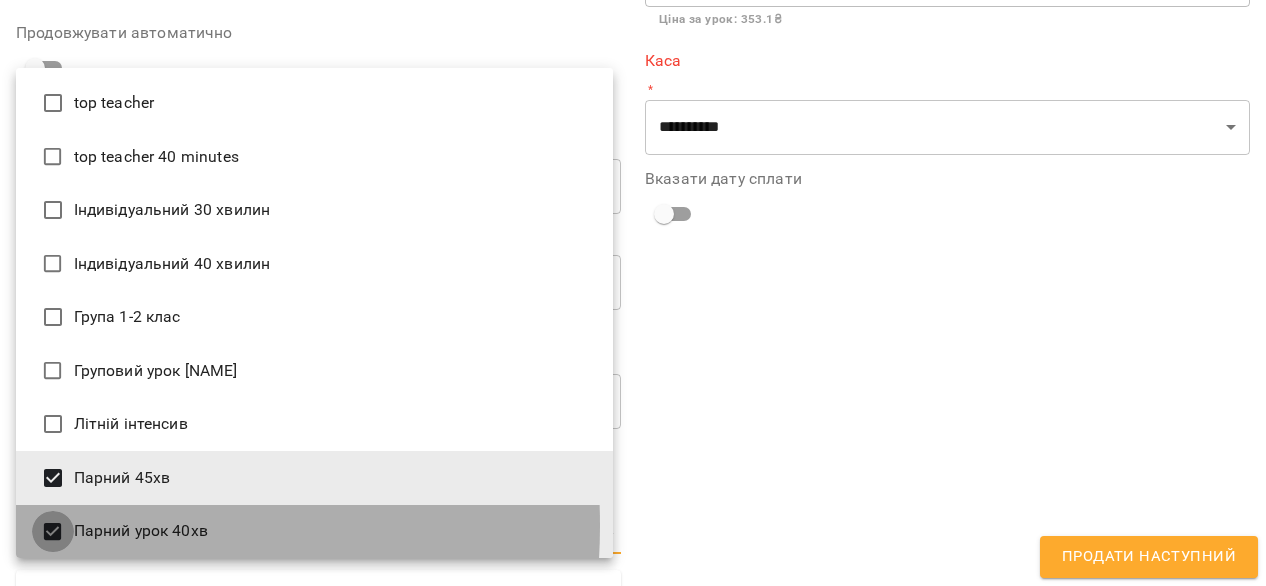 type on "**********" 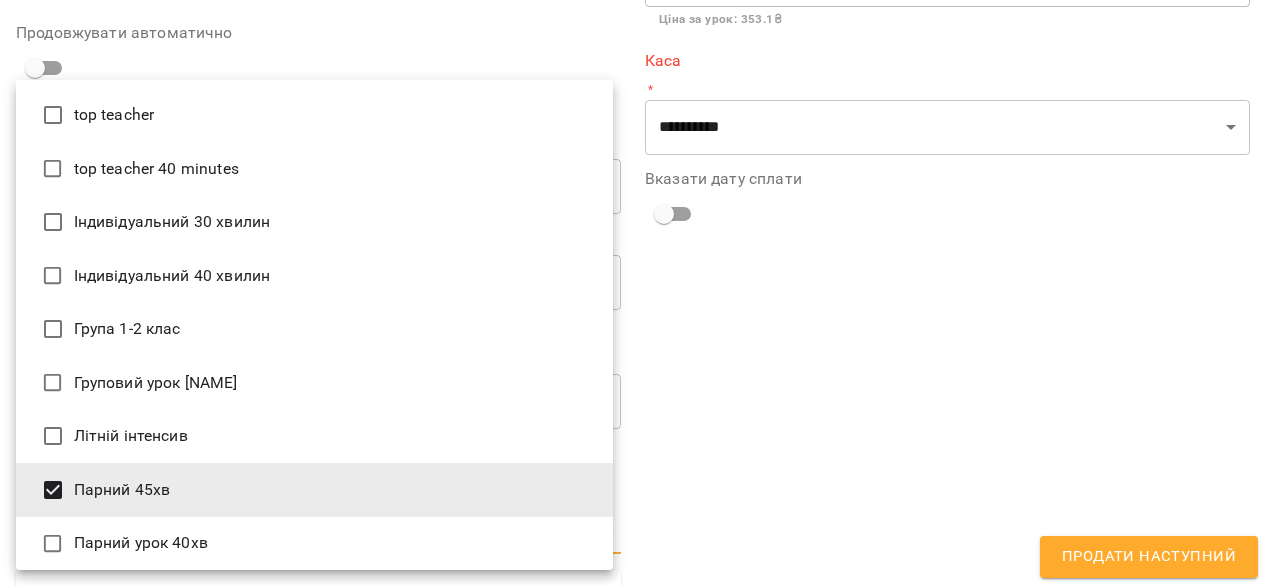 click at bounding box center (633, 293) 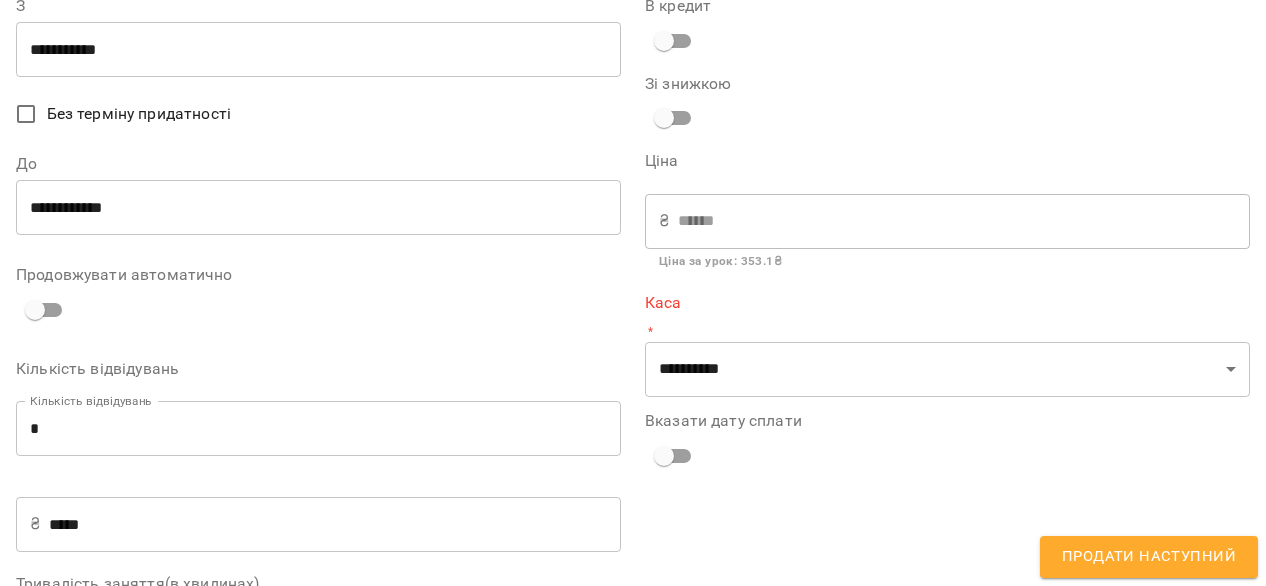 scroll, scrollTop: 133, scrollLeft: 0, axis: vertical 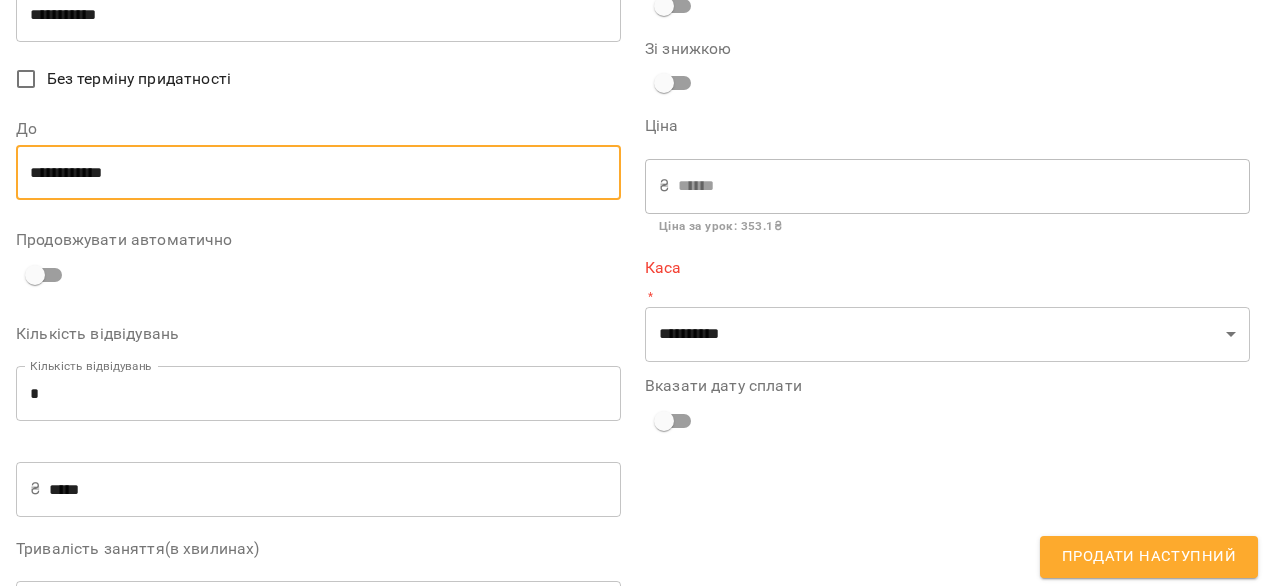 click on "**********" at bounding box center (318, 173) 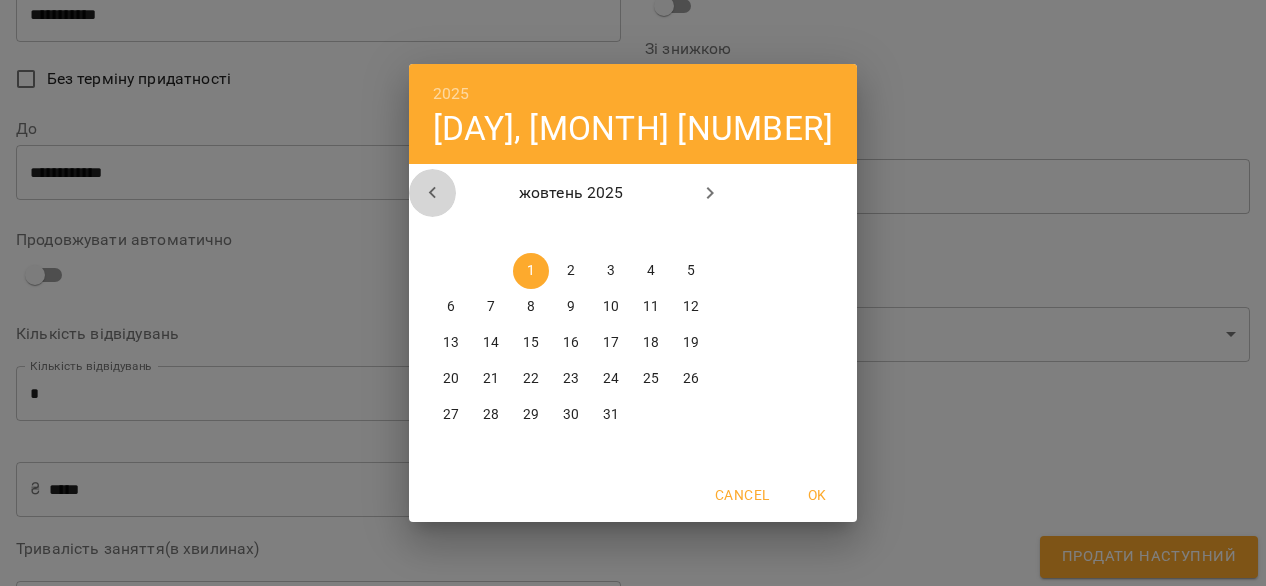 click 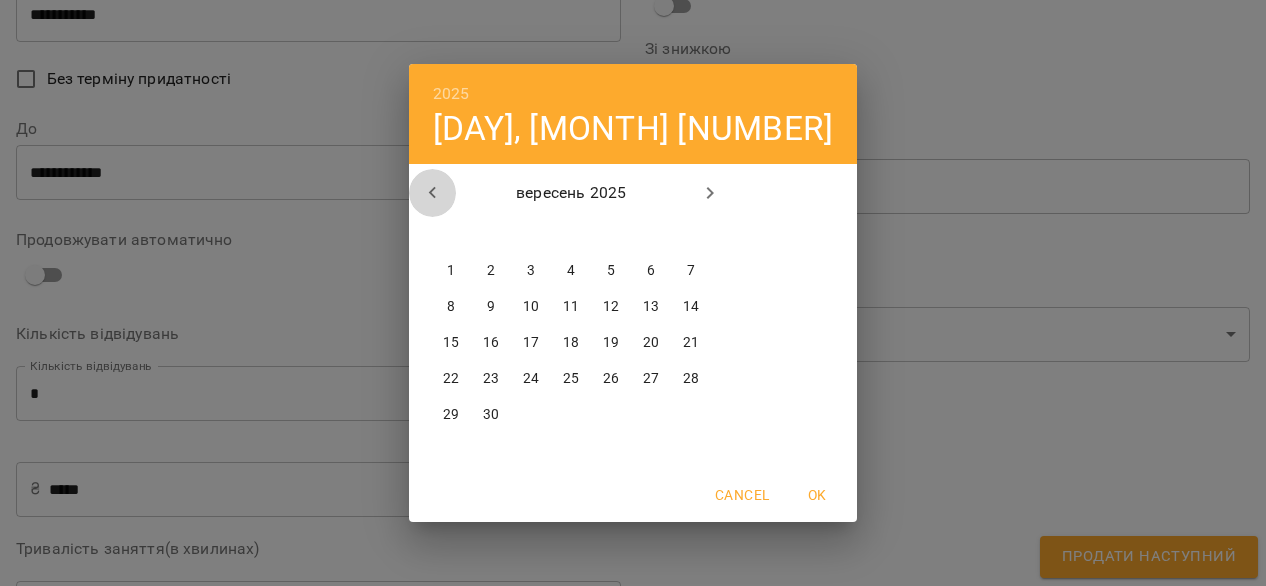 click 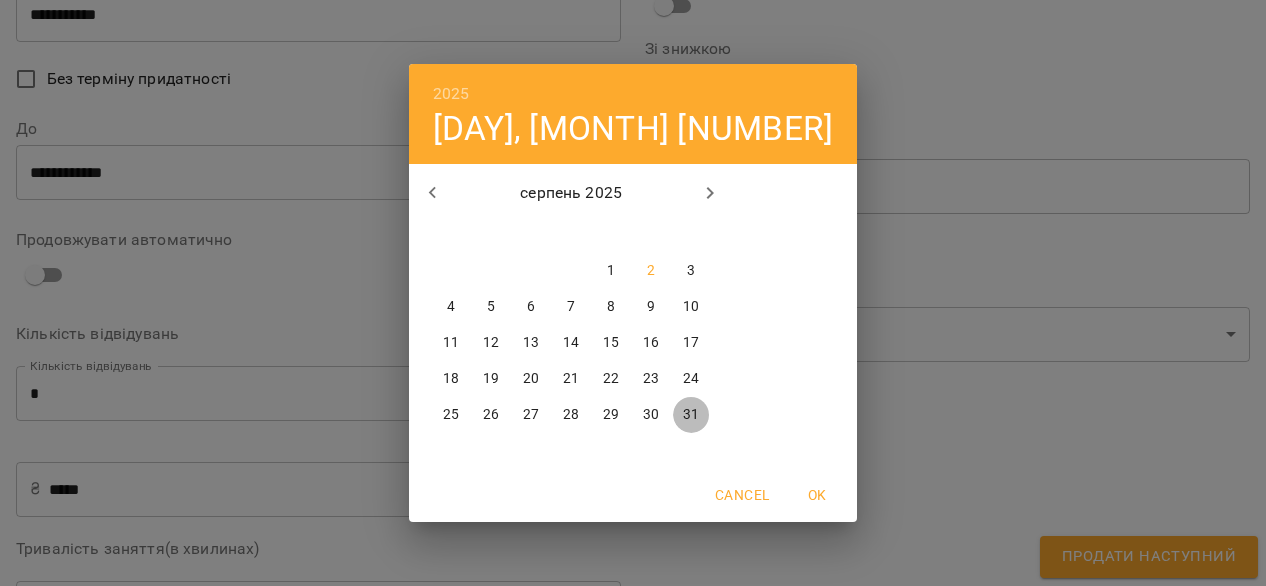 click on "31" at bounding box center [691, 415] 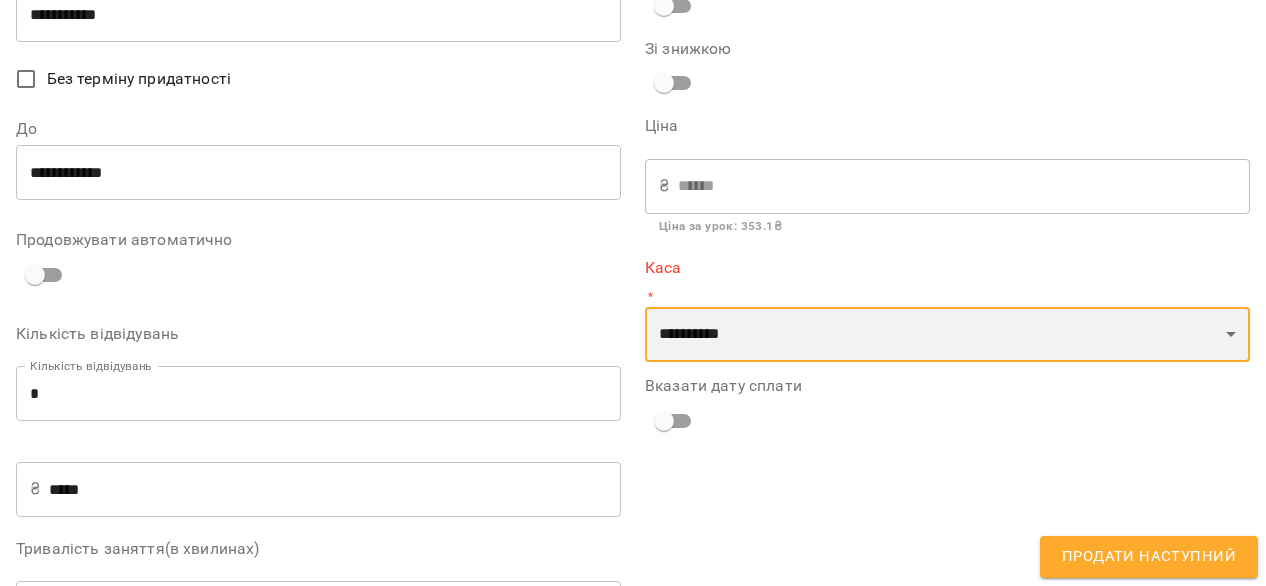 click on "**********" at bounding box center (947, 335) 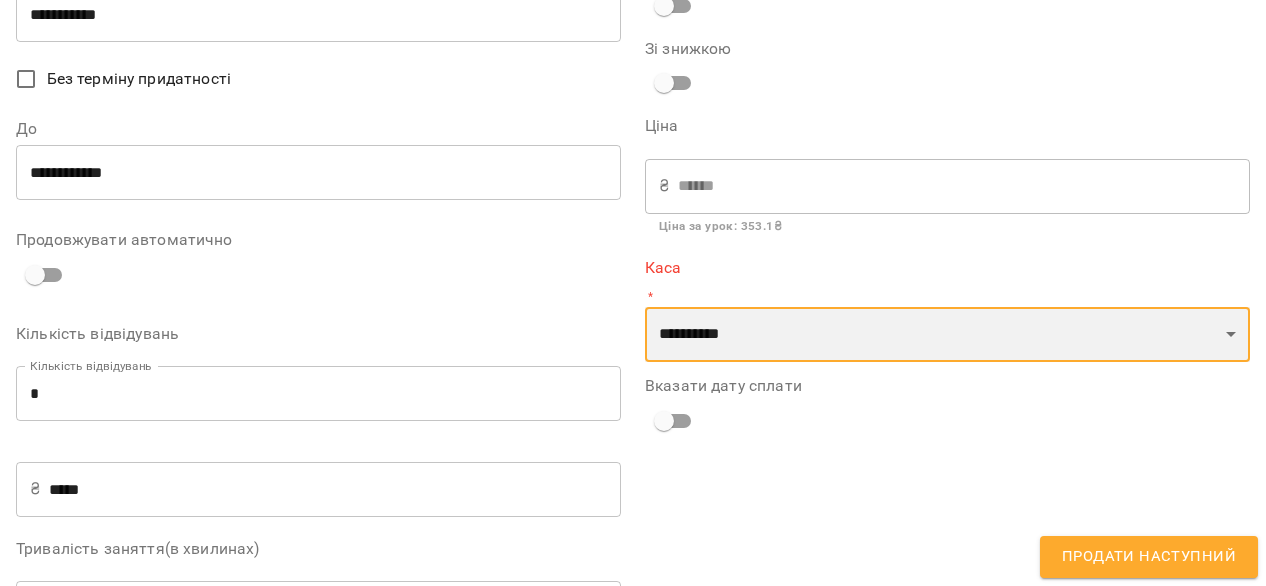 select on "****" 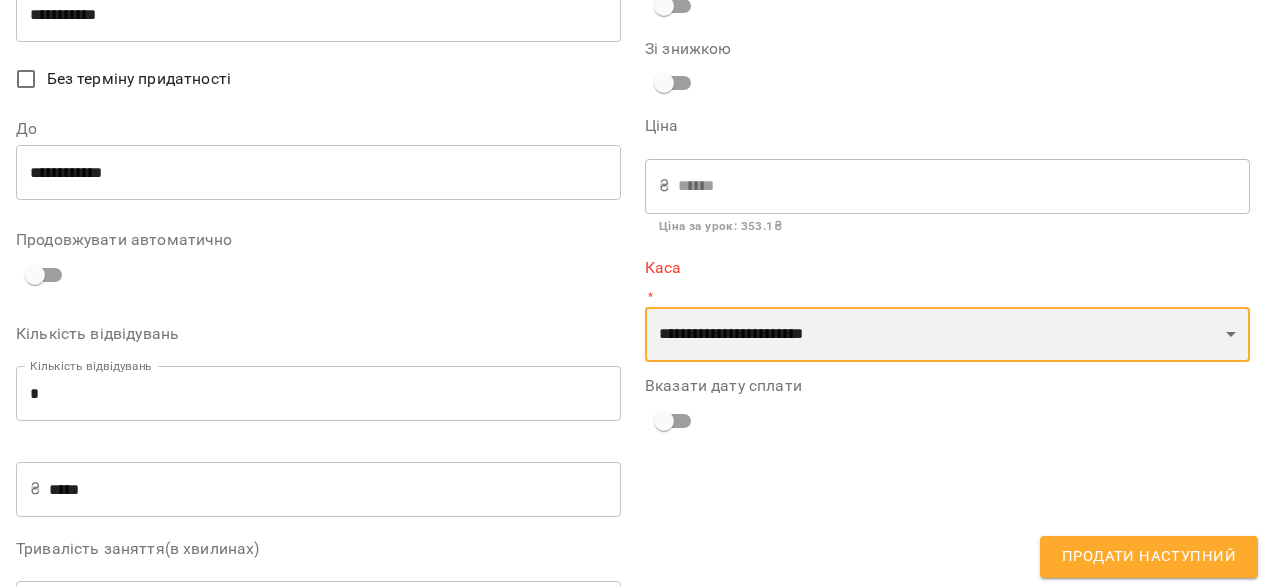 click on "**********" at bounding box center (947, 335) 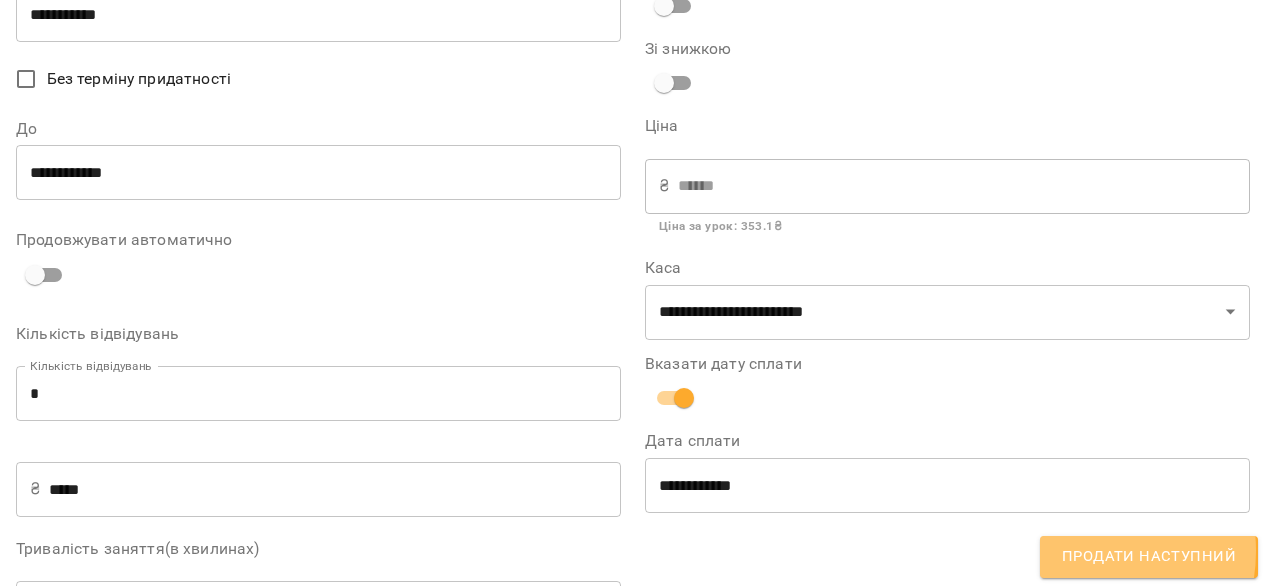click on "Продати наступний" at bounding box center [1149, 557] 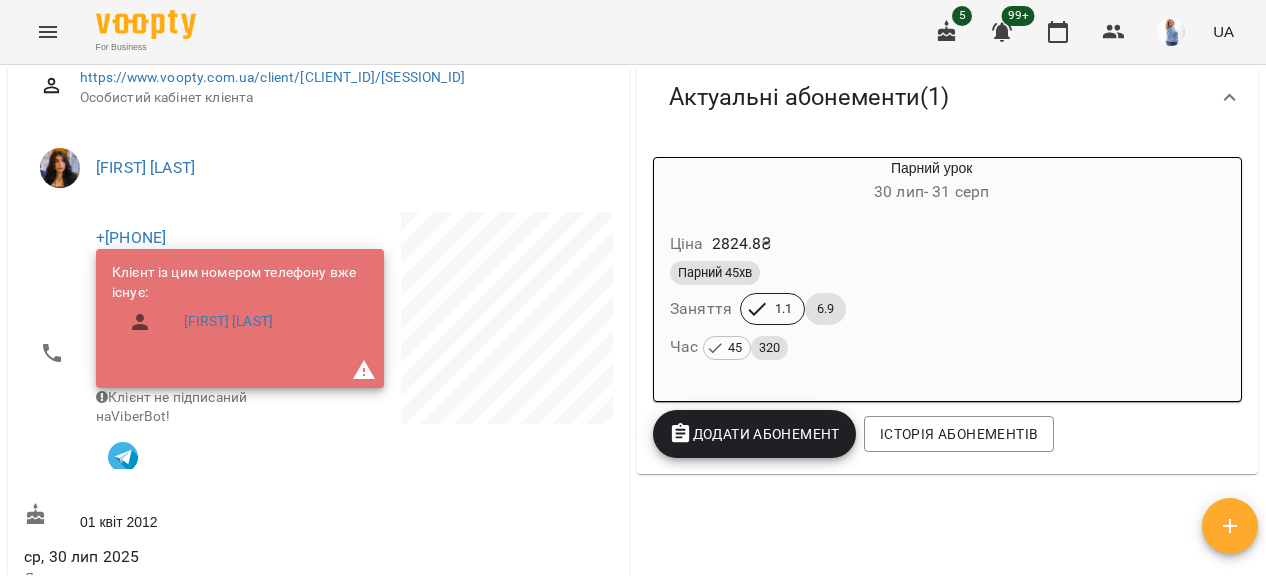 scroll, scrollTop: 288, scrollLeft: 0, axis: vertical 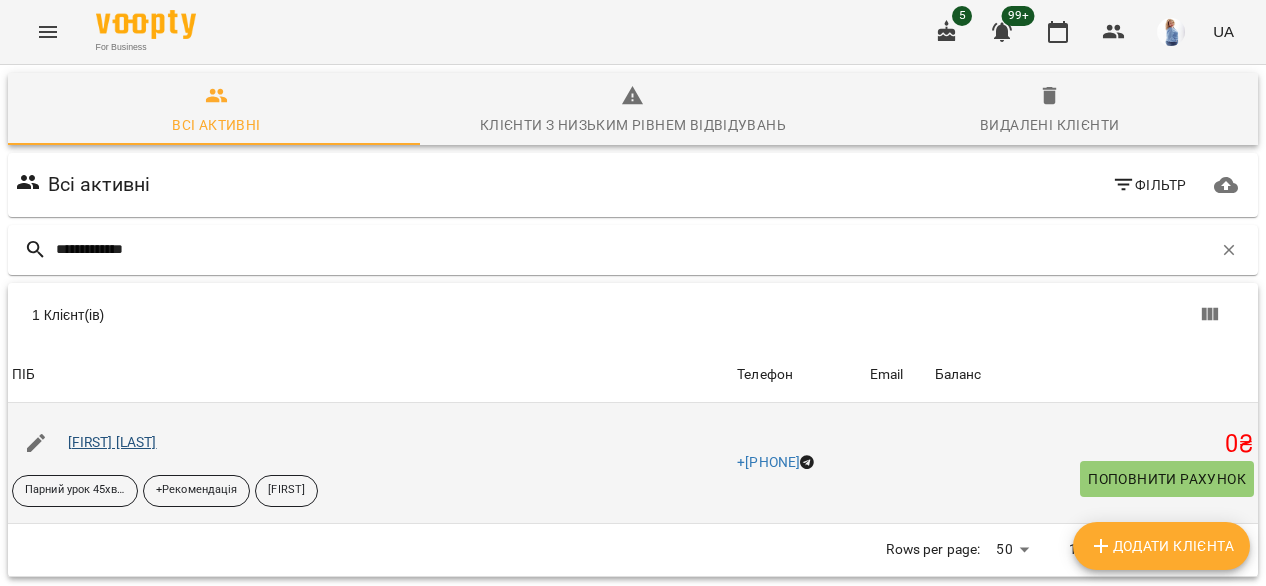 type on "**********" 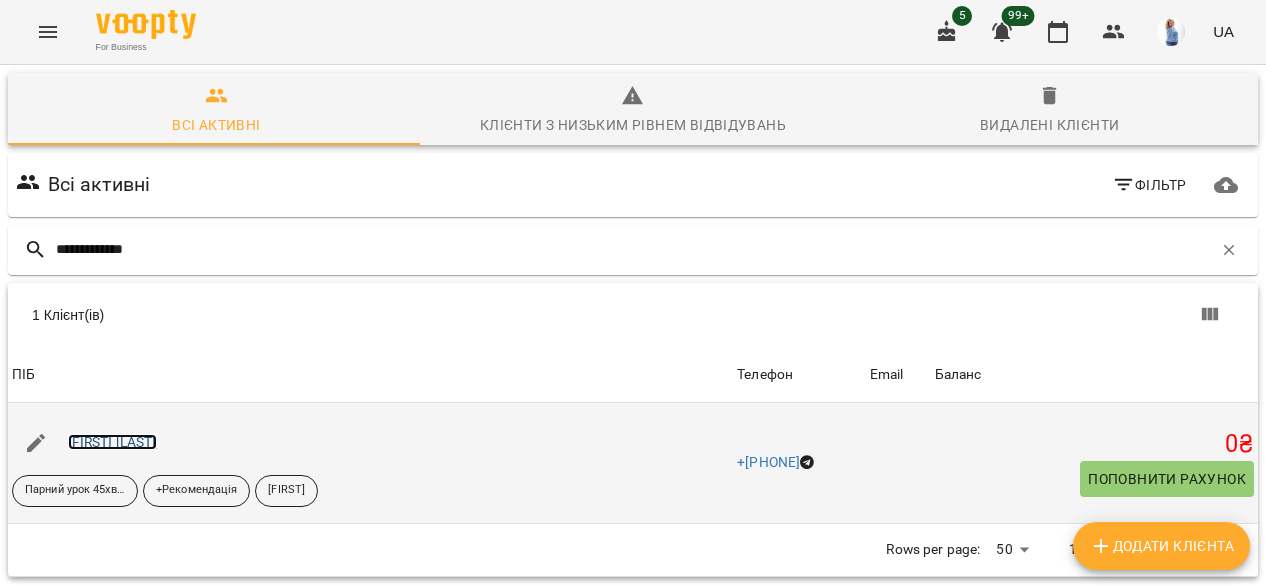 click on "[FIRST] [LAST]" at bounding box center [112, 442] 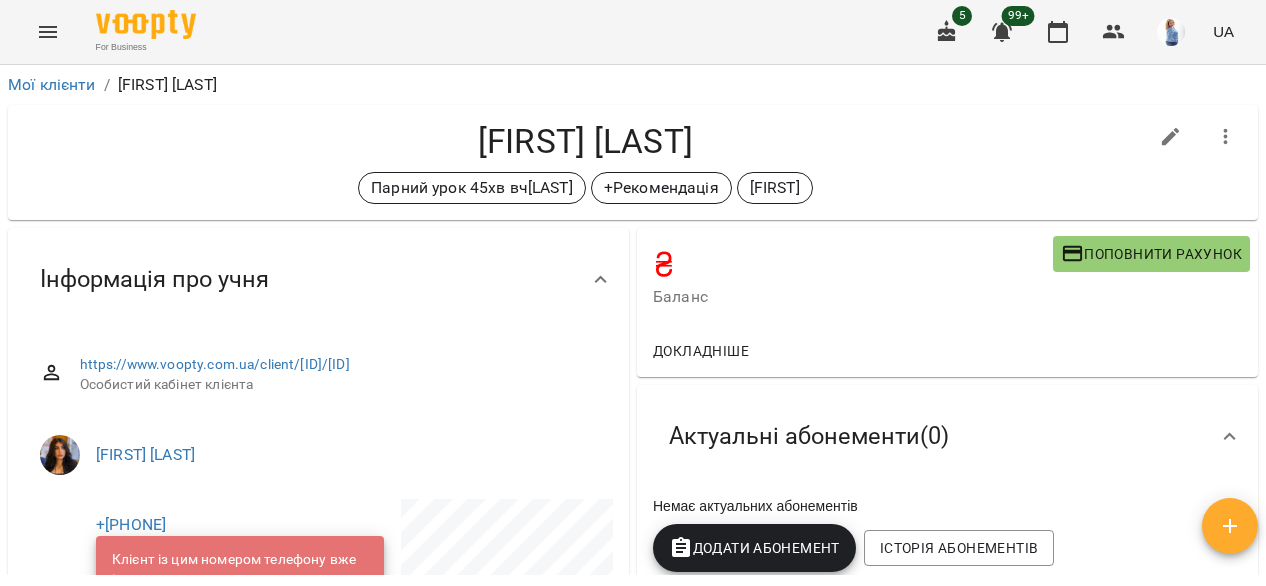 click on "Додати Абонемент" at bounding box center (754, 548) 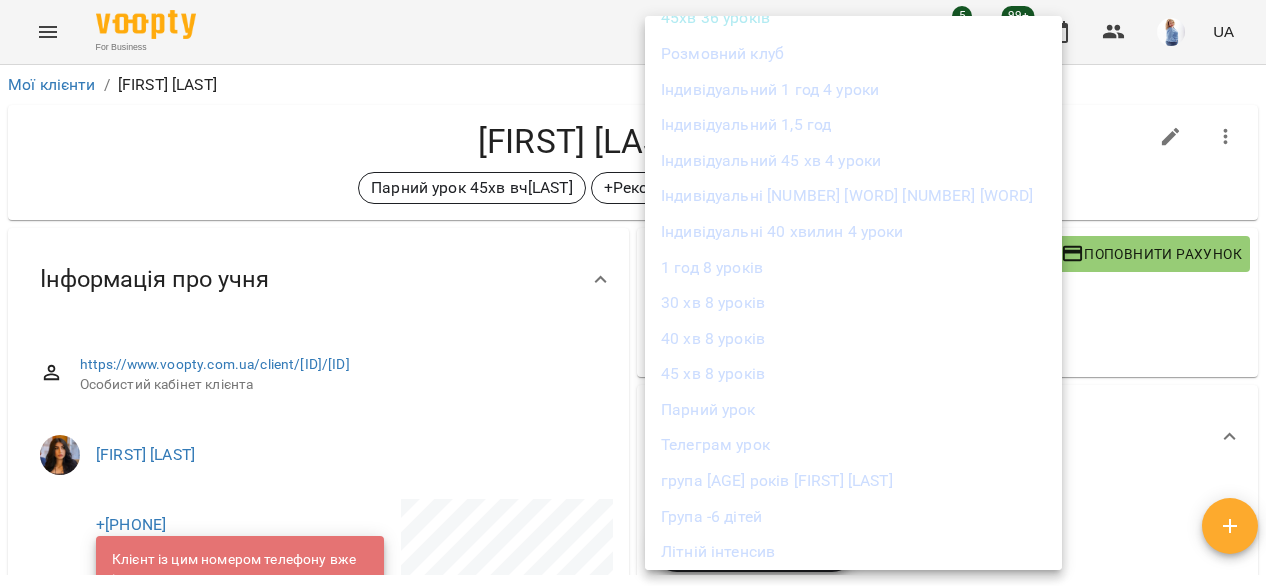 scroll, scrollTop: 280, scrollLeft: 0, axis: vertical 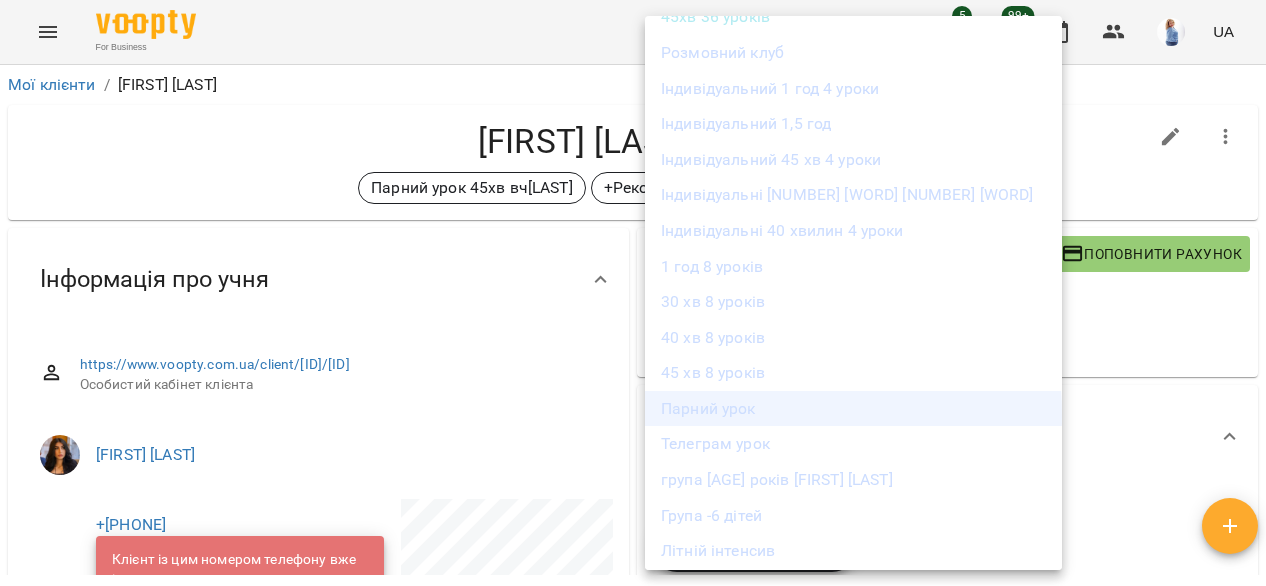 click on "Парний урок" at bounding box center [853, 409] 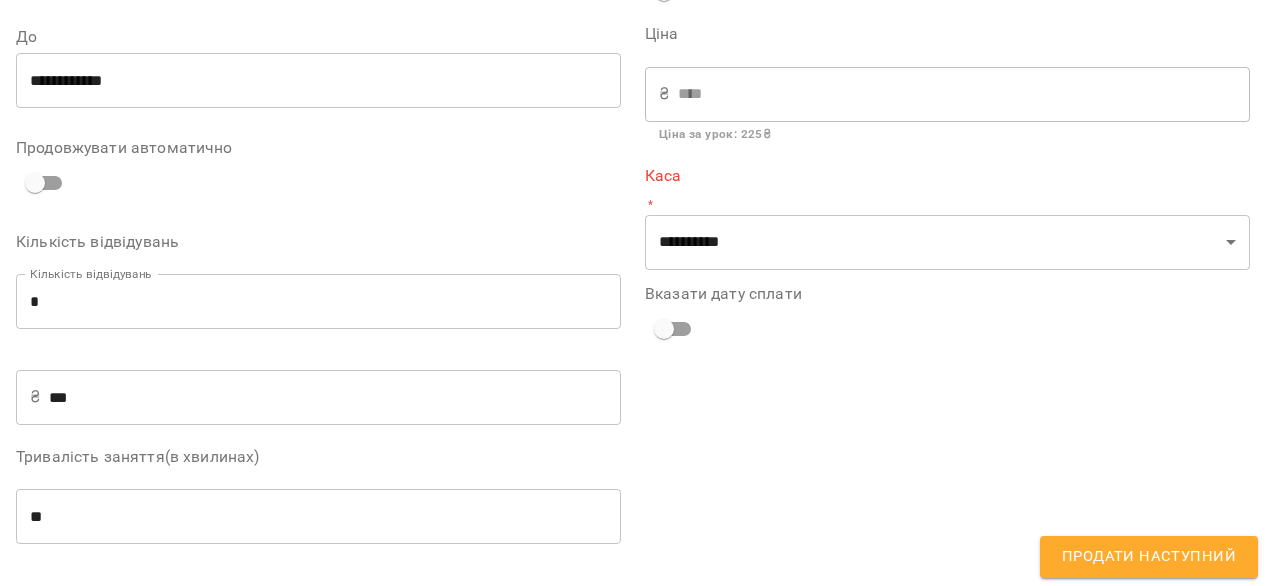 scroll, scrollTop: 228, scrollLeft: 0, axis: vertical 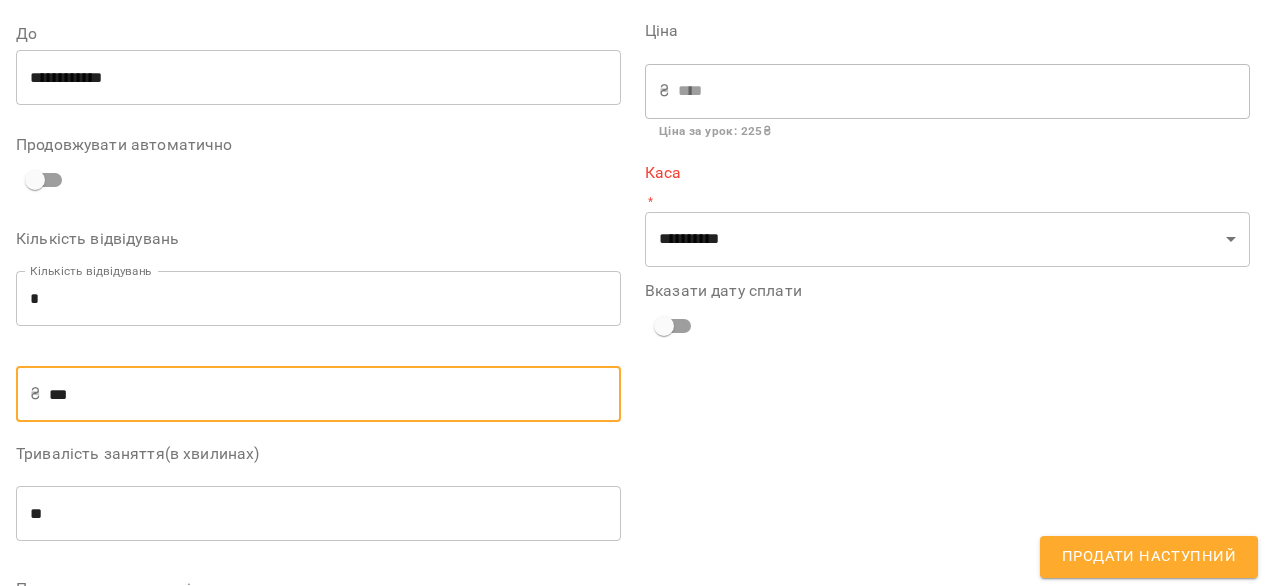 click on "***" at bounding box center [335, 394] 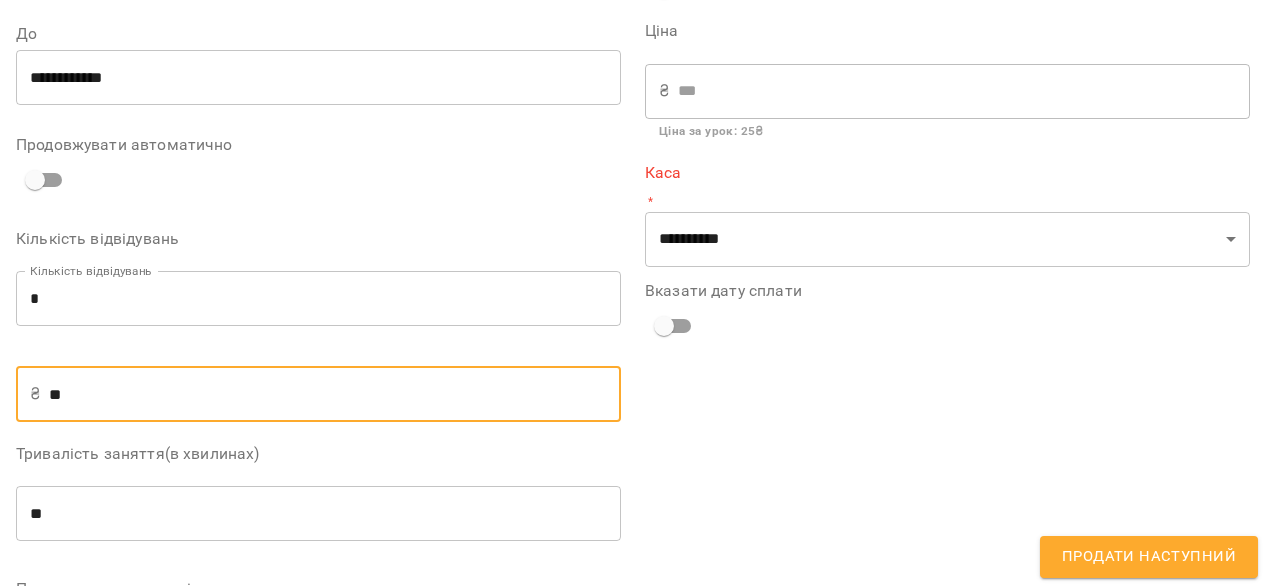type on "***" 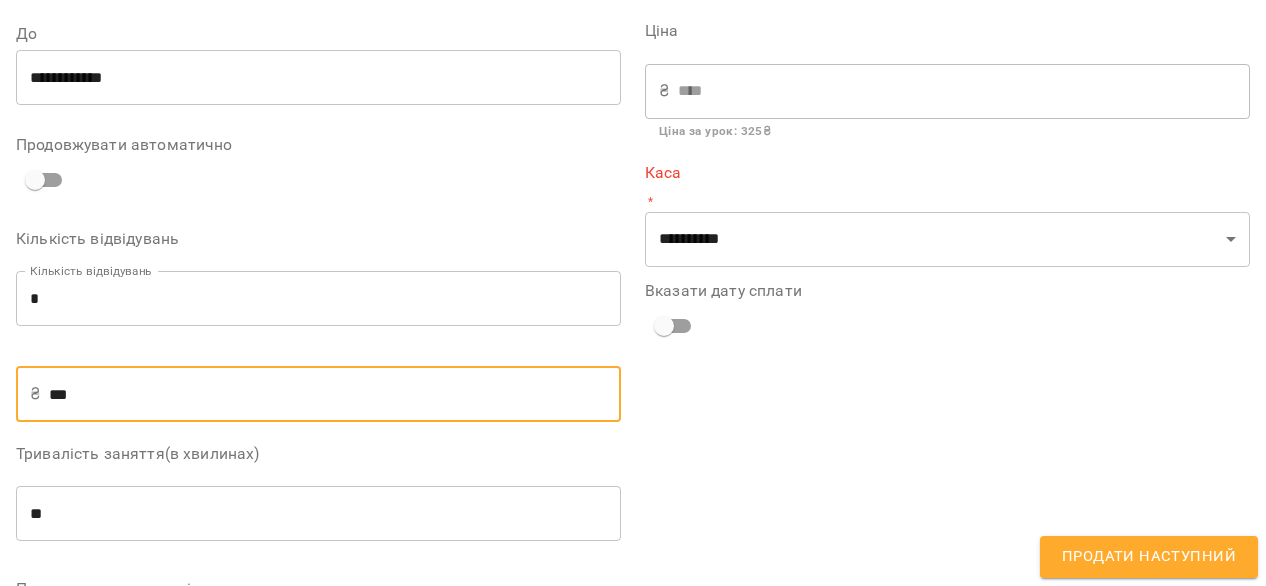 type on "**" 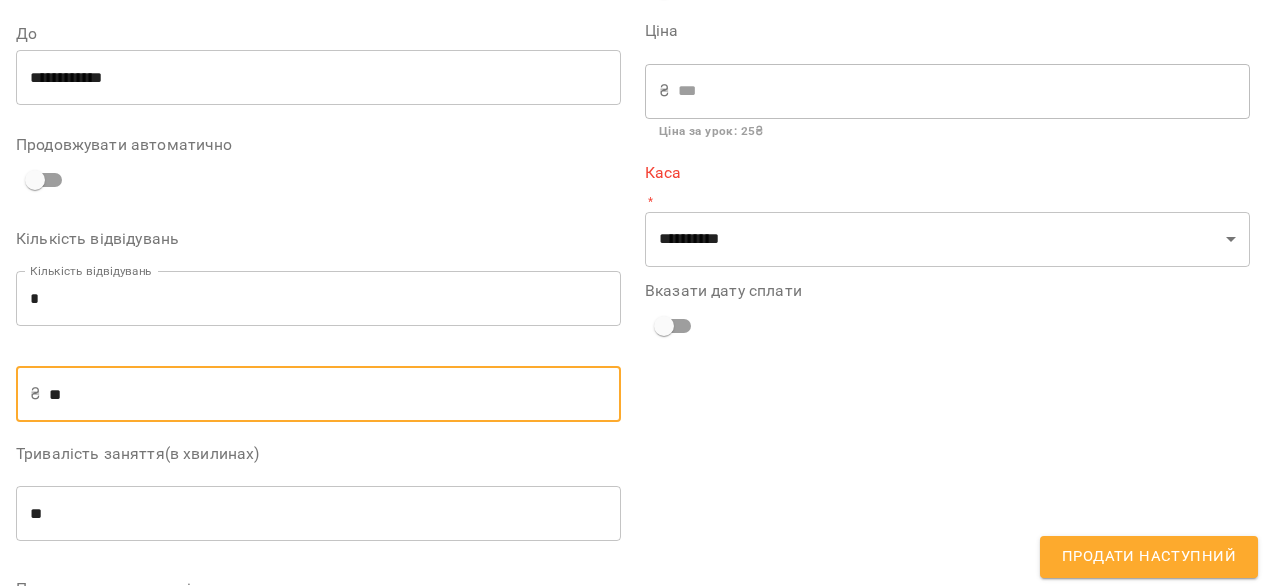 type on "***" 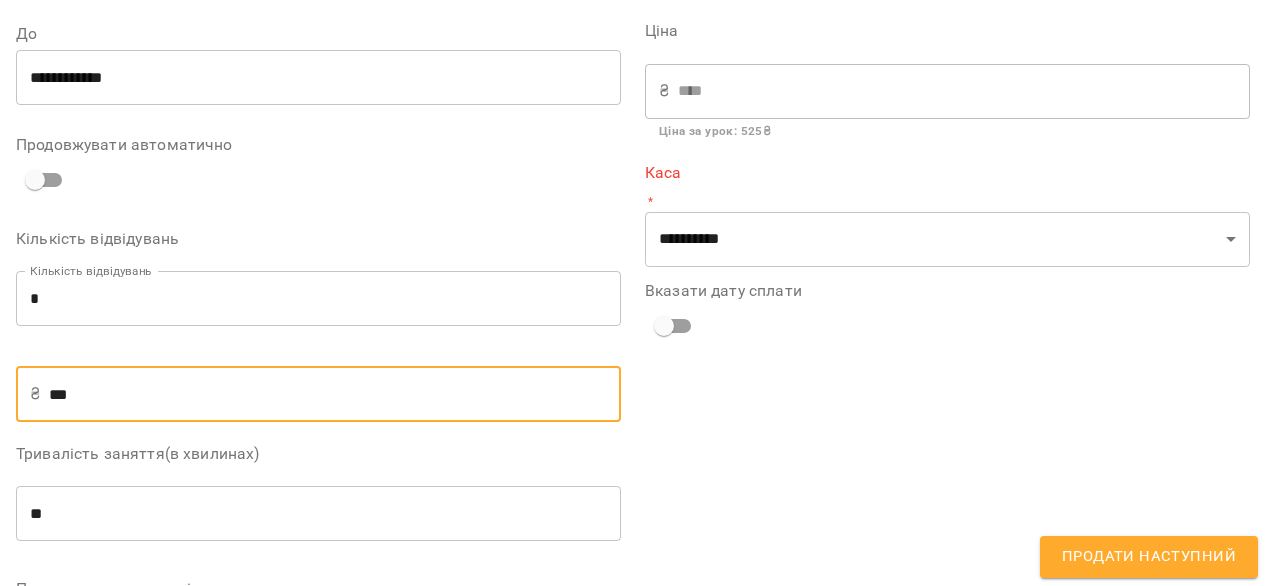 click on "***" at bounding box center (335, 394) 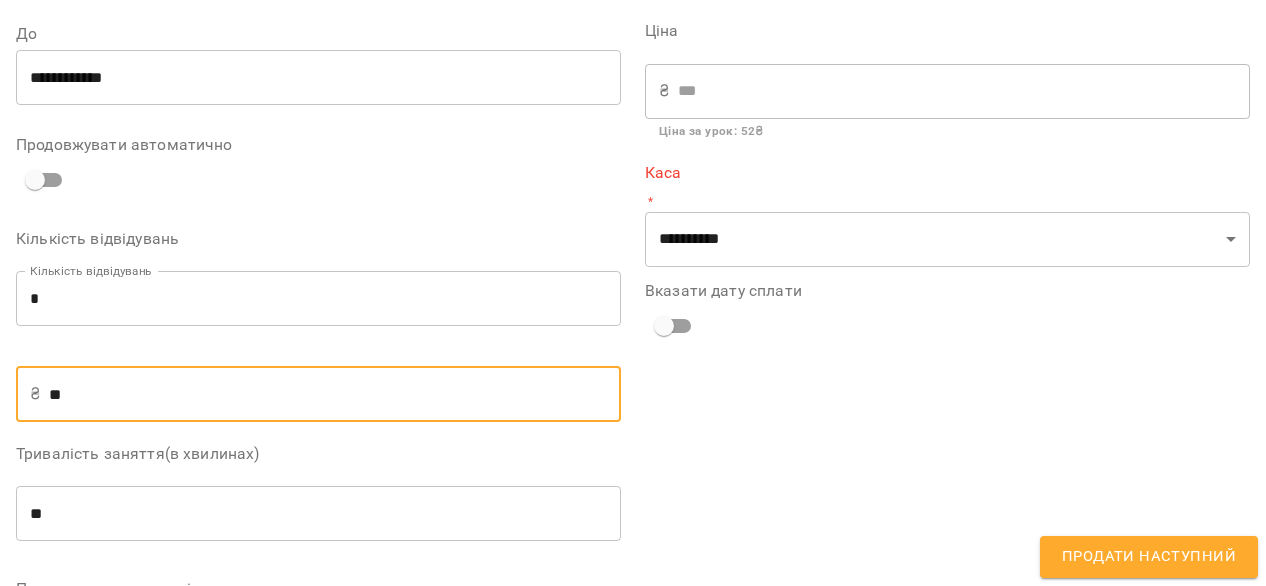 type on "***" 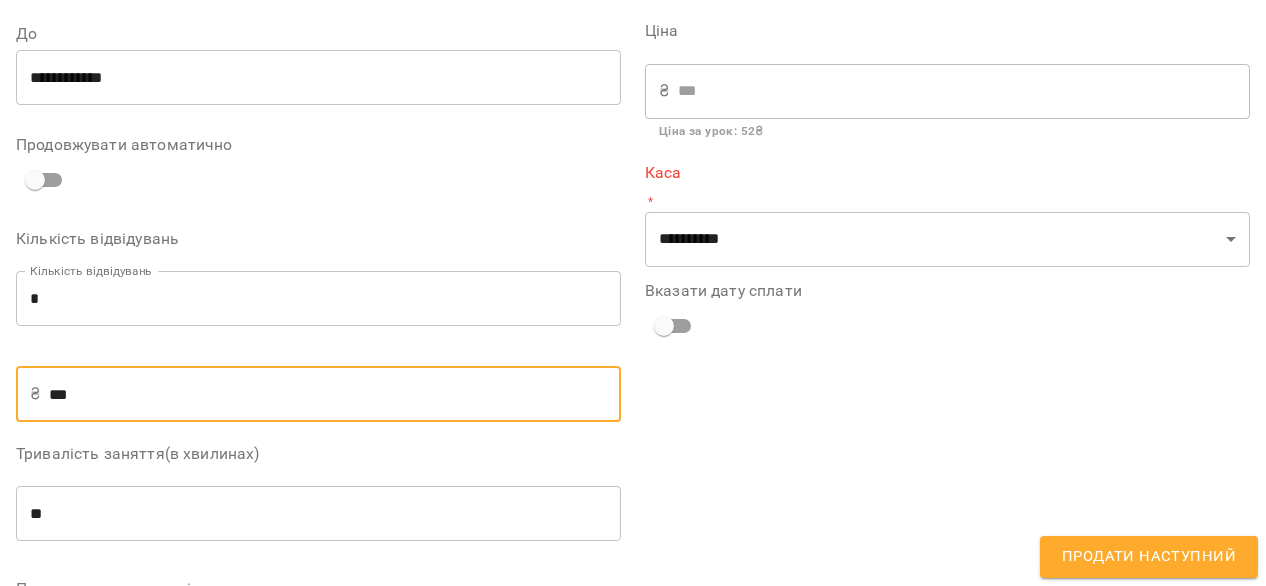 type on "****" 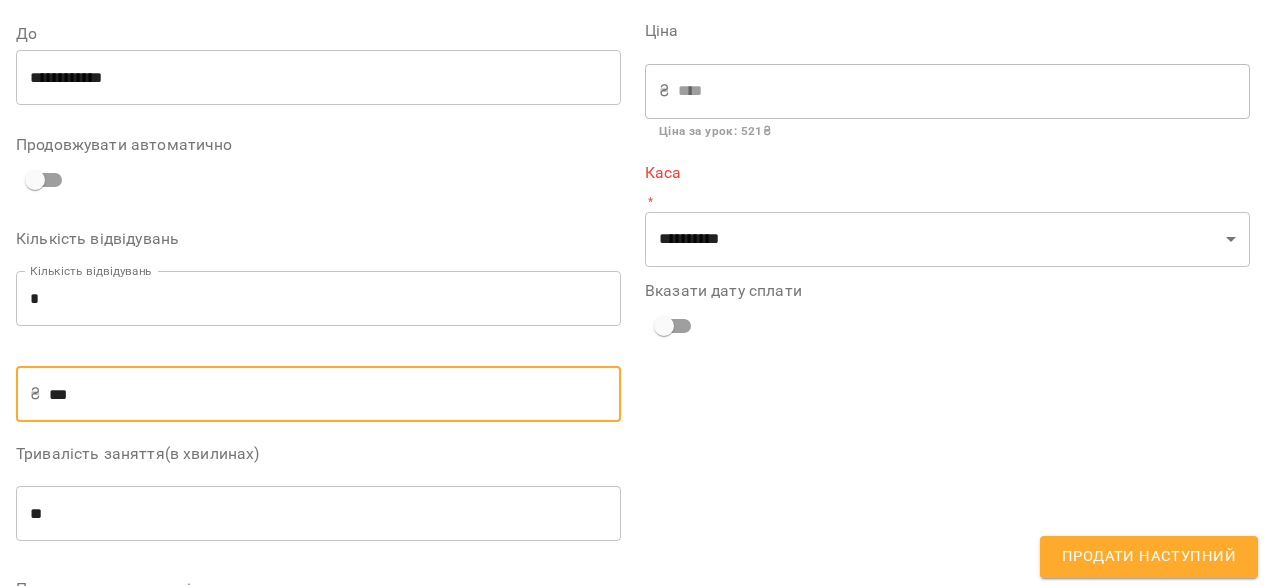type on "**" 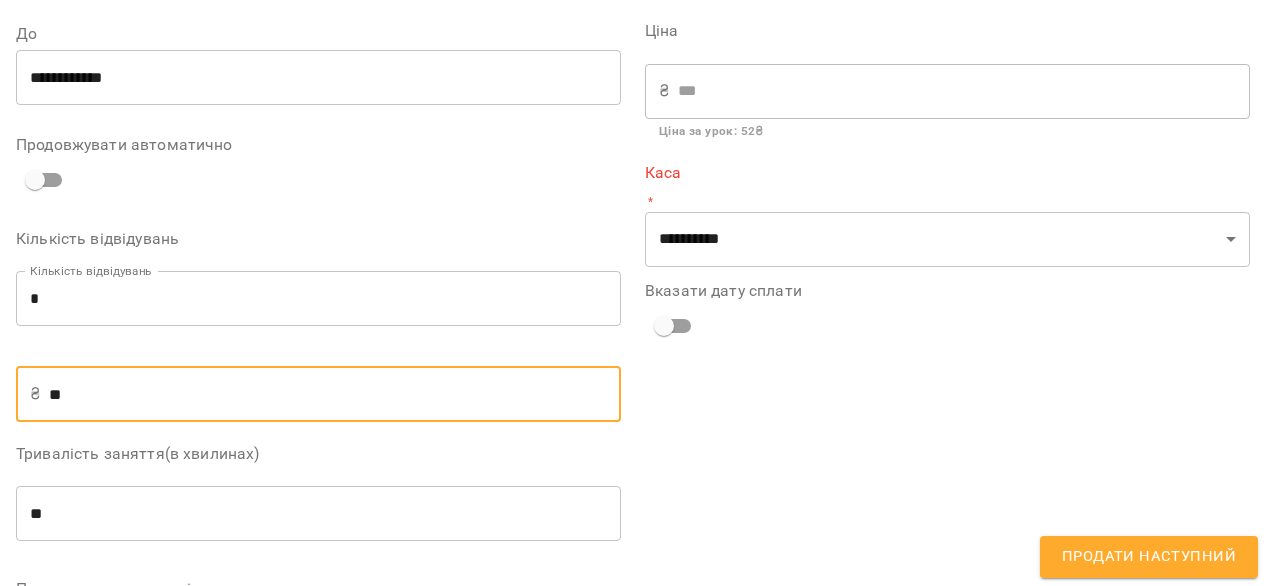 type on "***" 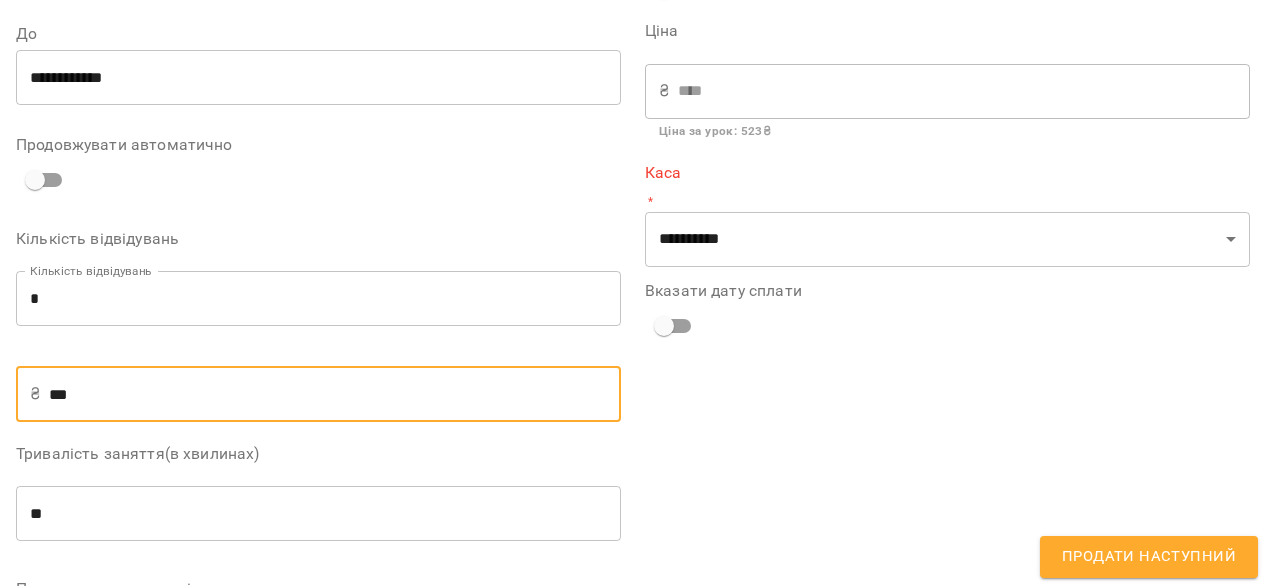 type on "**" 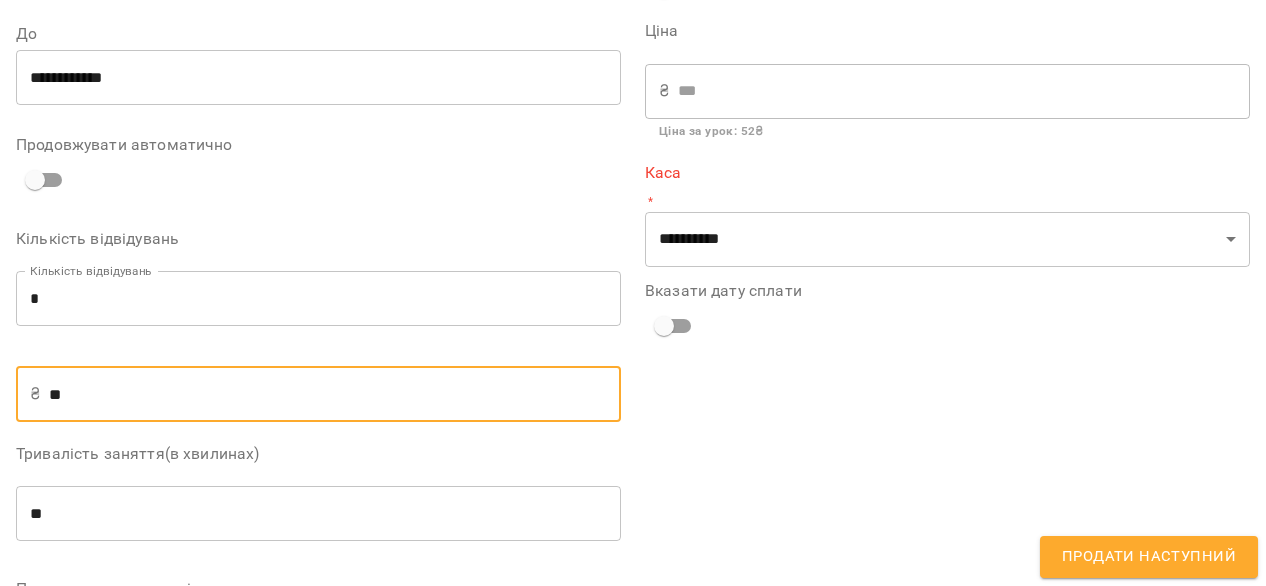 type on "*" 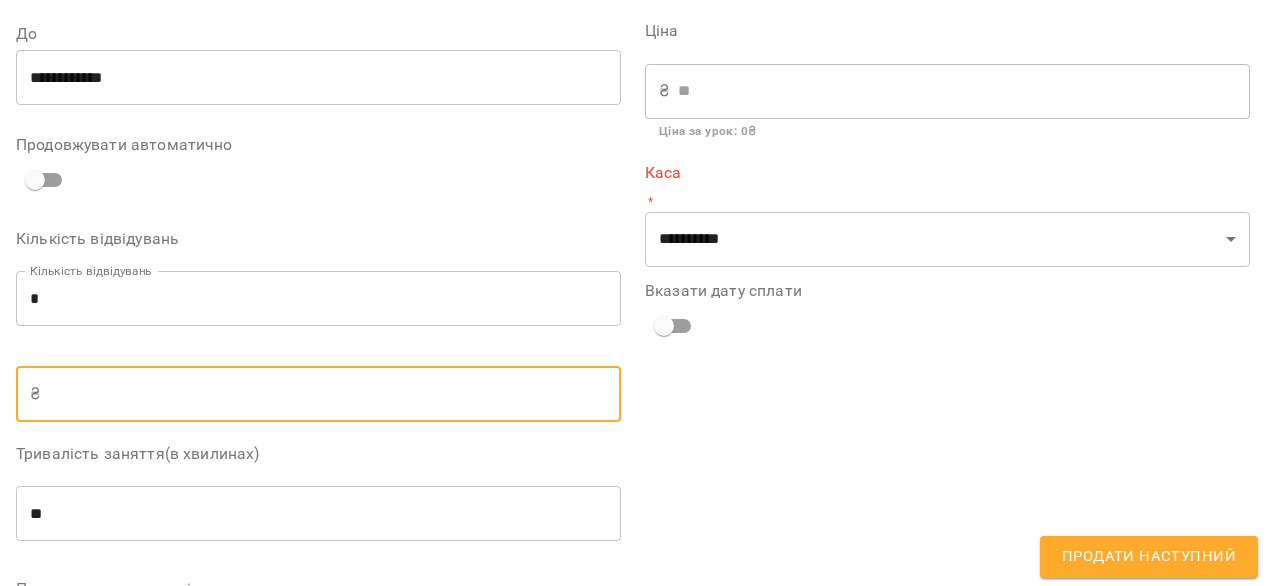 type on "*" 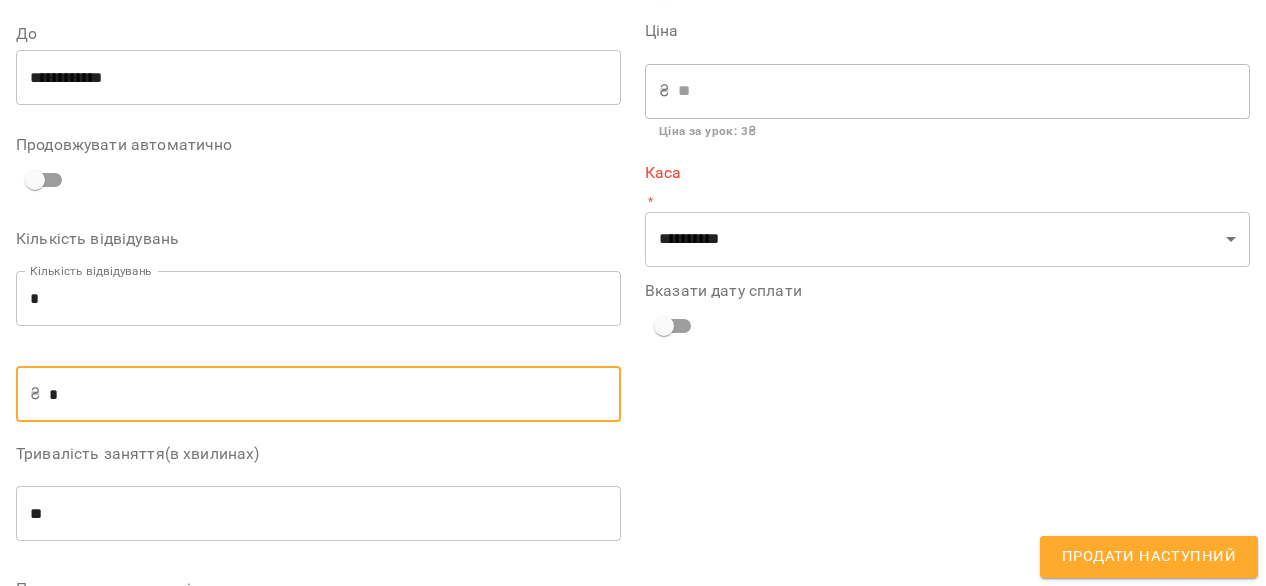 type on "**" 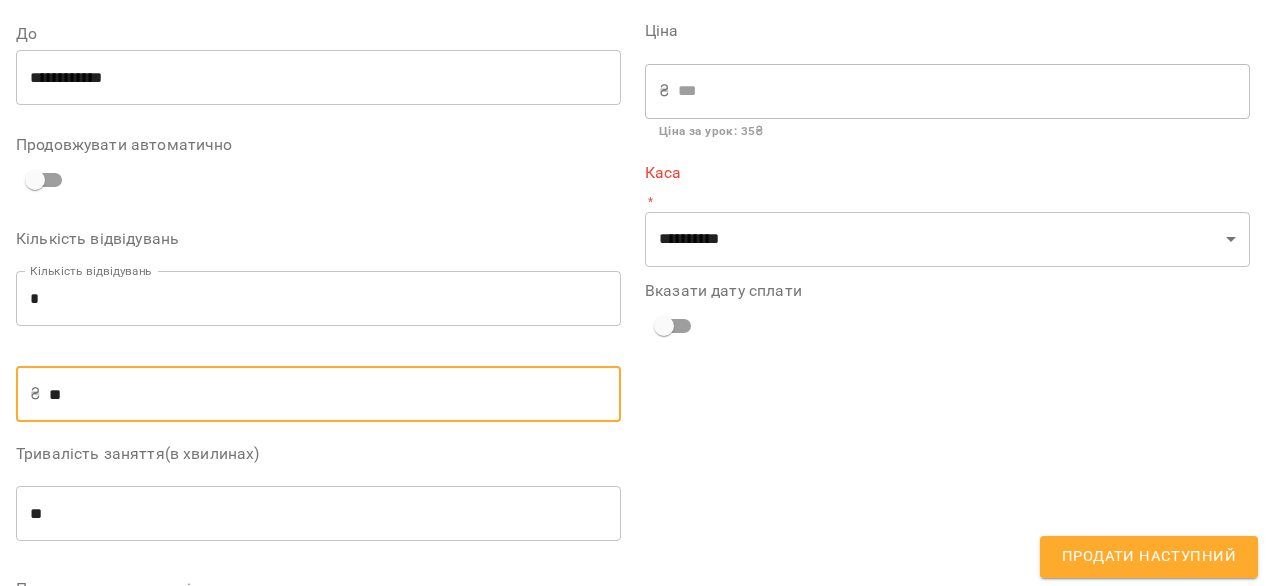 type on "***" 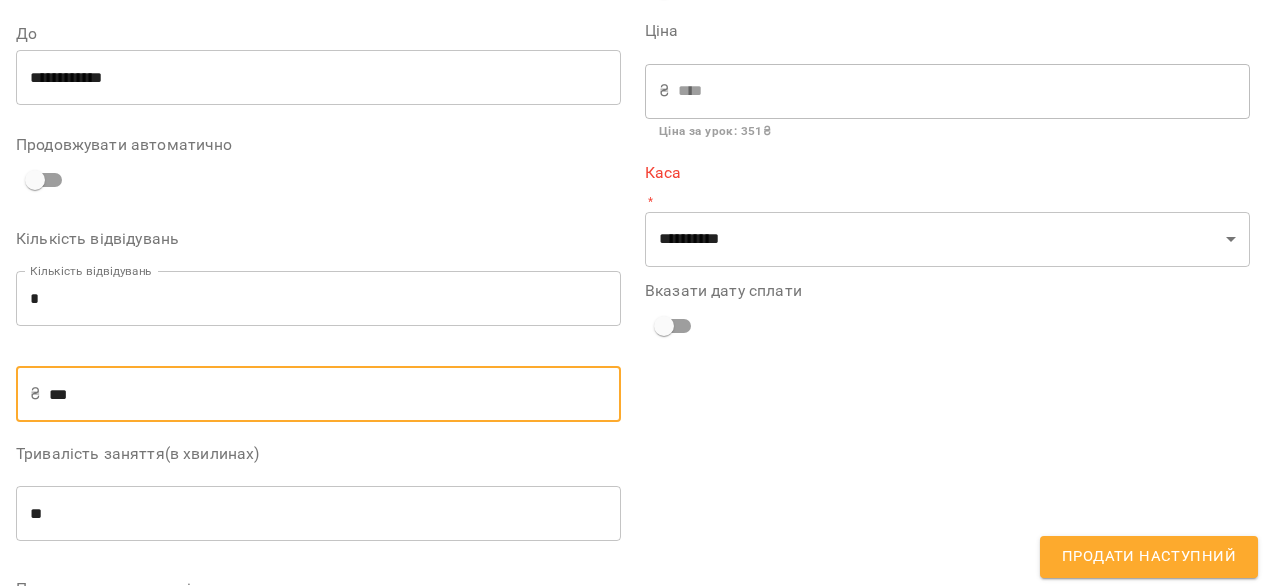 type on "**" 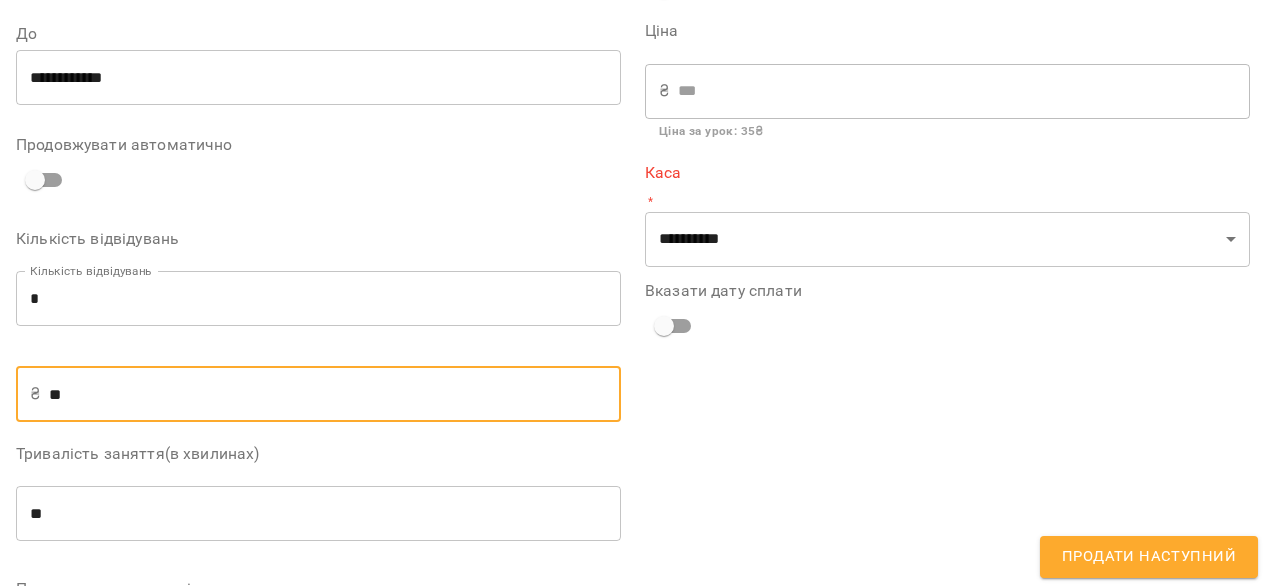 type on "***" 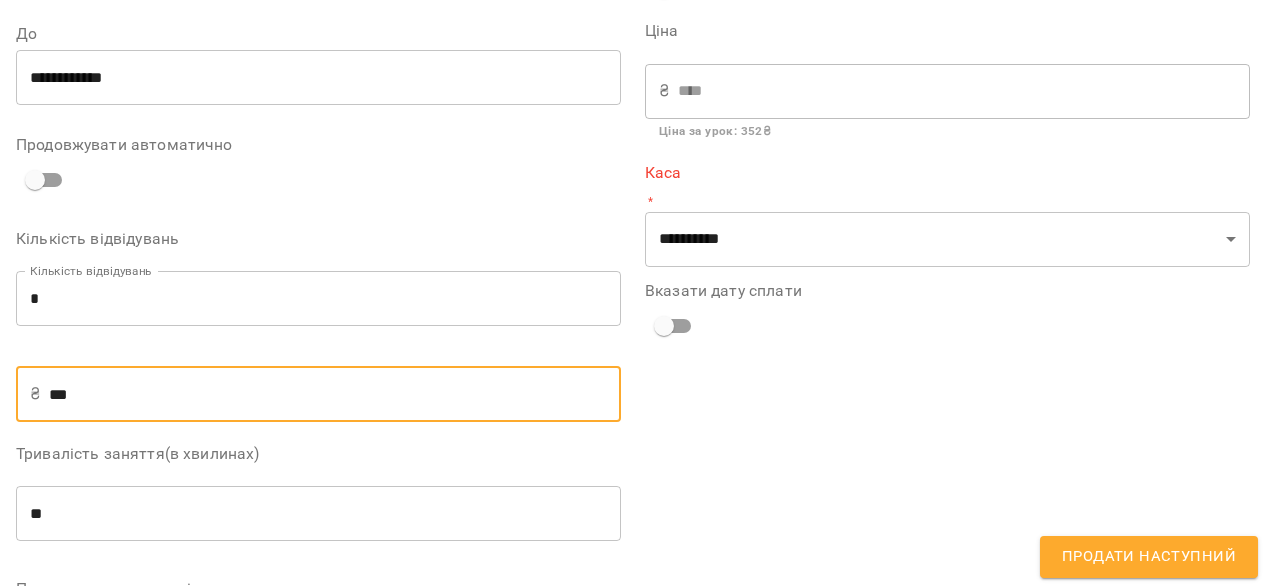 click on "**********" at bounding box center [947, 267] 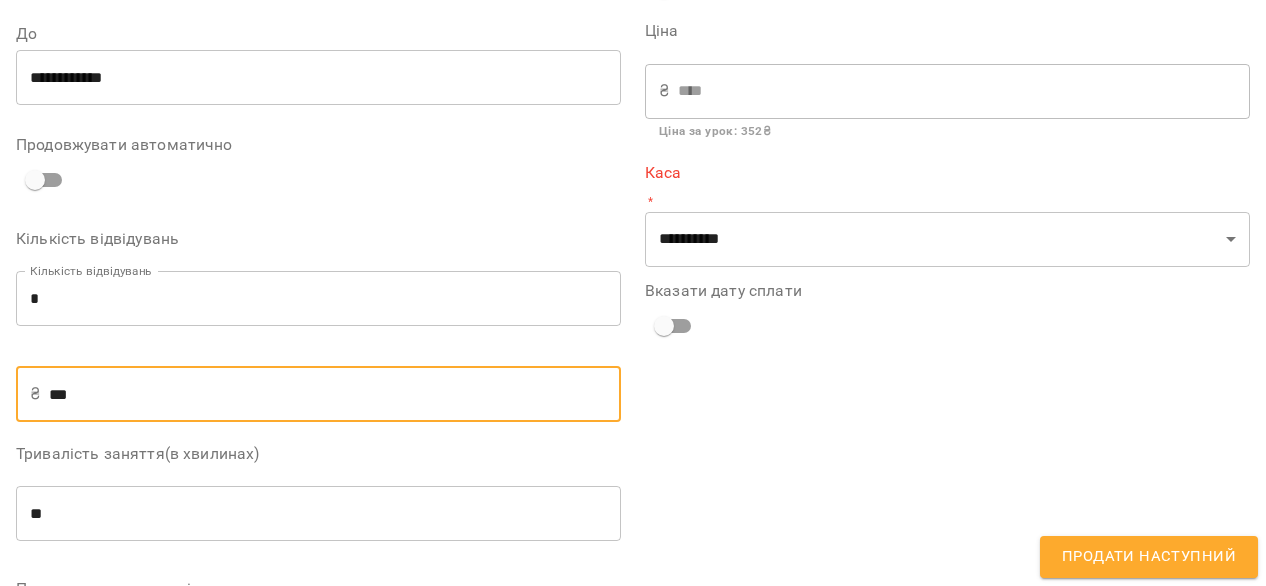 click on "***" at bounding box center (335, 394) 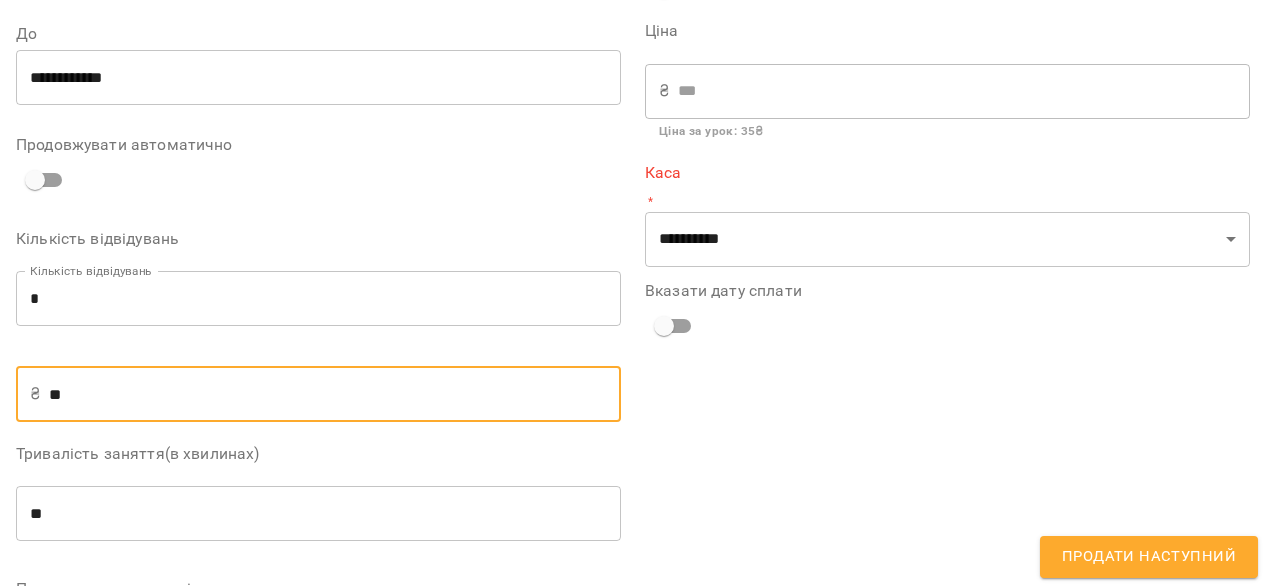 type on "***" 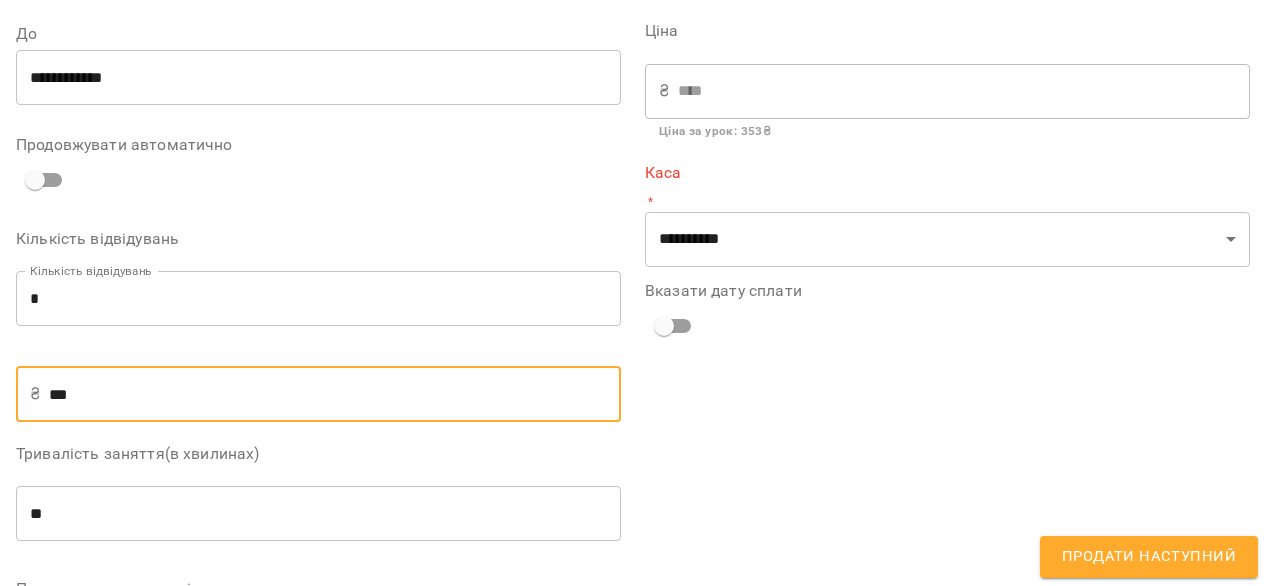 type on "*****" 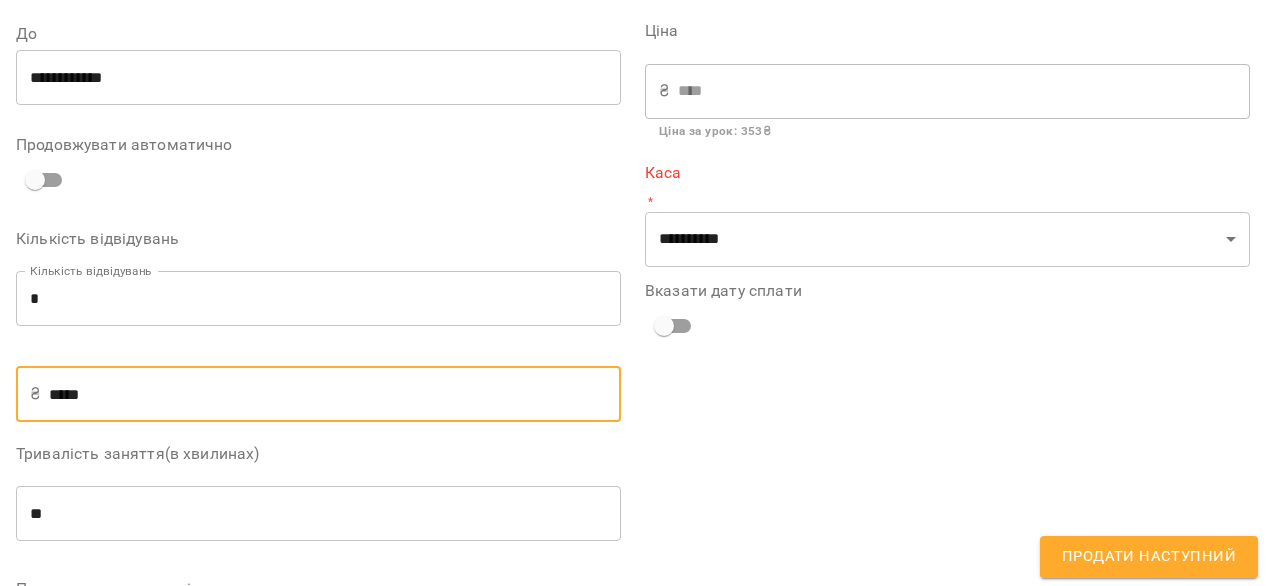 type on "******" 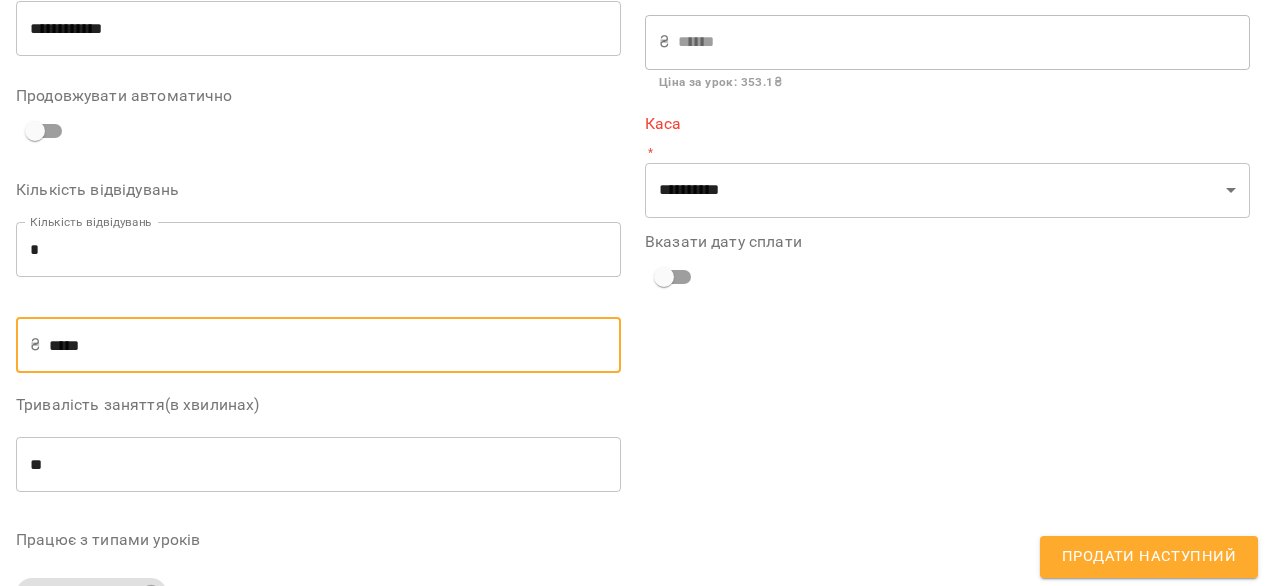 scroll, scrollTop: 278, scrollLeft: 0, axis: vertical 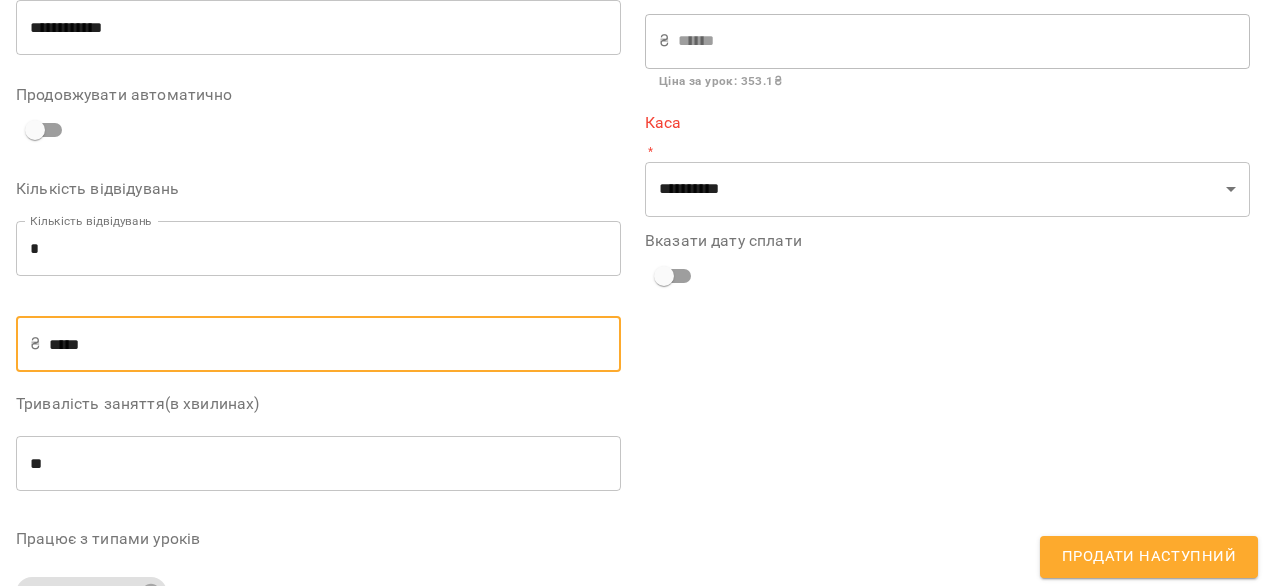 click on "**" at bounding box center (318, 464) 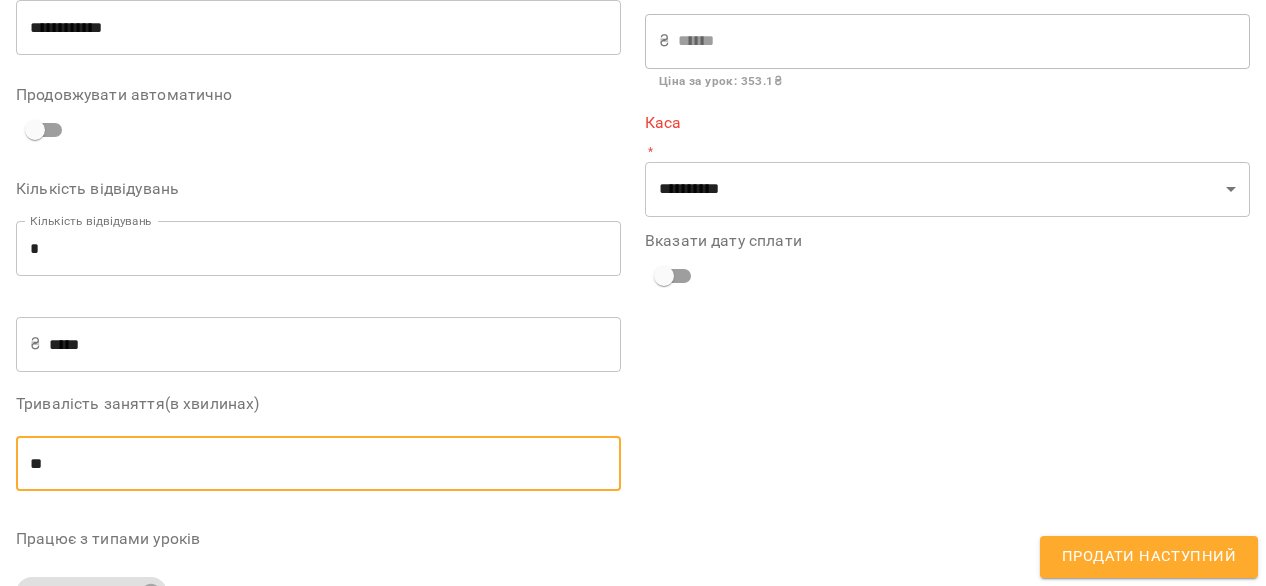 scroll, scrollTop: 340, scrollLeft: 0, axis: vertical 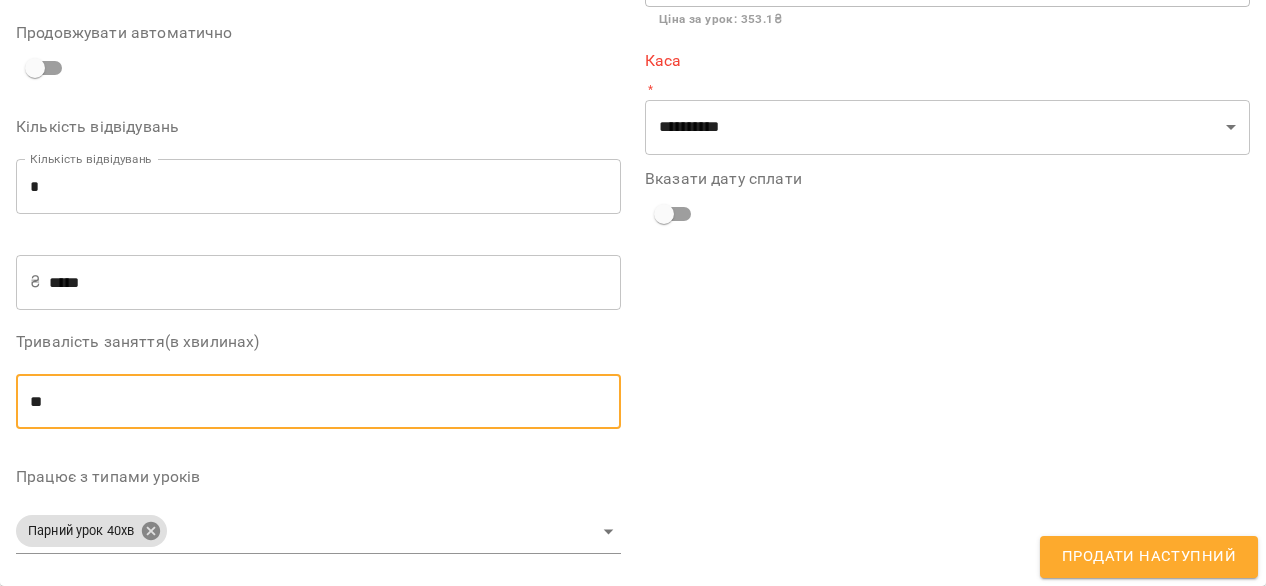 type on "**" 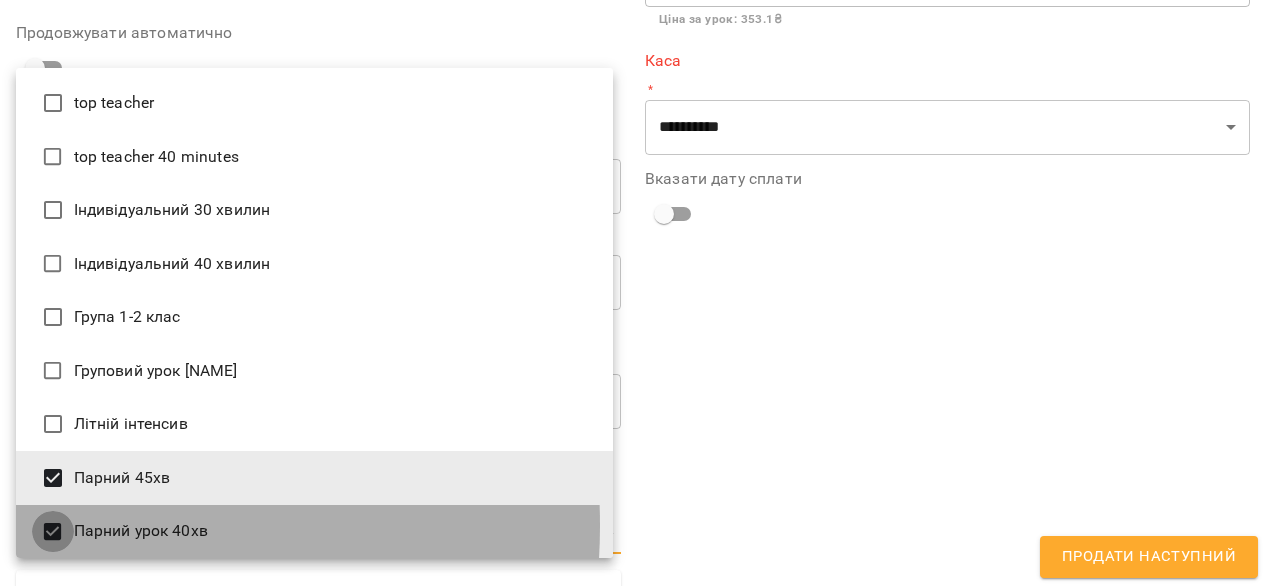 type on "**********" 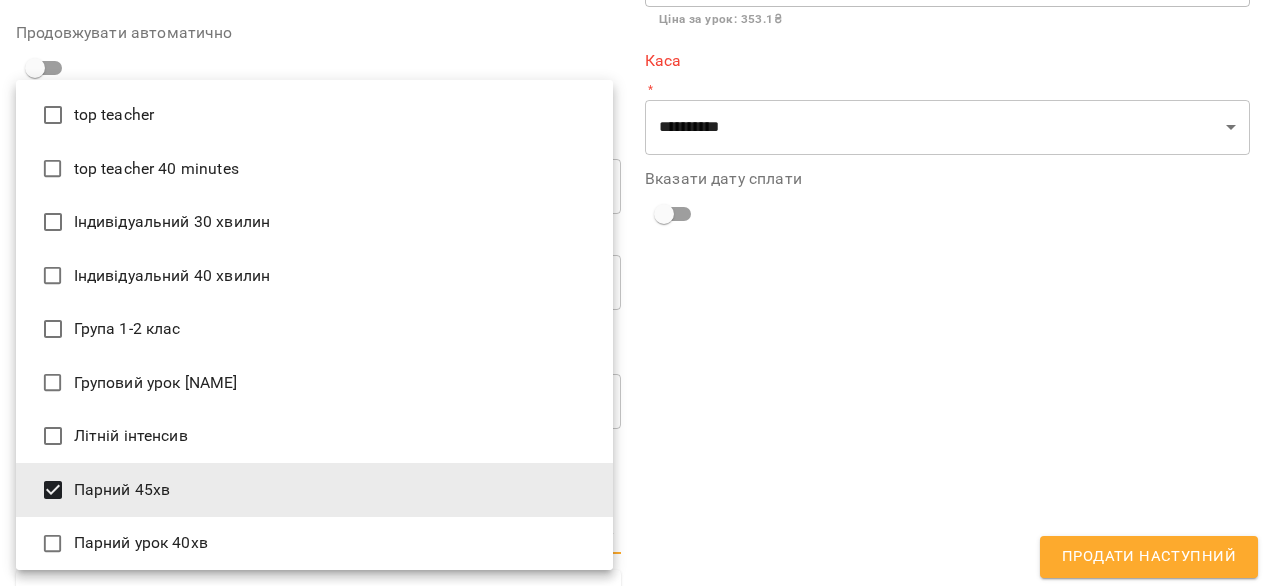 click at bounding box center [633, 293] 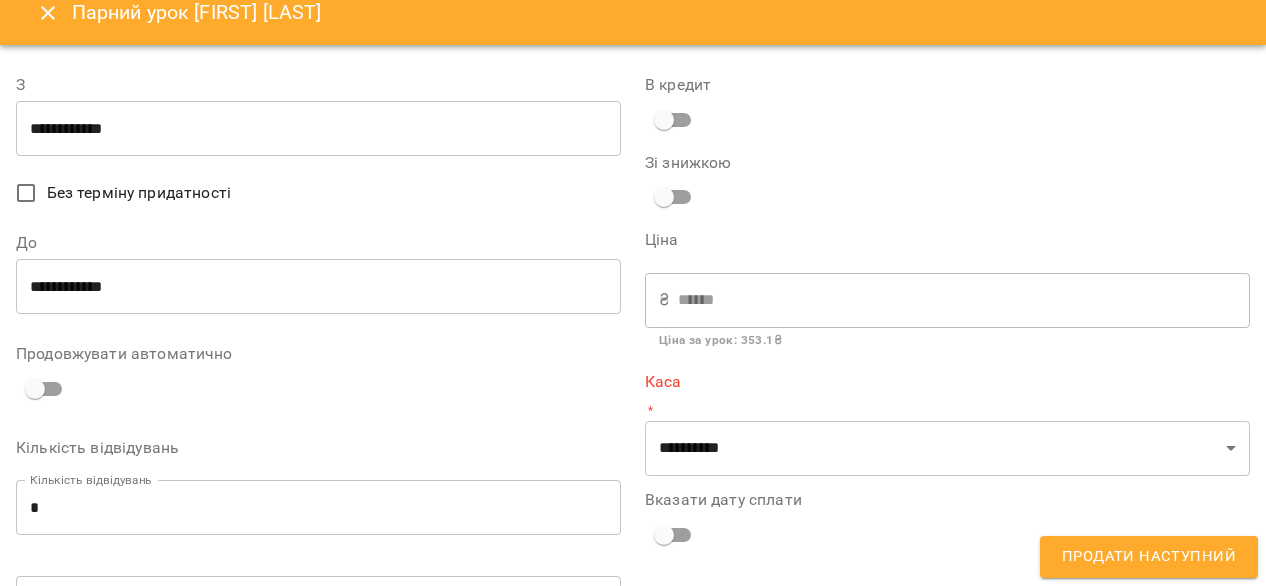 scroll, scrollTop: 17, scrollLeft: 0, axis: vertical 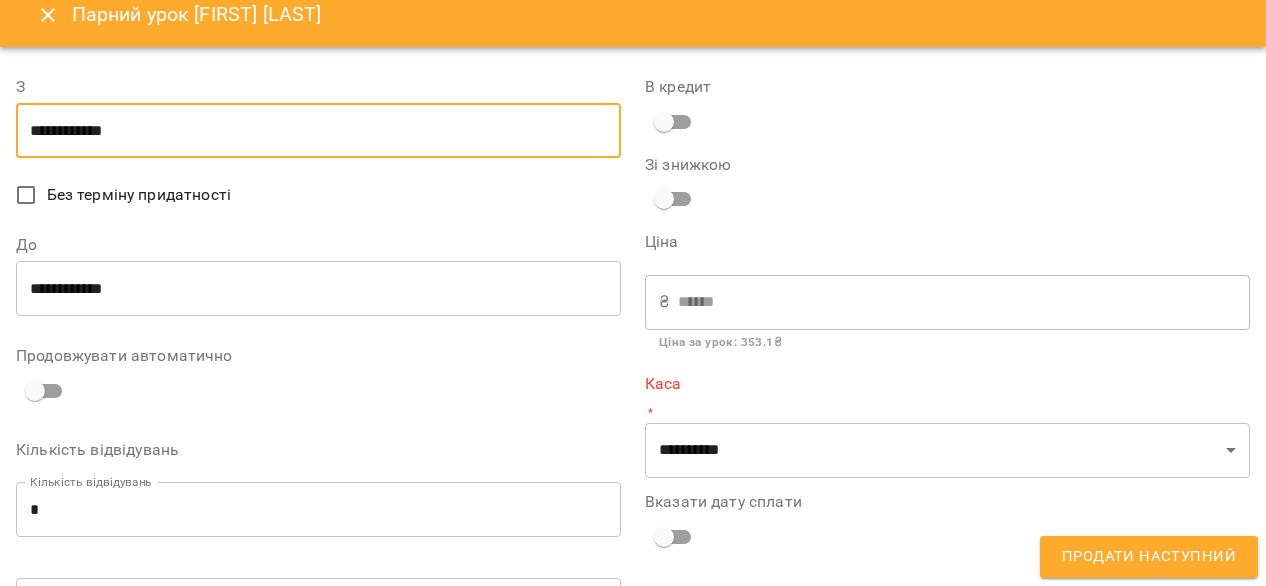 click on "**********" at bounding box center [318, 131] 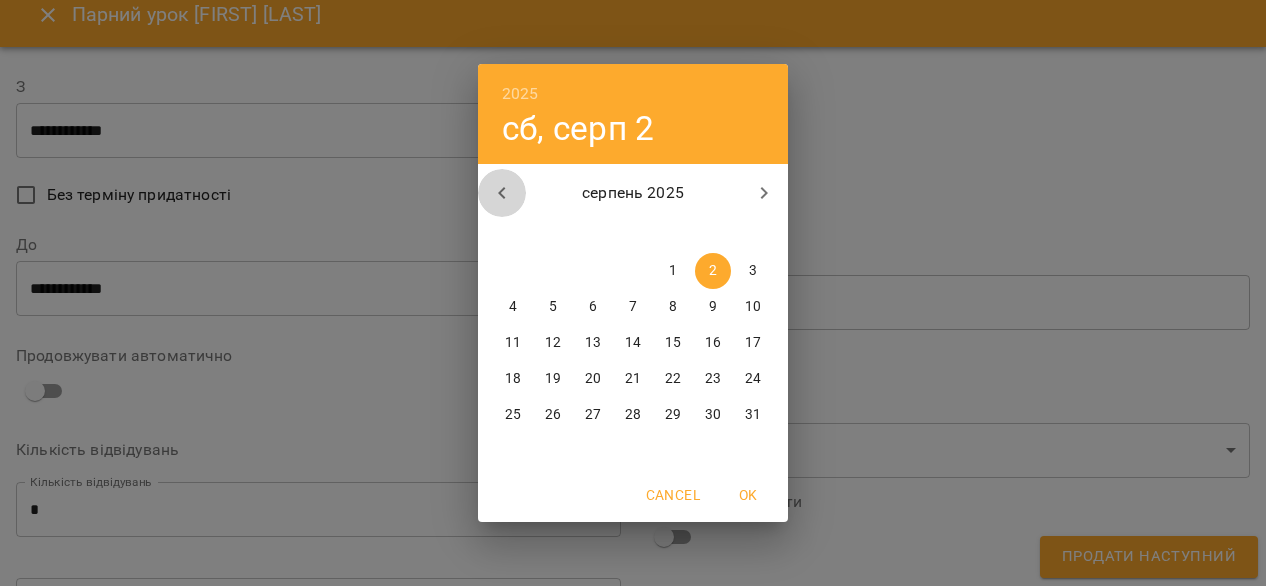 click 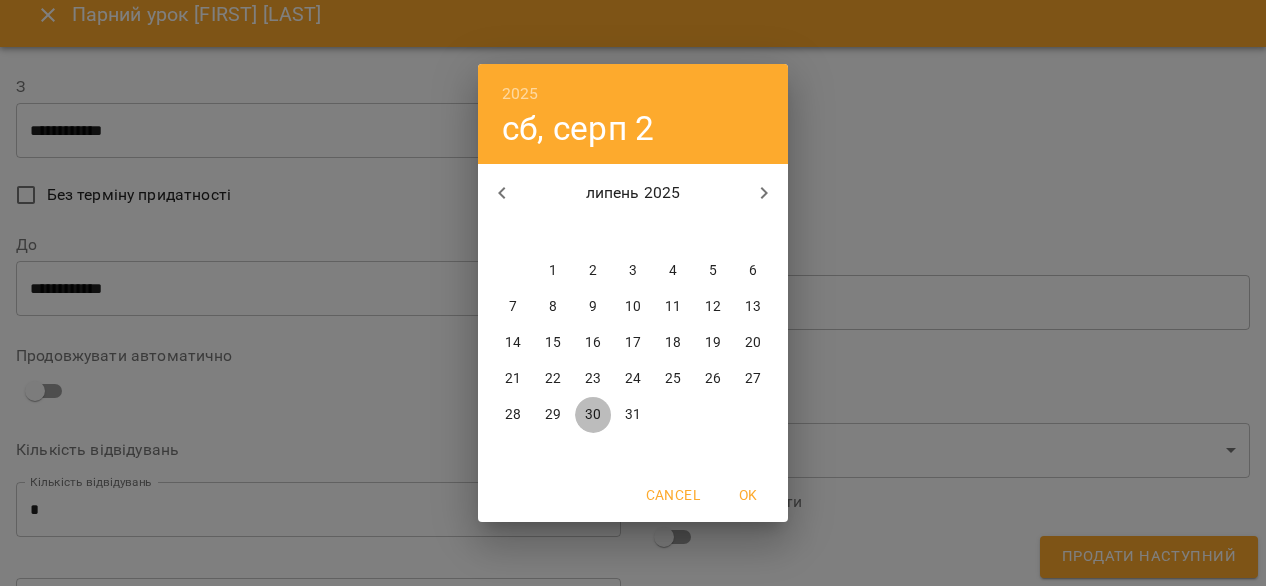 click on "30" at bounding box center [593, 415] 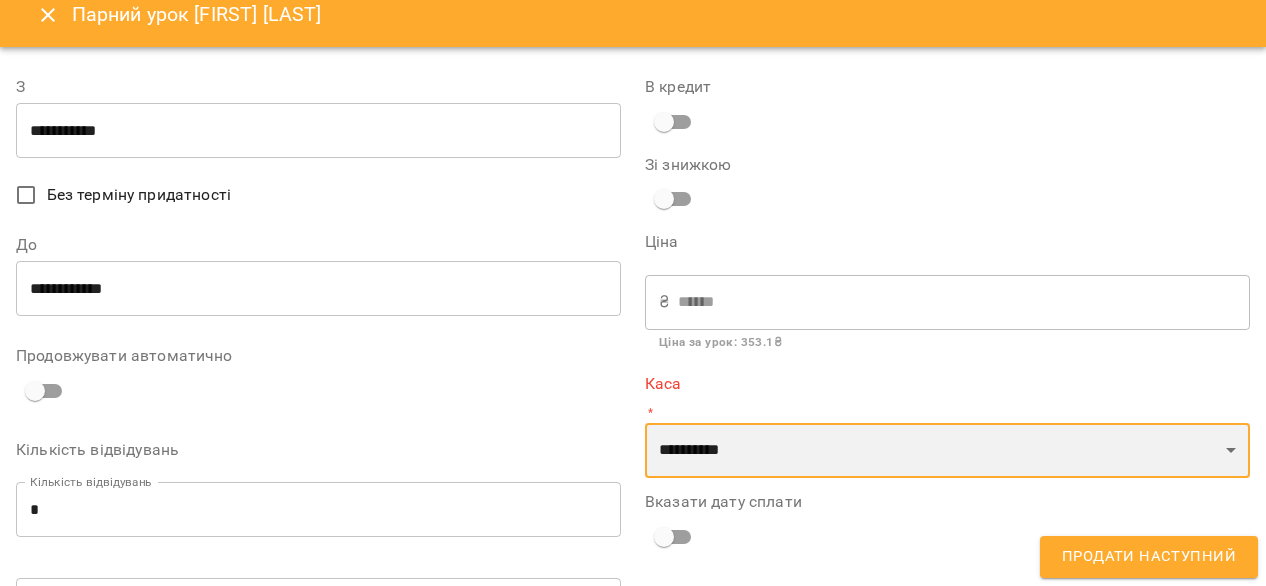 click on "**********" at bounding box center [947, 451] 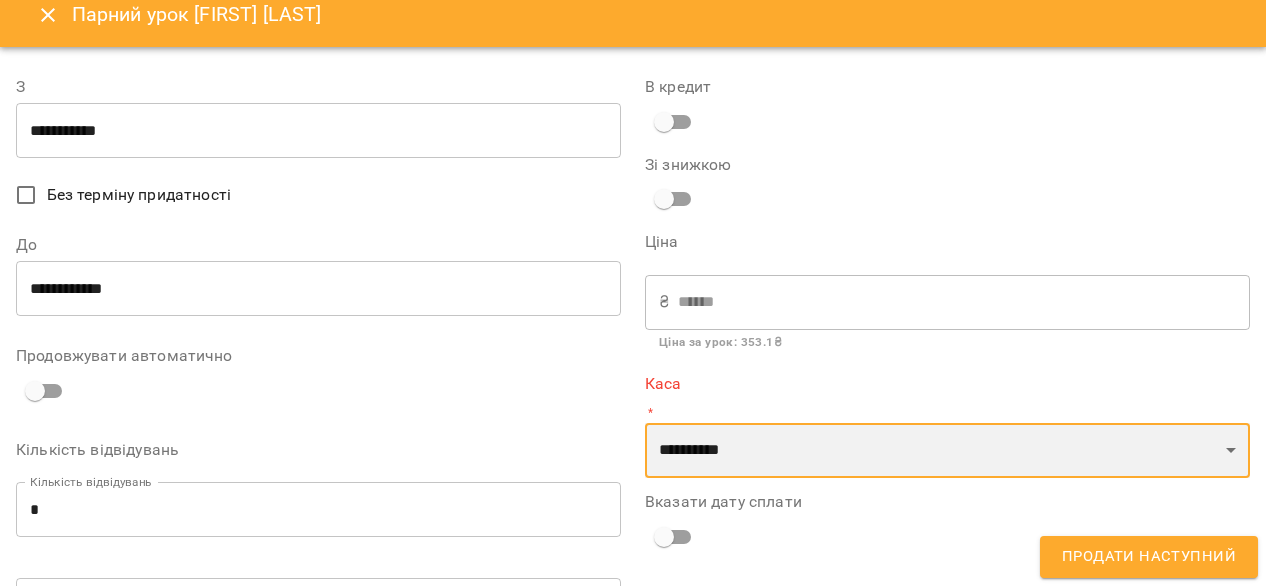select on "****" 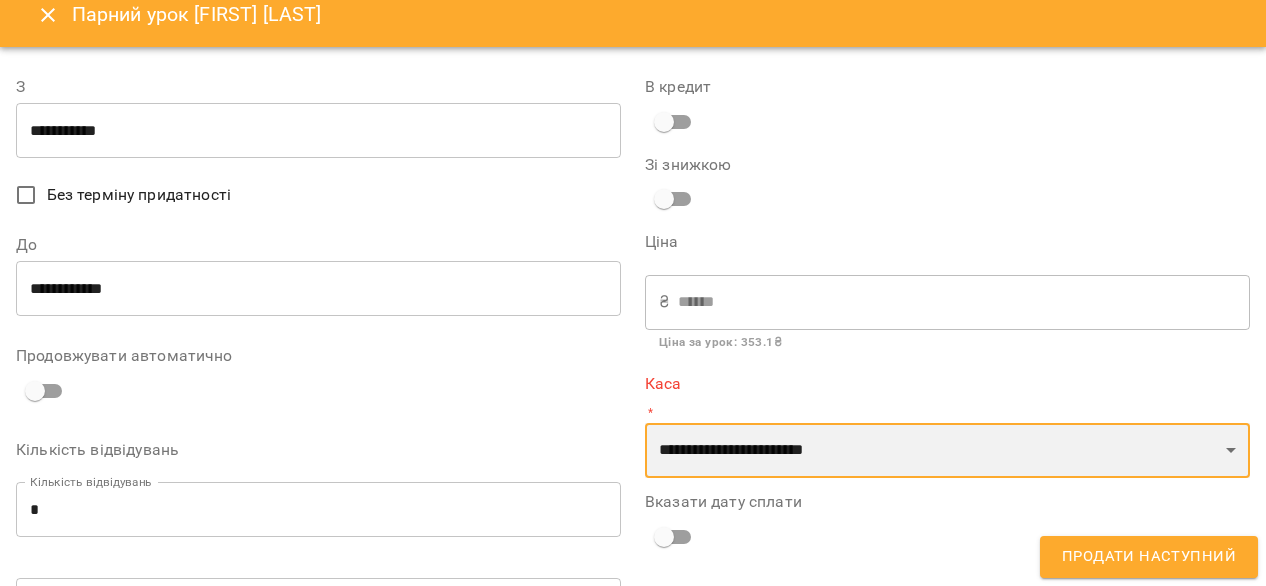 click on "**********" at bounding box center [947, 451] 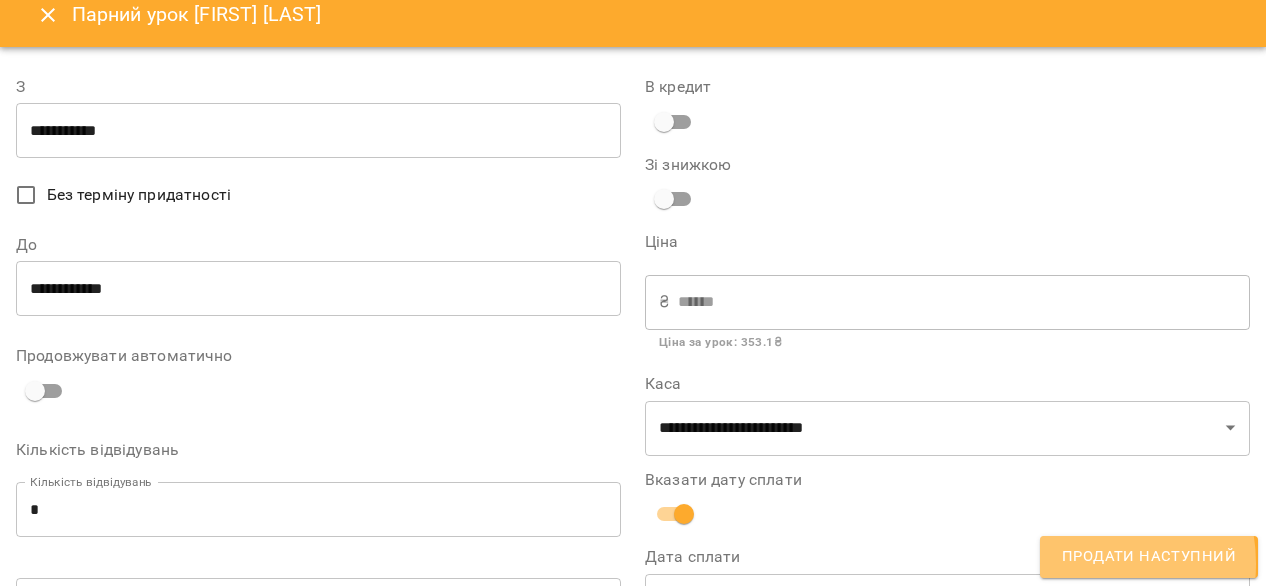 click on "Продати наступний" at bounding box center [1149, 557] 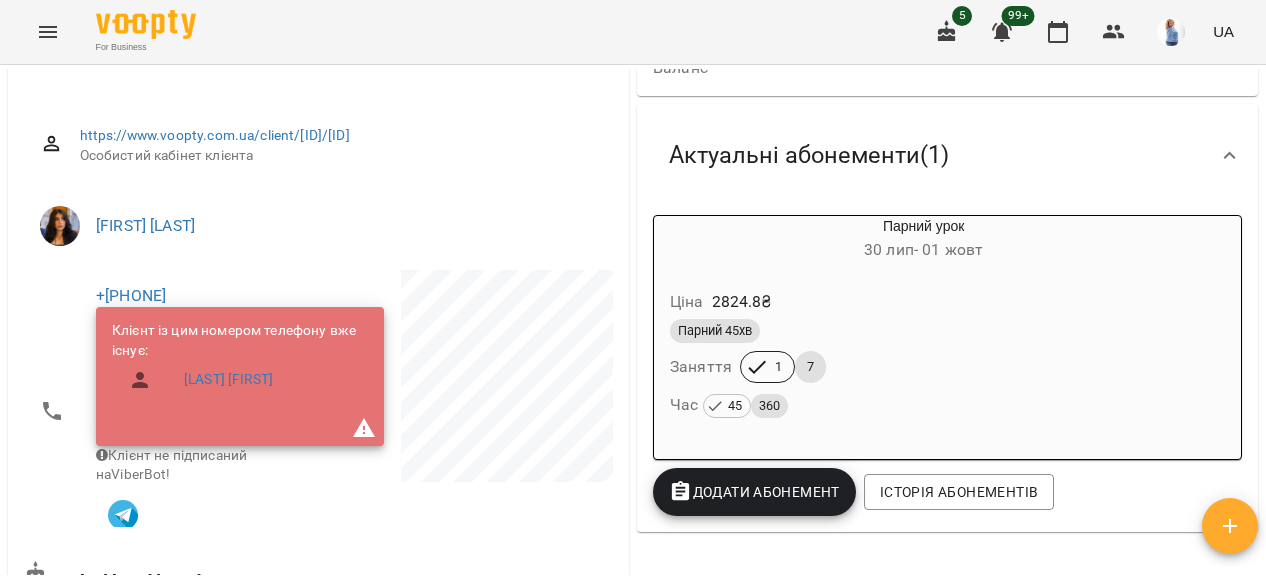 scroll, scrollTop: 230, scrollLeft: 0, axis: vertical 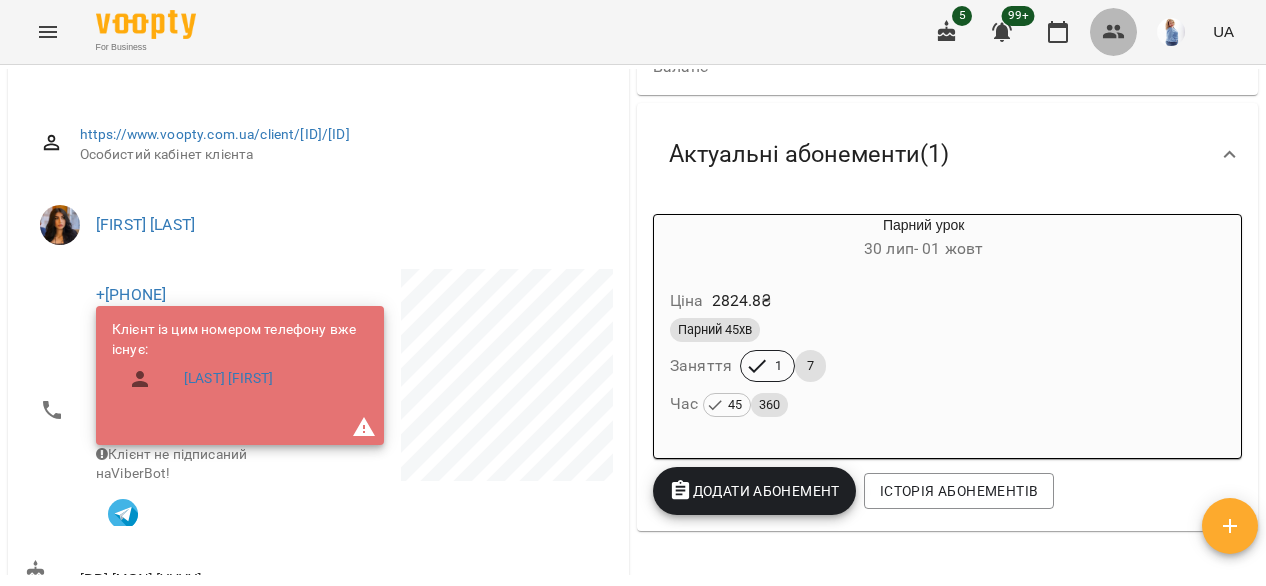 click 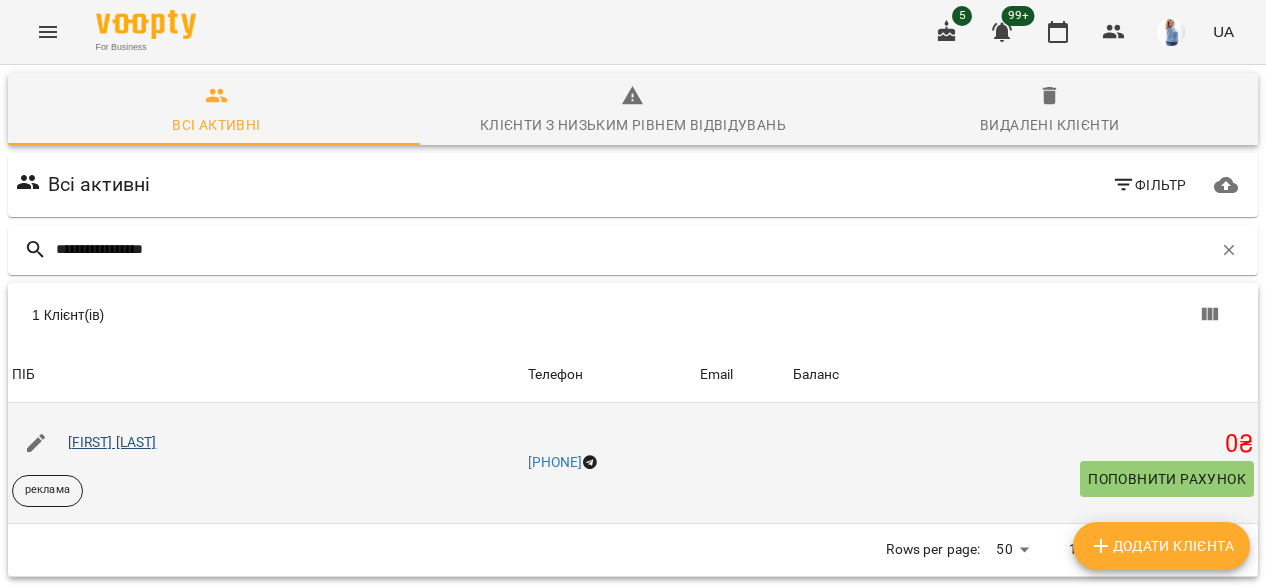 type on "**********" 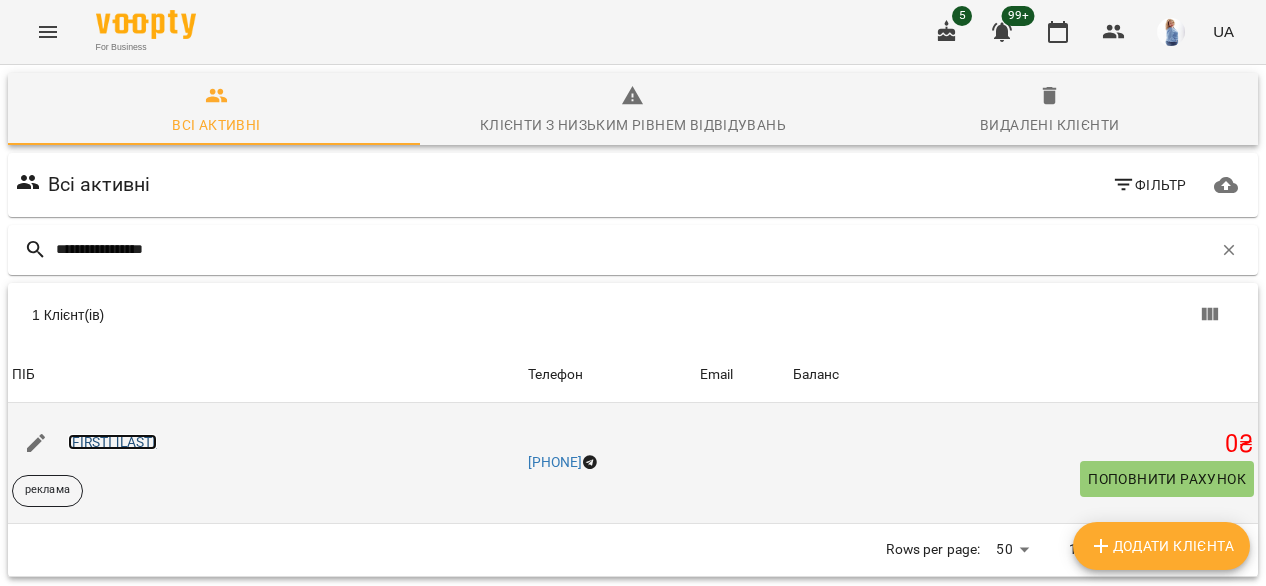 click on "[FIRST] [LAST]" at bounding box center (112, 442) 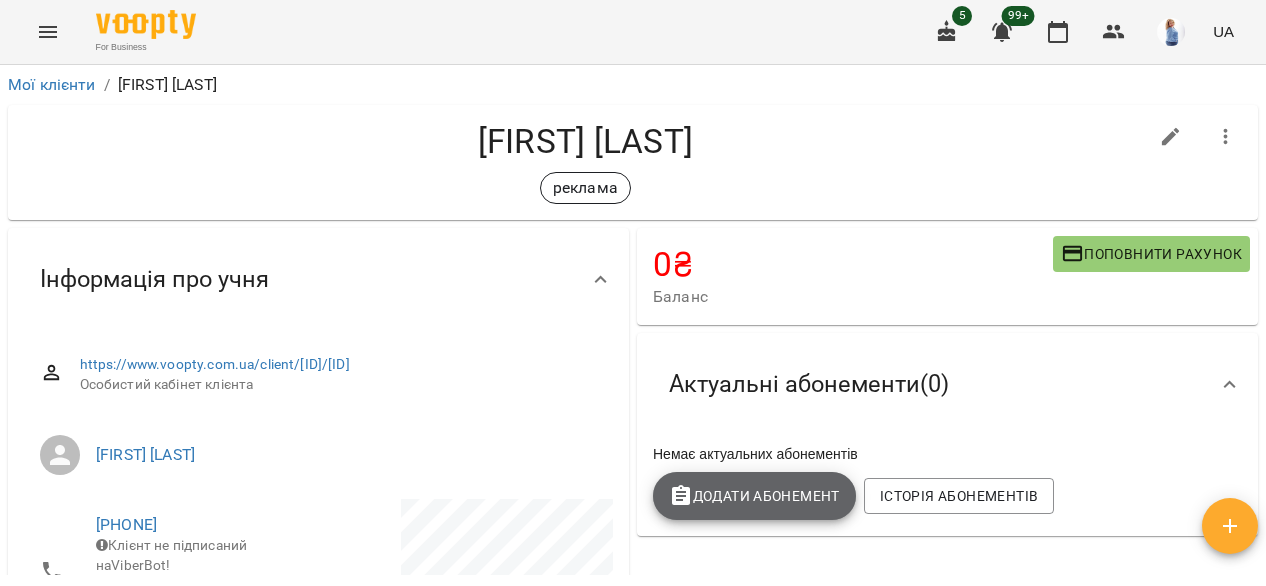 click on "Додати Абонемент" at bounding box center (754, 496) 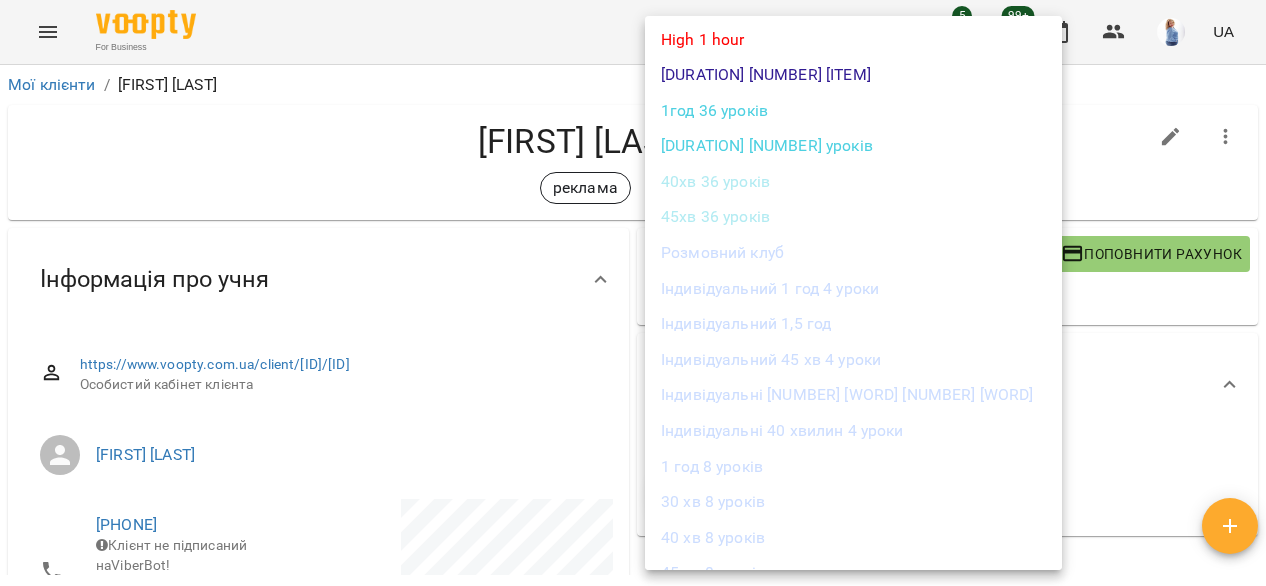 scroll, scrollTop: 120, scrollLeft: 0, axis: vertical 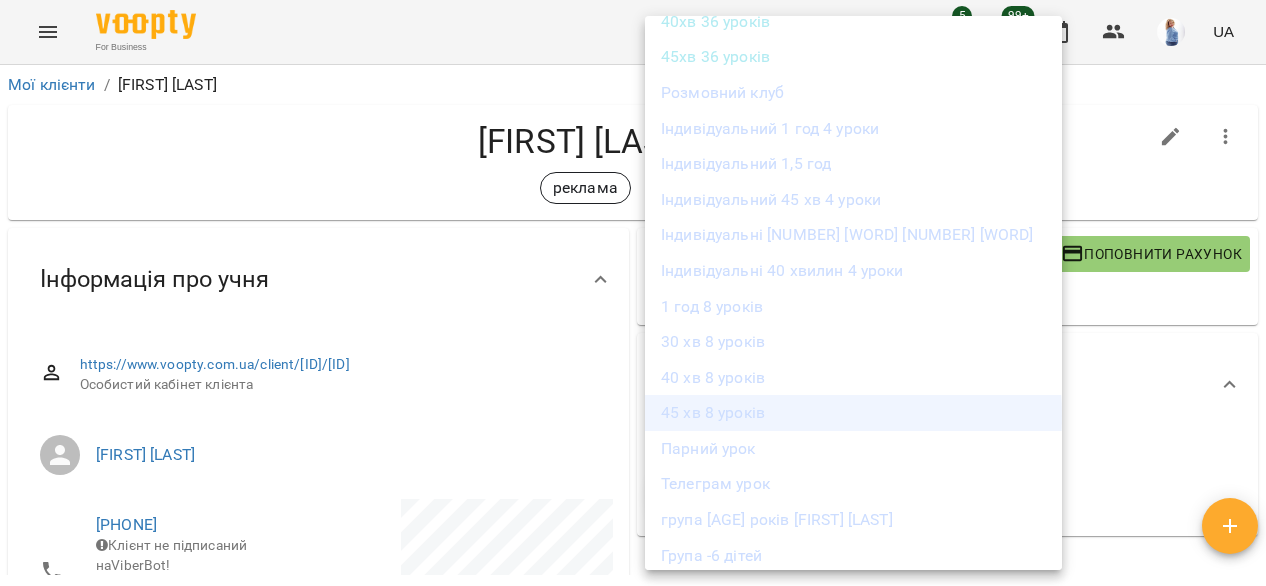 click on "45 хв 8 уроків" at bounding box center [853, 413] 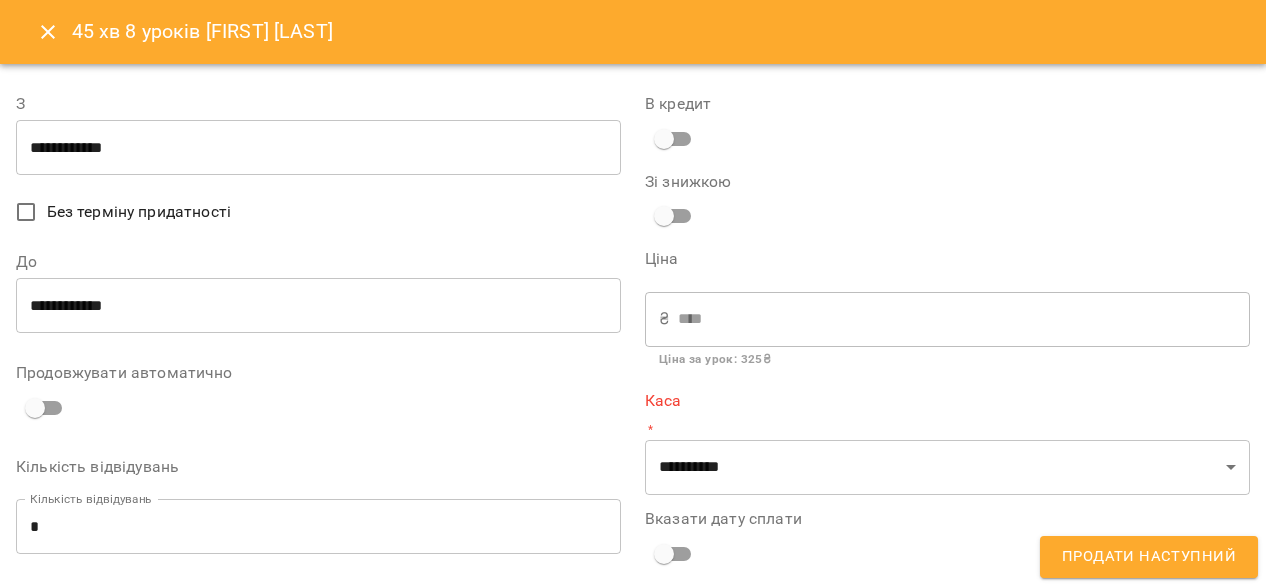 type on "**********" 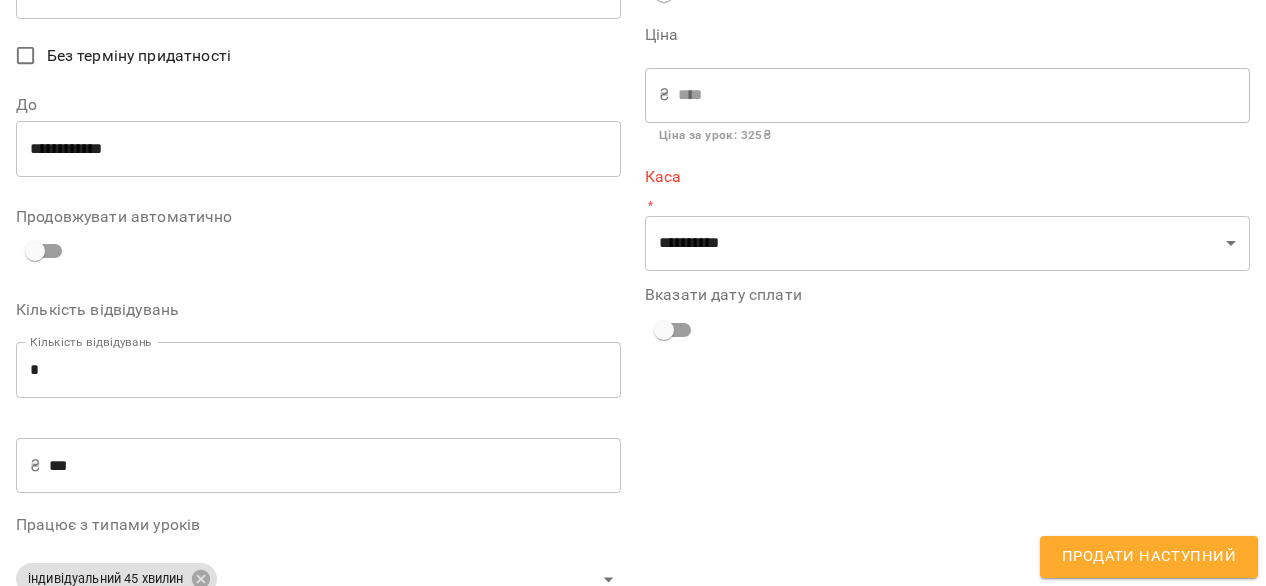 scroll, scrollTop: 232, scrollLeft: 0, axis: vertical 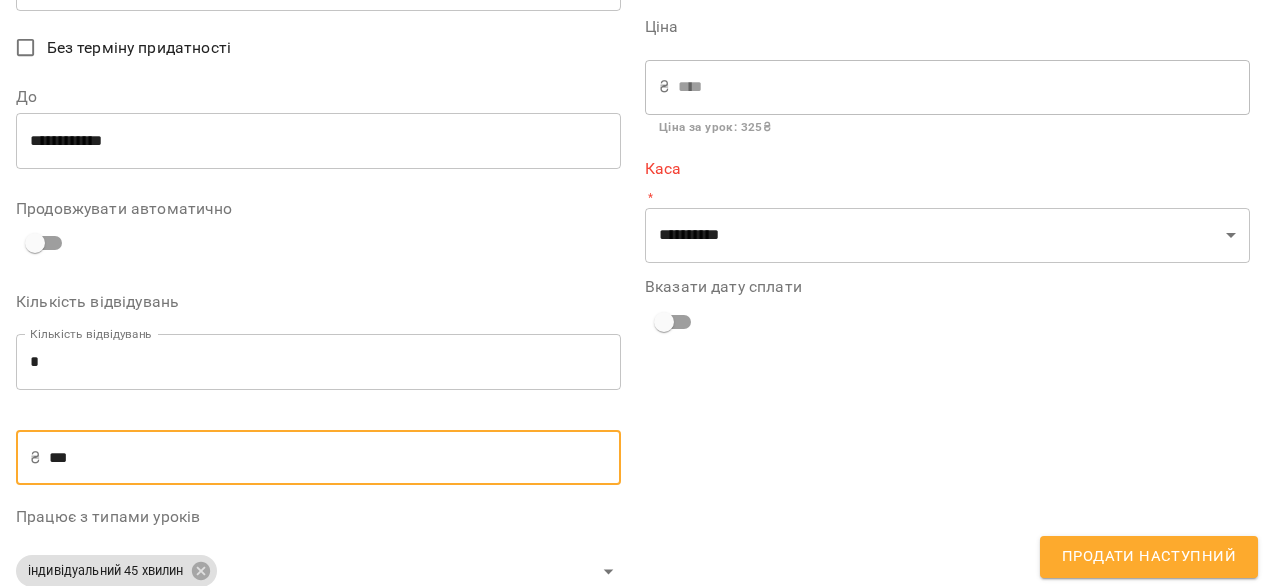 click on "***" at bounding box center (335, 458) 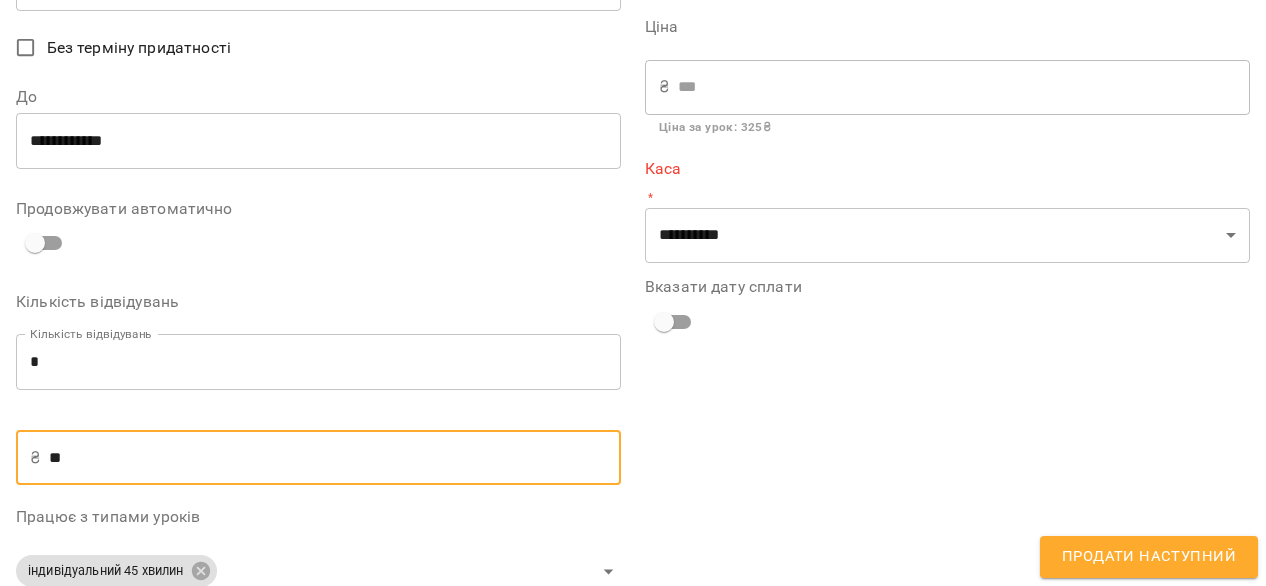 type on "*" 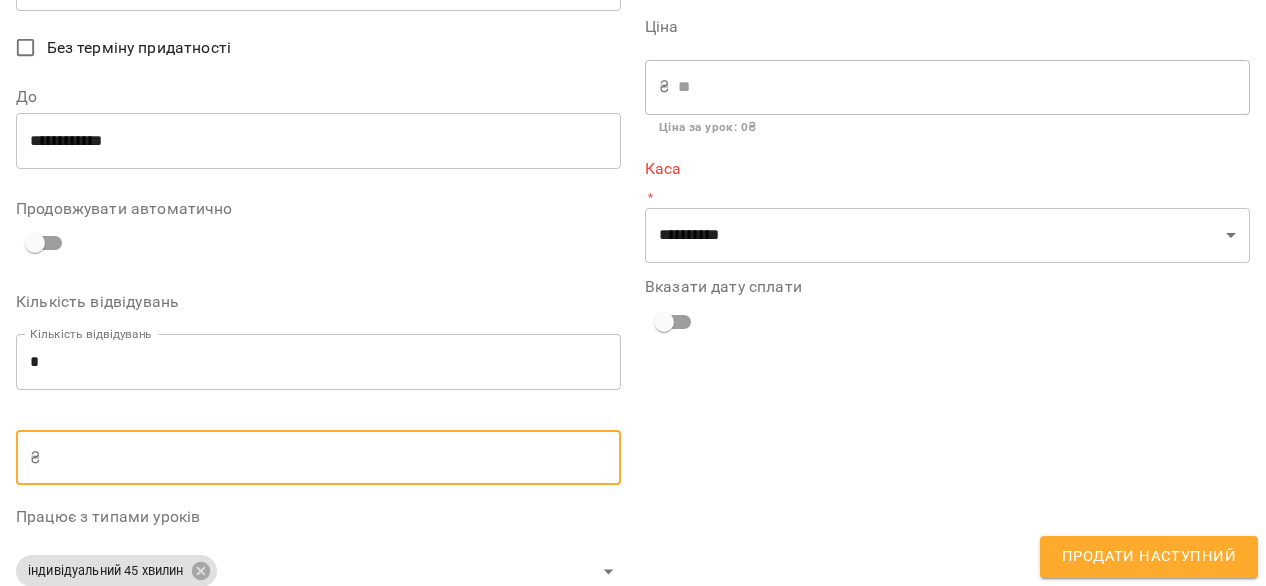 type on "*" 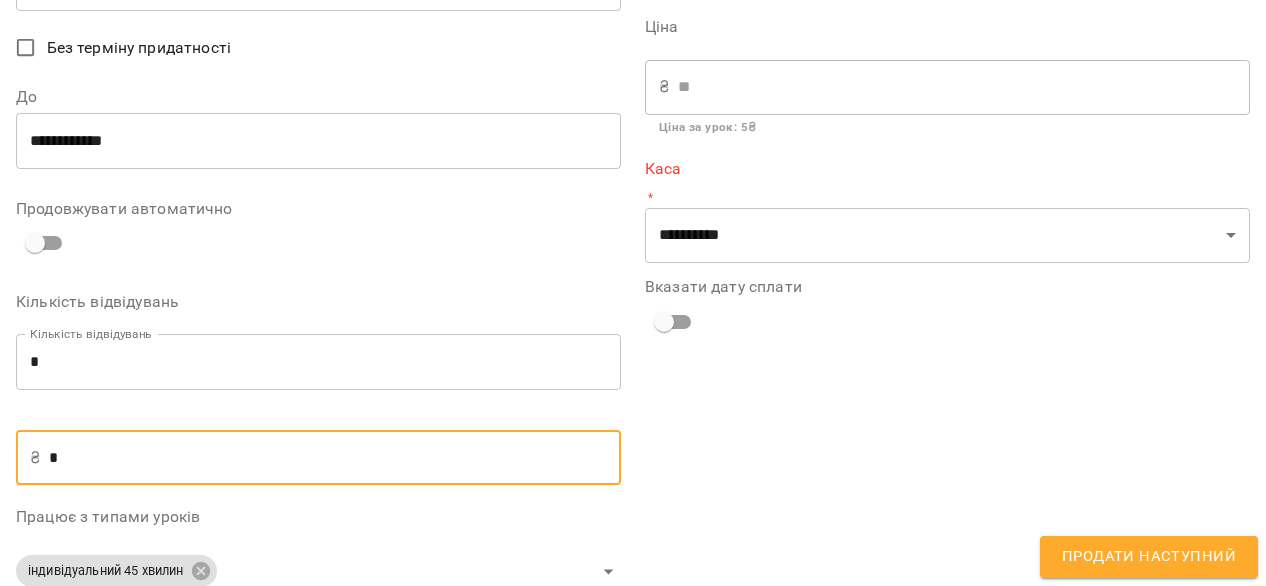 type on "**" 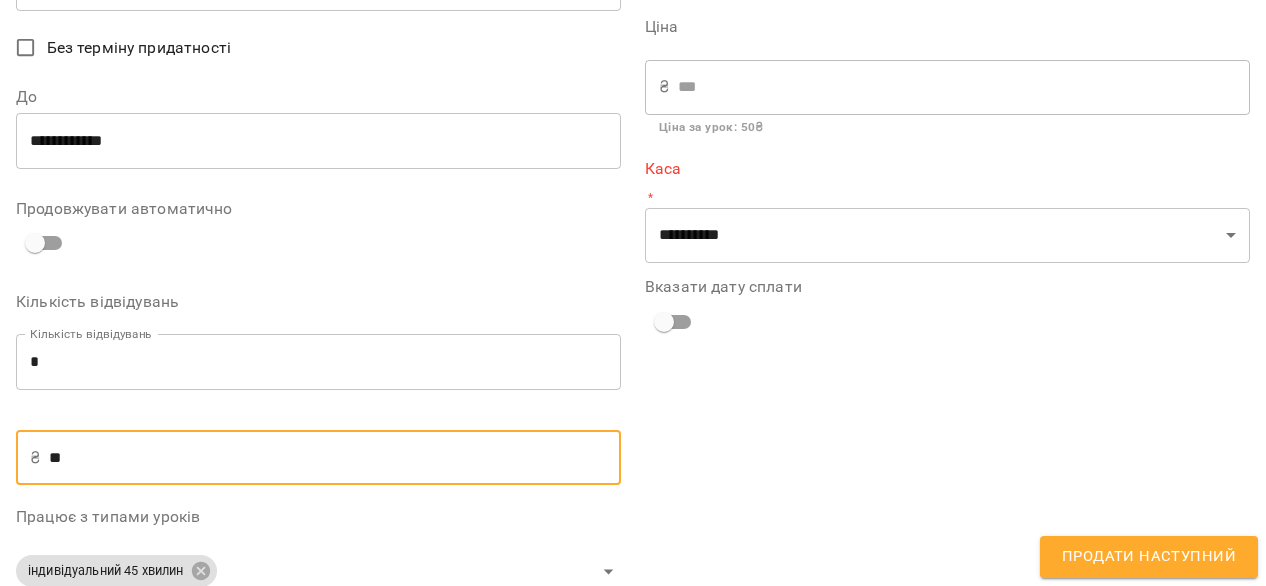 type on "***" 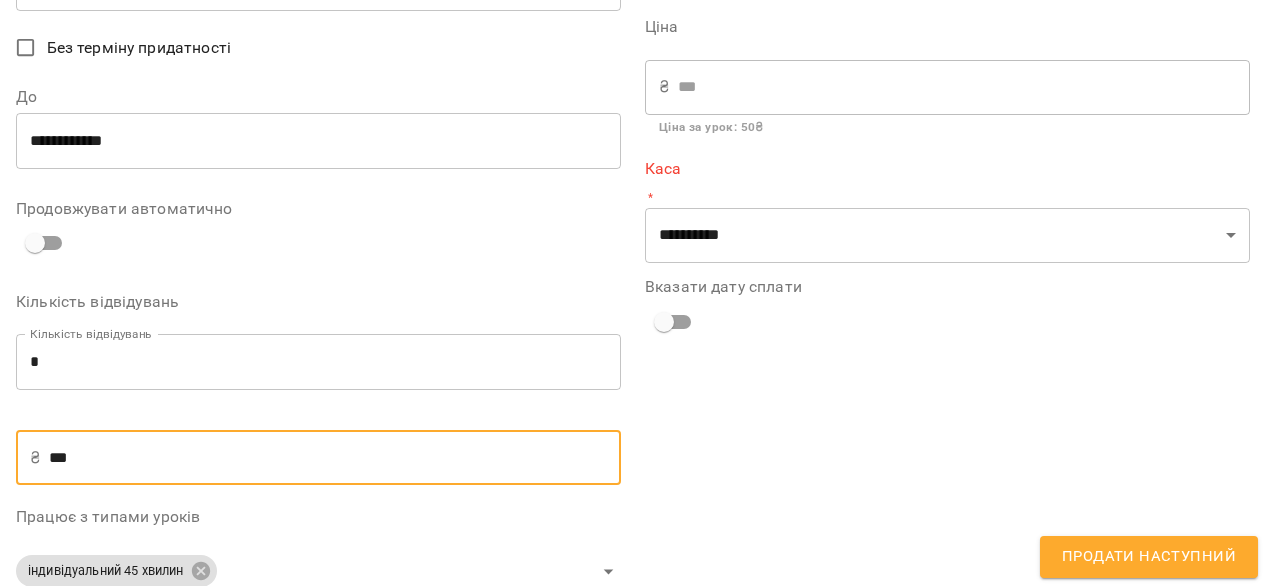 type on "****" 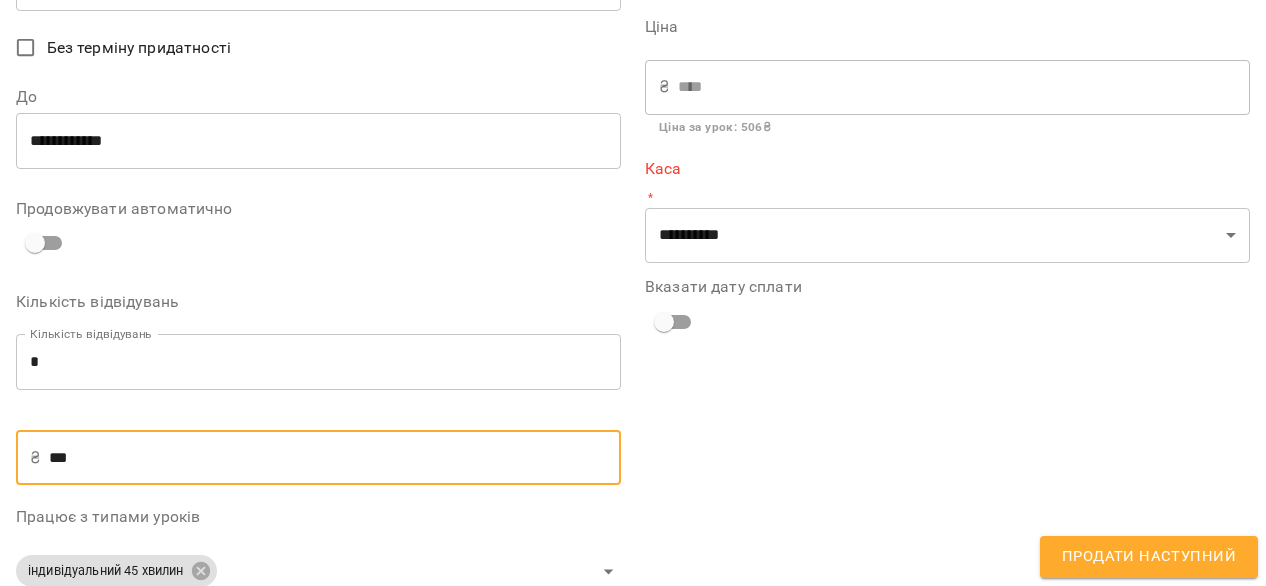 type on "******" 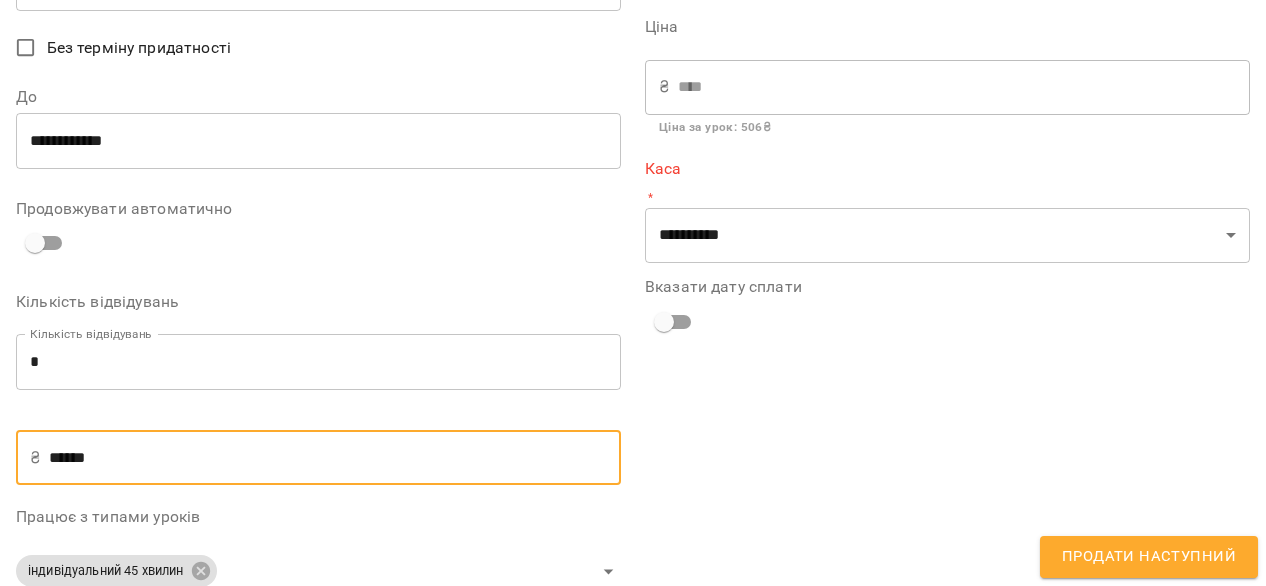 type on "****" 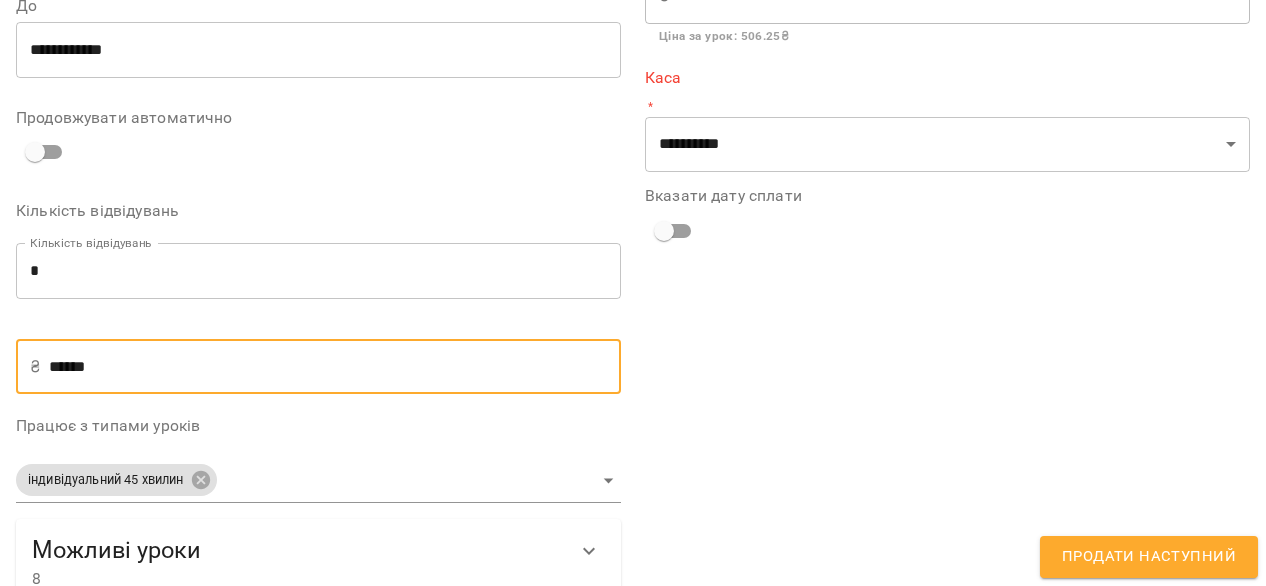 scroll, scrollTop: 359, scrollLeft: 0, axis: vertical 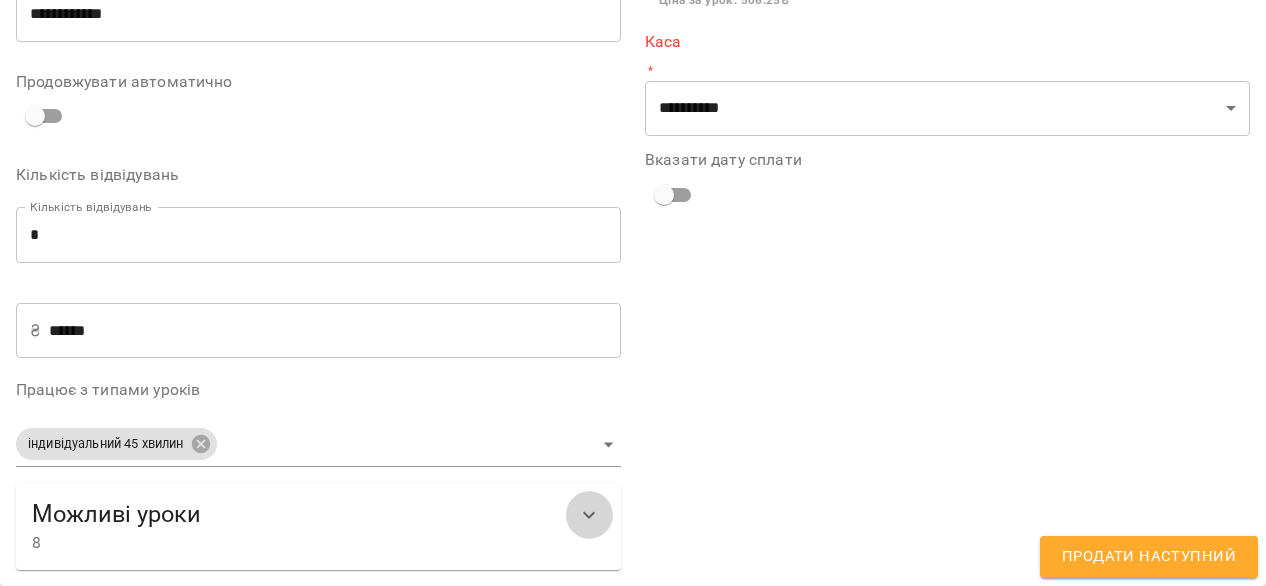 click 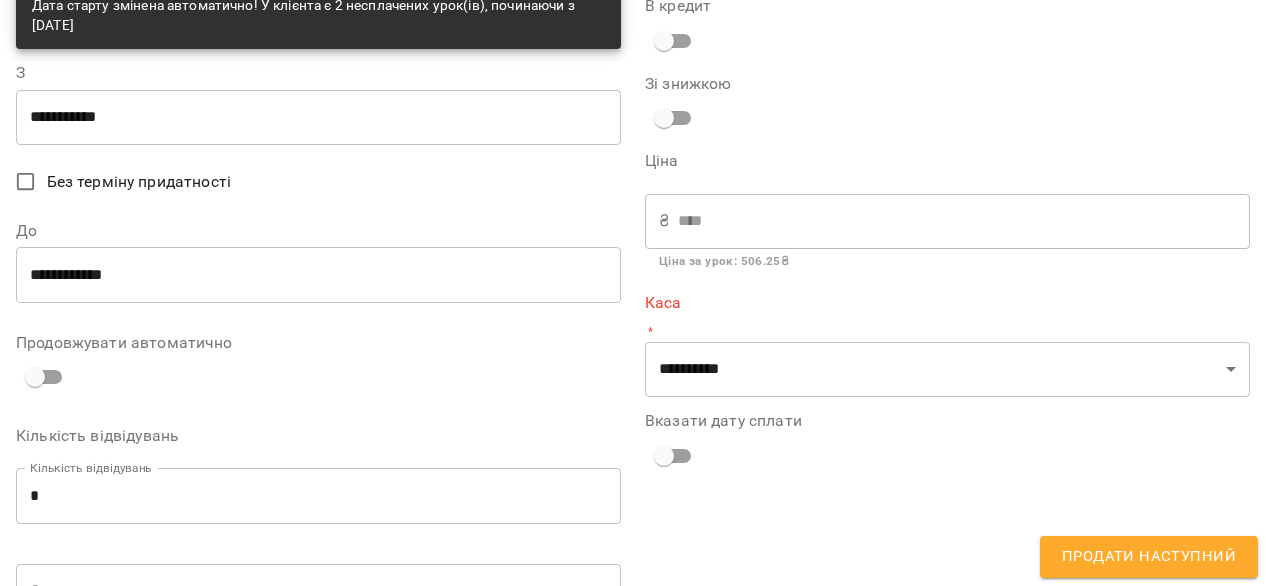 scroll, scrollTop: 0, scrollLeft: 0, axis: both 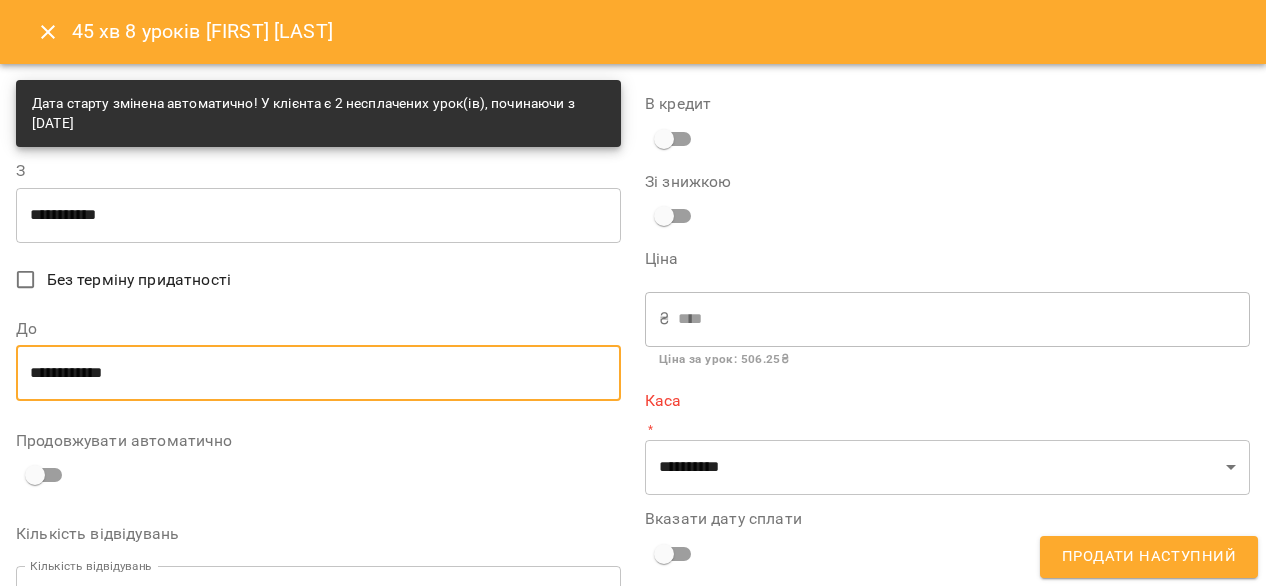 click on "**********" at bounding box center (318, 373) 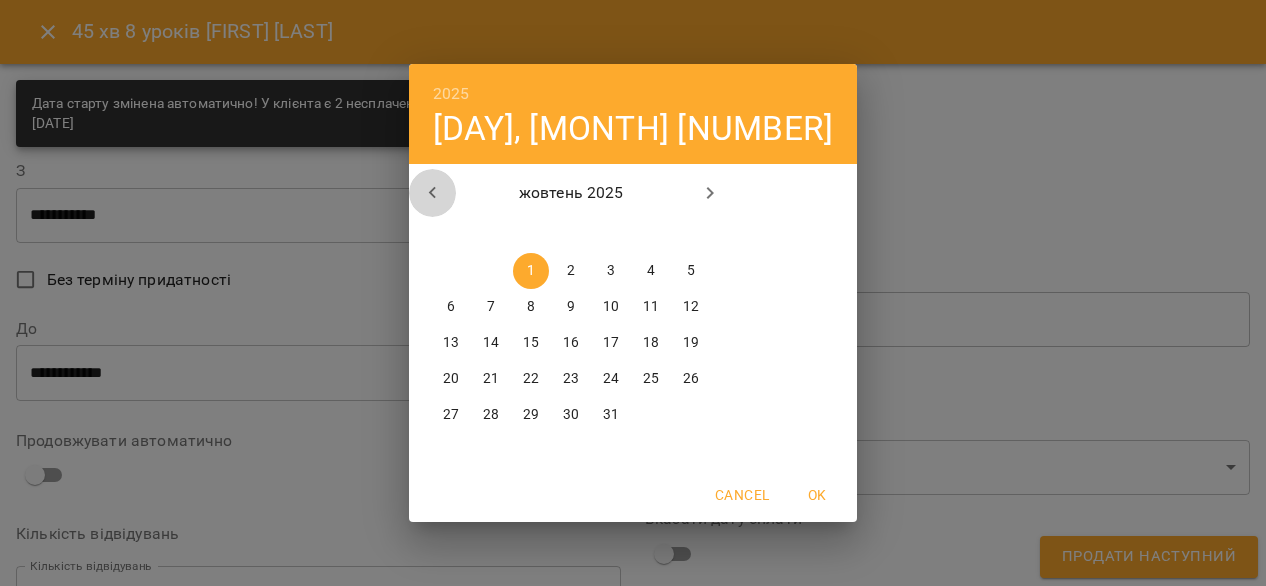 click 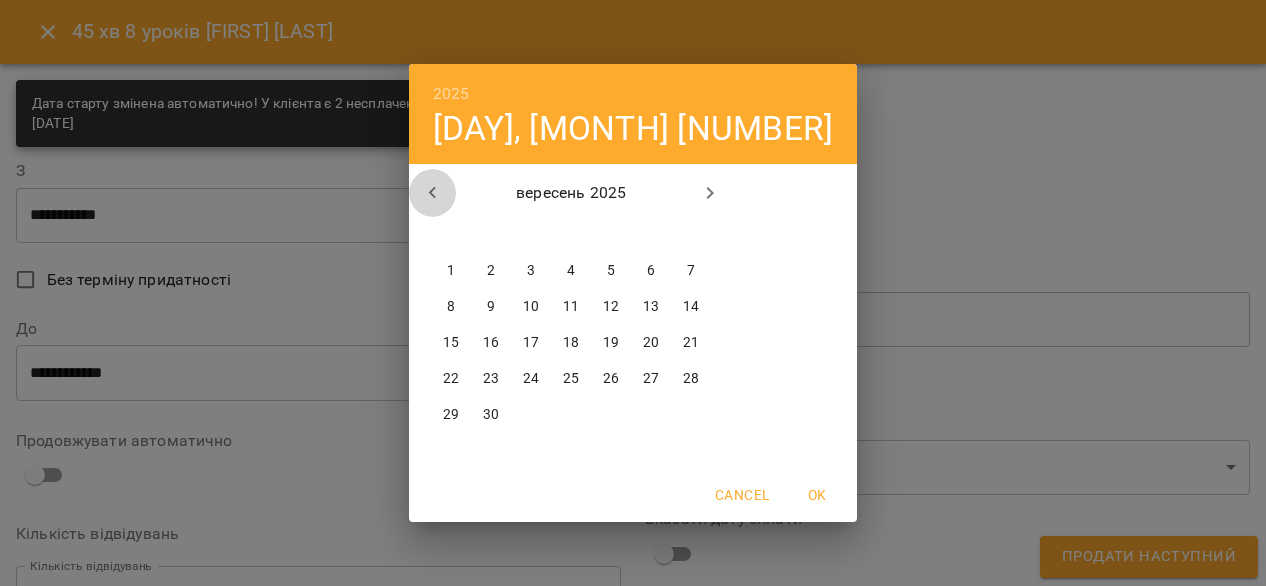 click 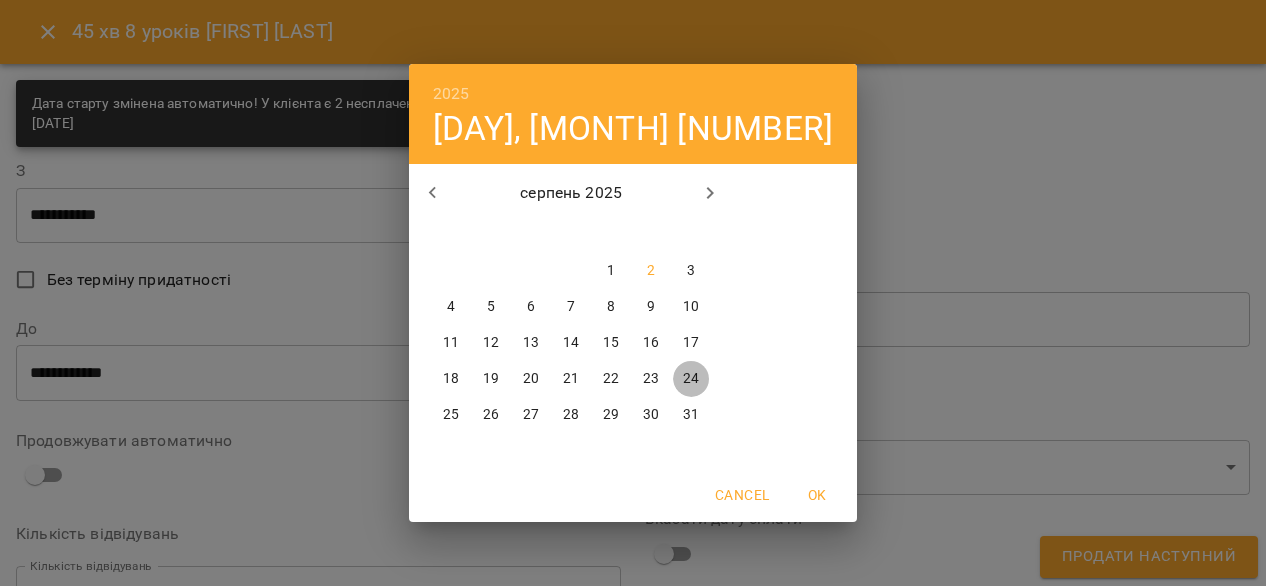 click on "24" at bounding box center (691, 379) 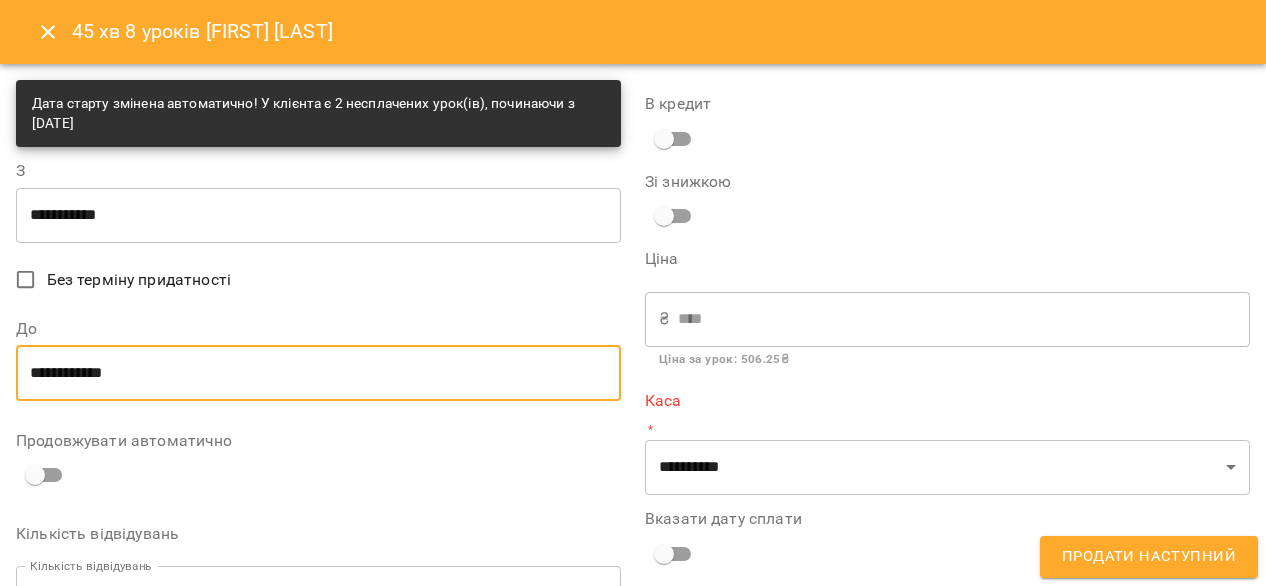 scroll, scrollTop: 65, scrollLeft: 0, axis: vertical 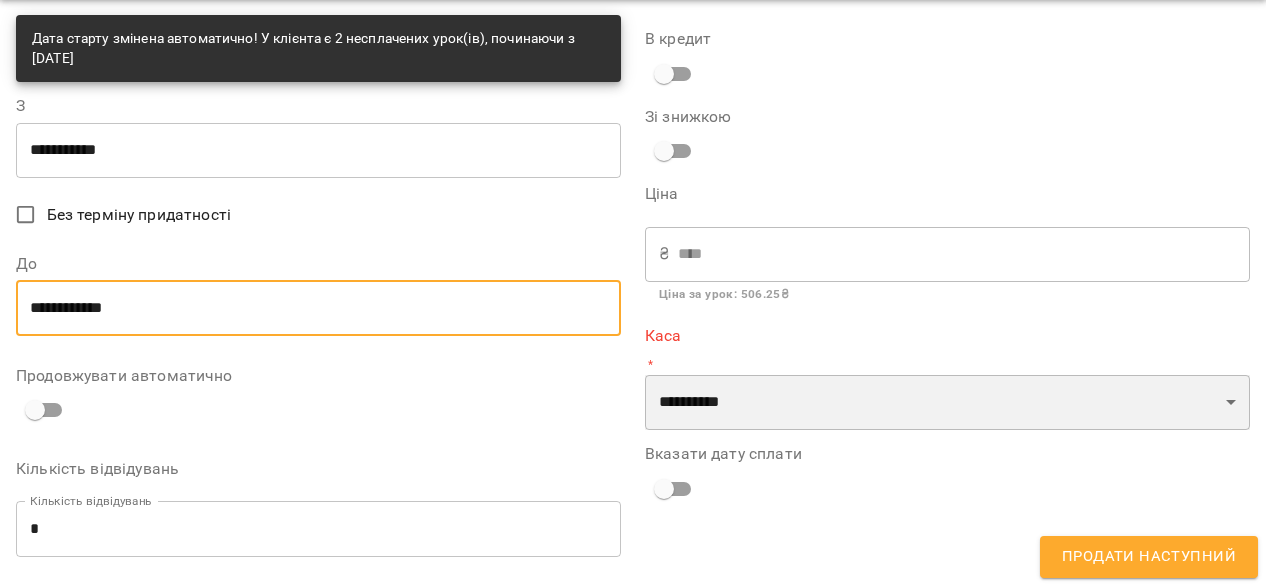 click on "**********" at bounding box center [947, 403] 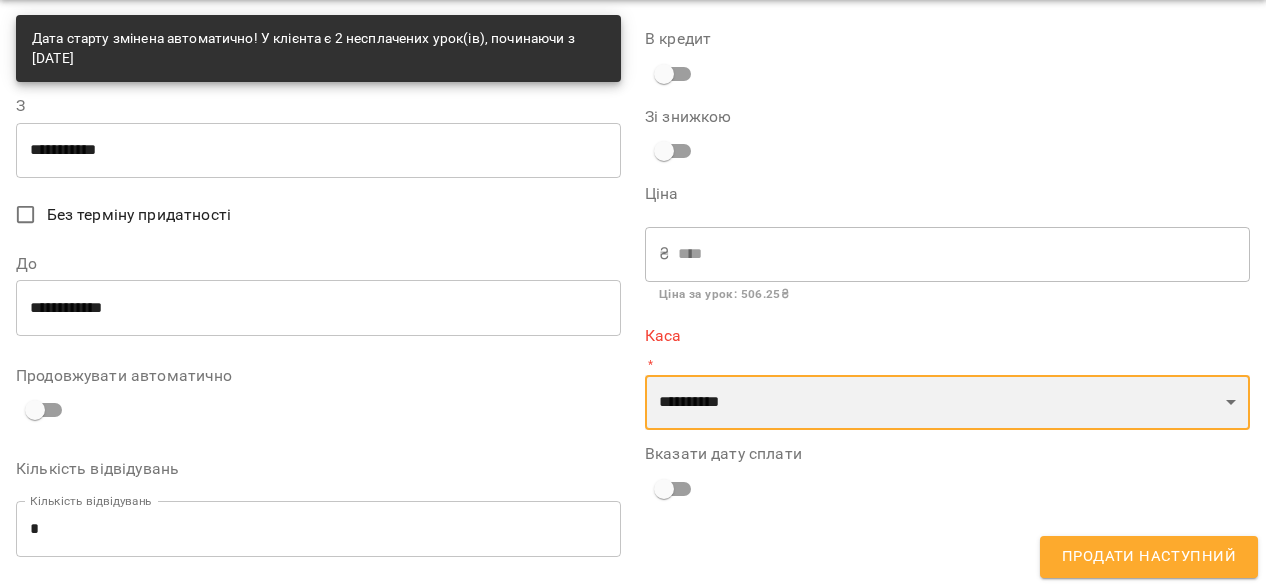select on "****" 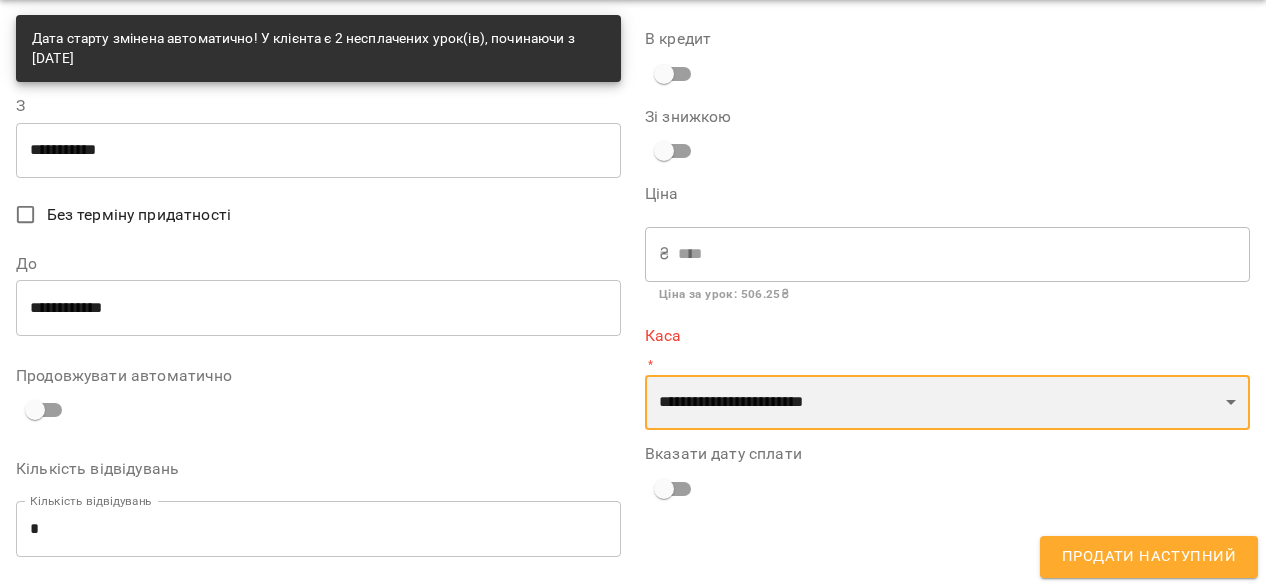 click on "**********" at bounding box center [947, 403] 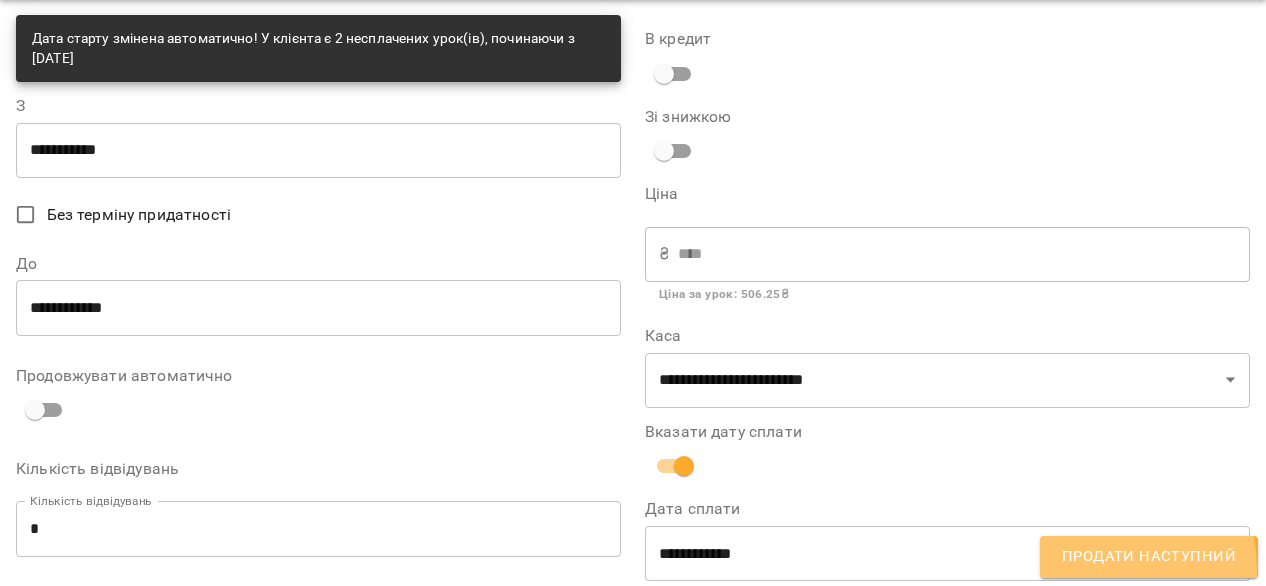 click on "Продати наступний" at bounding box center [1149, 557] 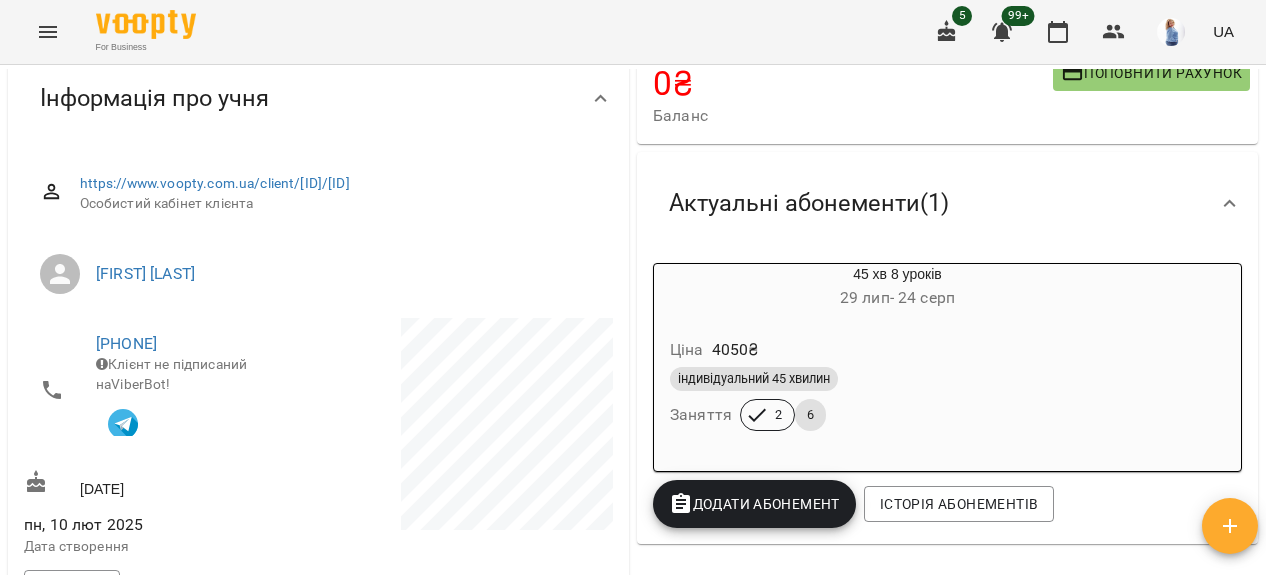 scroll, scrollTop: 219, scrollLeft: 0, axis: vertical 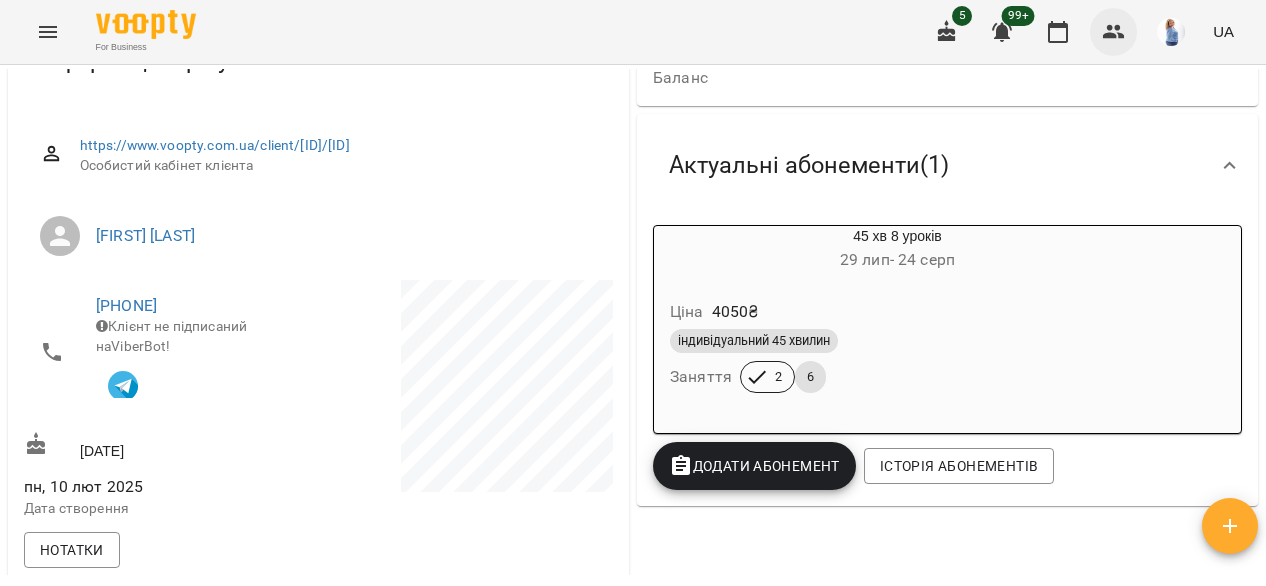 click 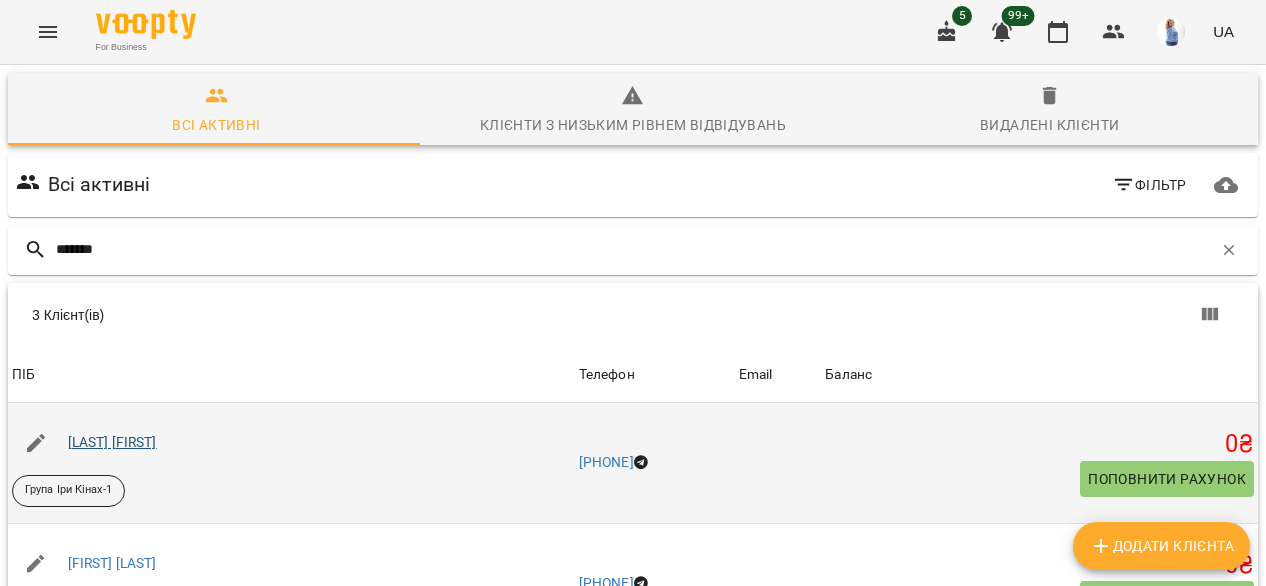 type on "******" 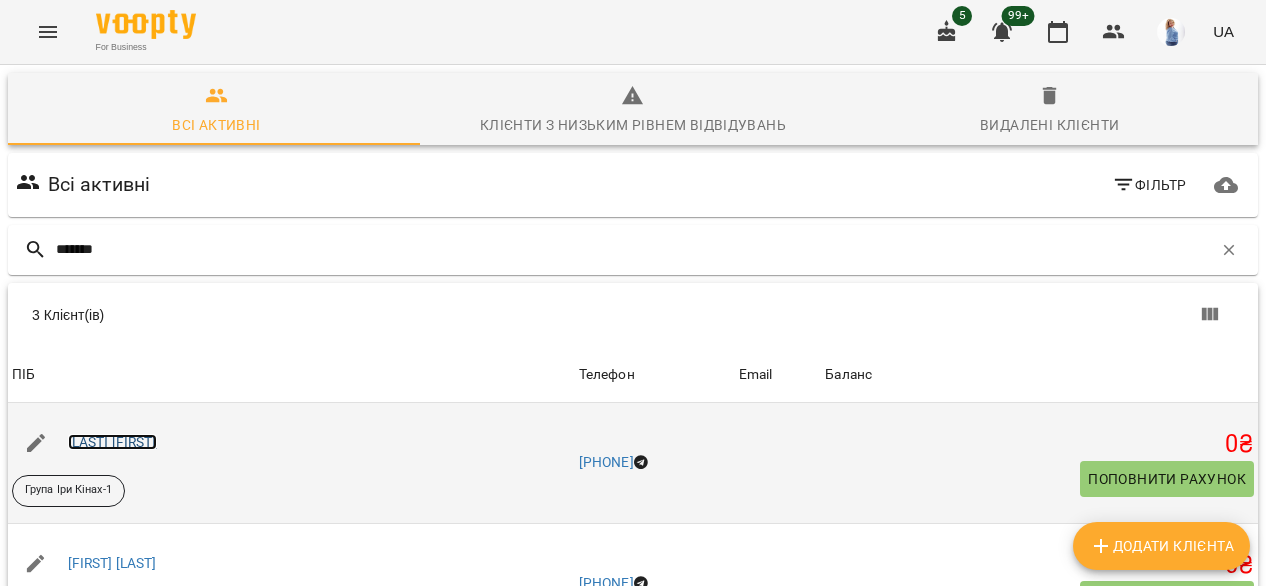 click on "[LAST] [FIRST]" at bounding box center (112, 442) 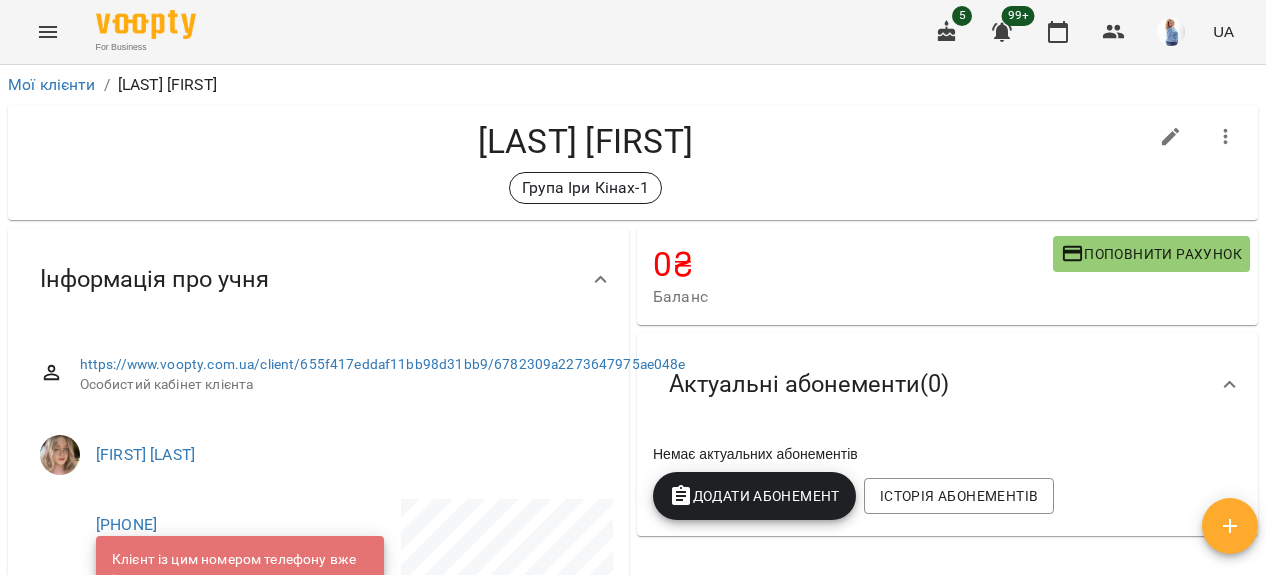 click on "Додати Абонемент" at bounding box center (754, 496) 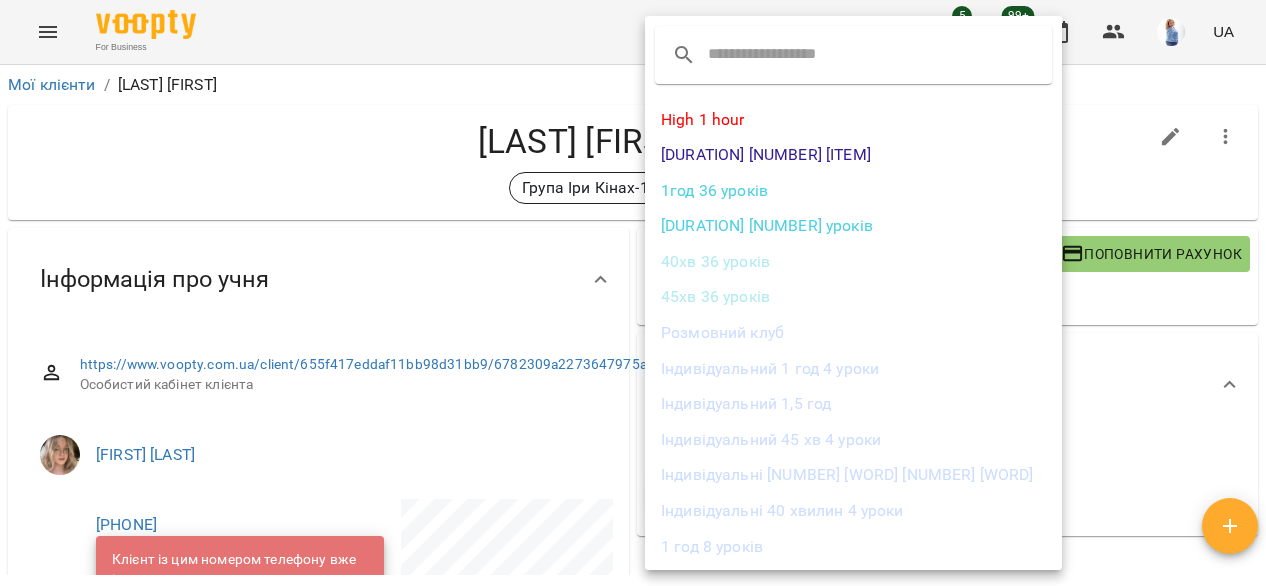 click at bounding box center [633, 293] 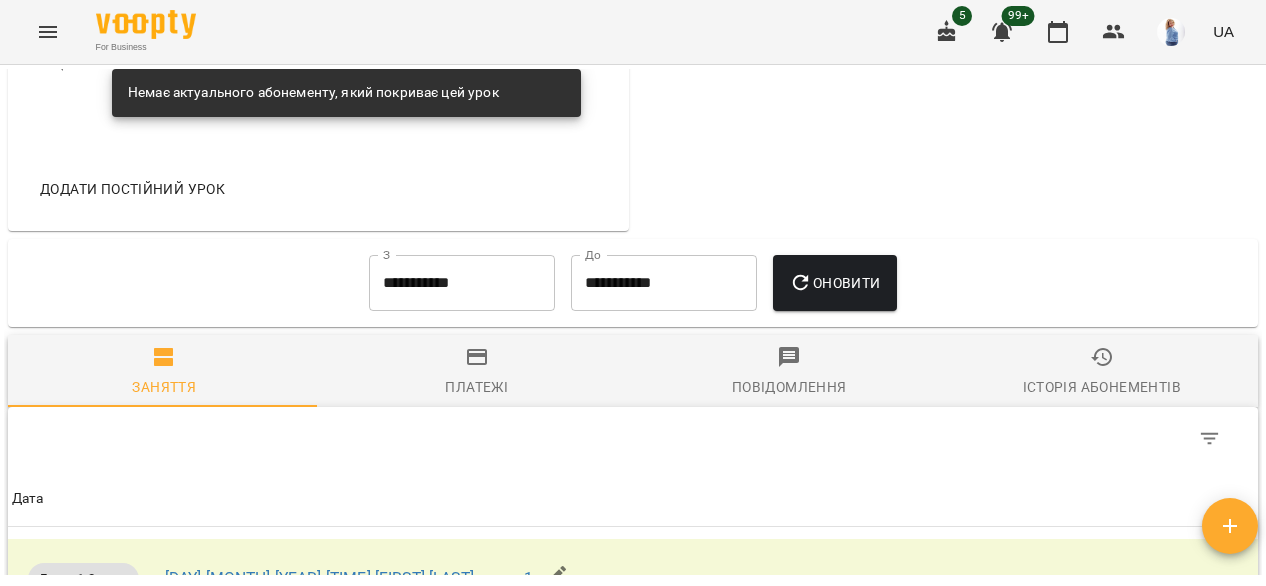 scroll, scrollTop: 1348, scrollLeft: 0, axis: vertical 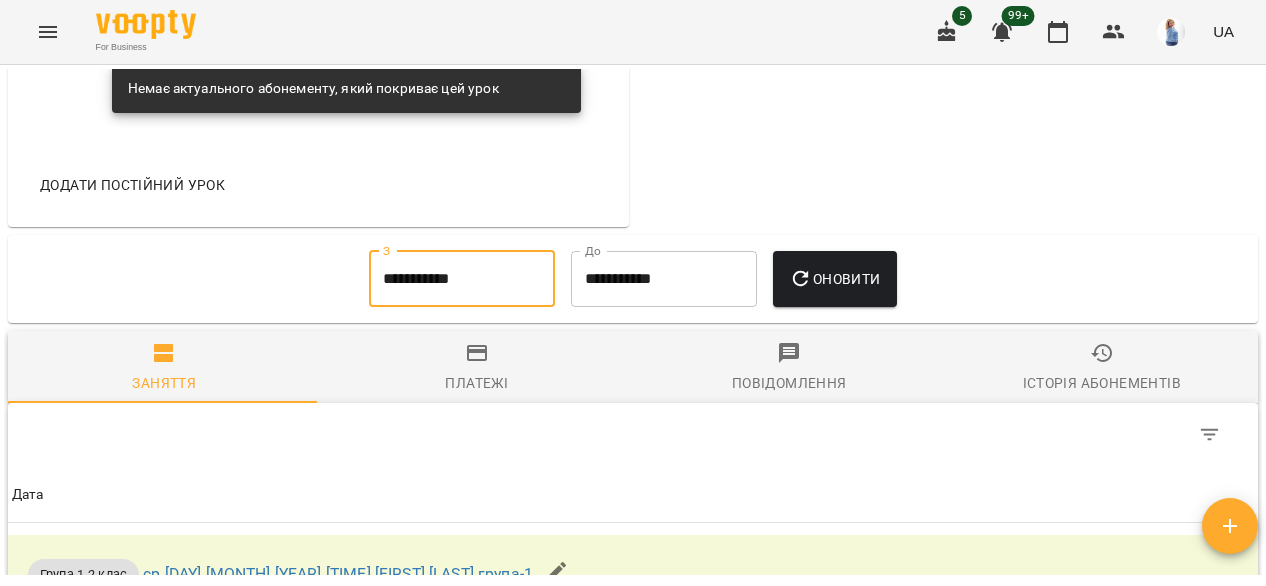 click on "**********" at bounding box center [462, 279] 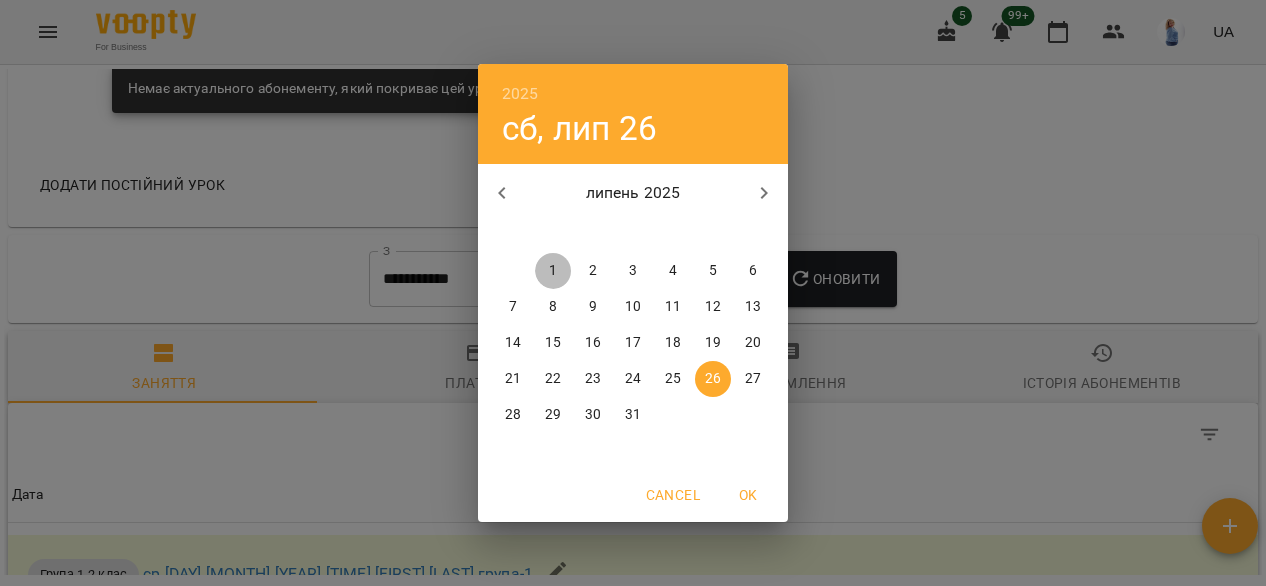 click on "1" at bounding box center (553, 271) 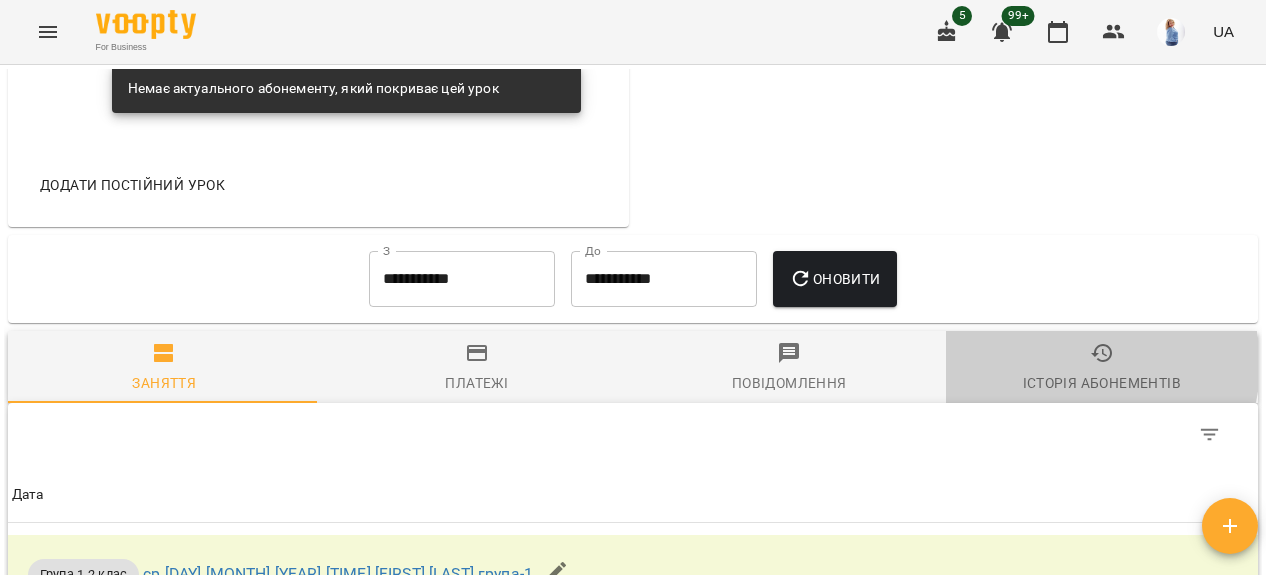 click on "Історія абонементів" at bounding box center (1102, 368) 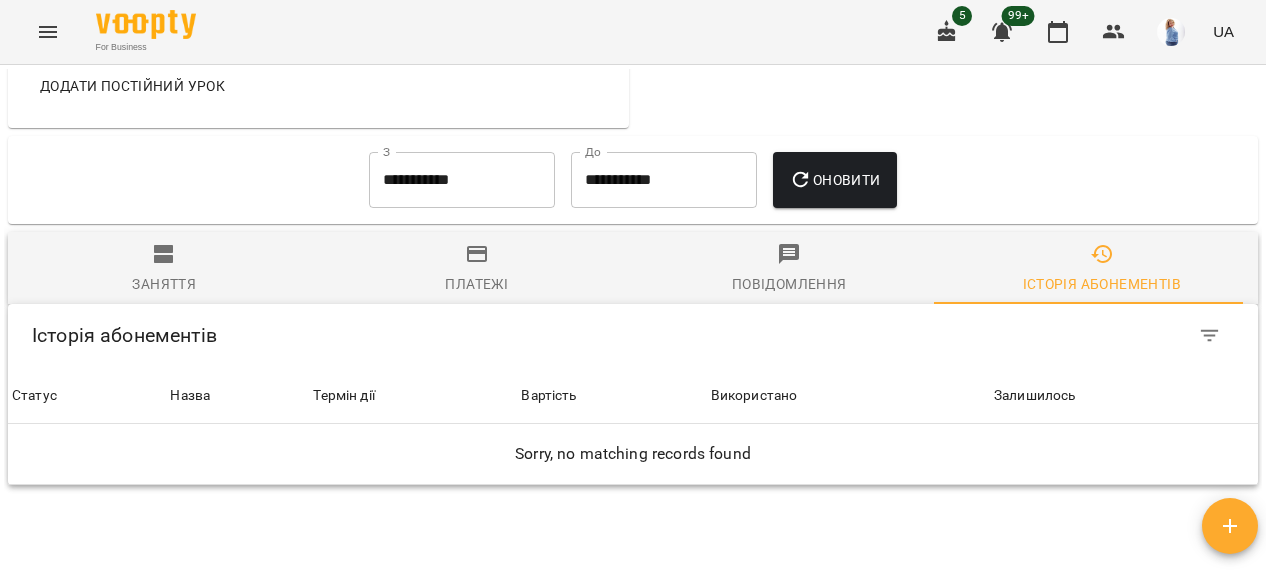 scroll, scrollTop: 1449, scrollLeft: 0, axis: vertical 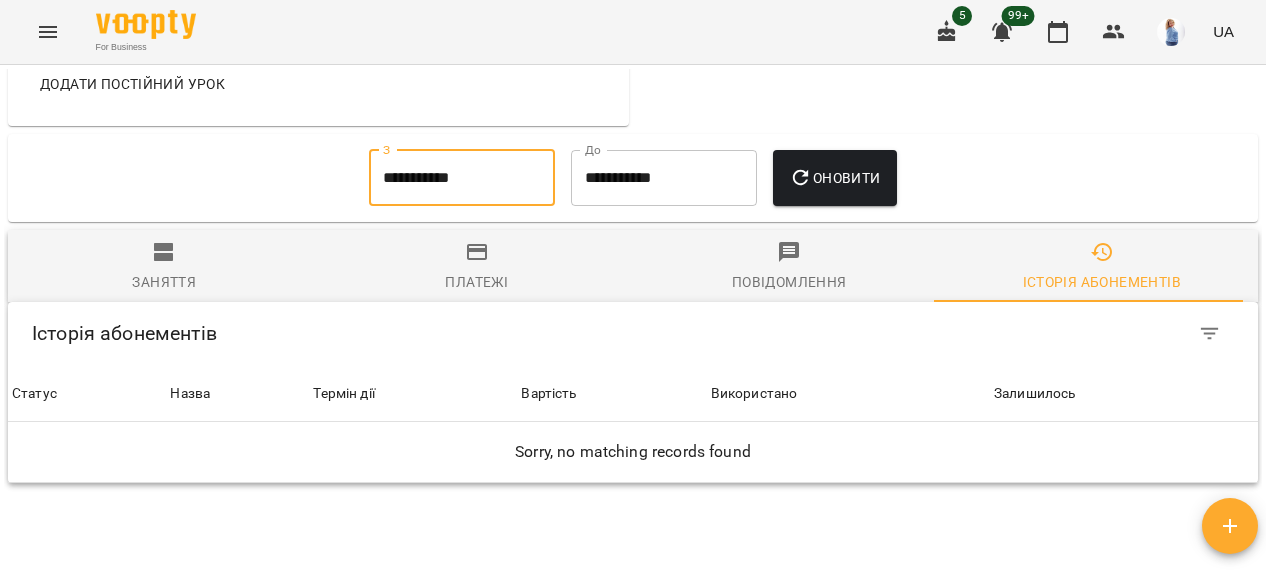 click on "**********" at bounding box center (462, 178) 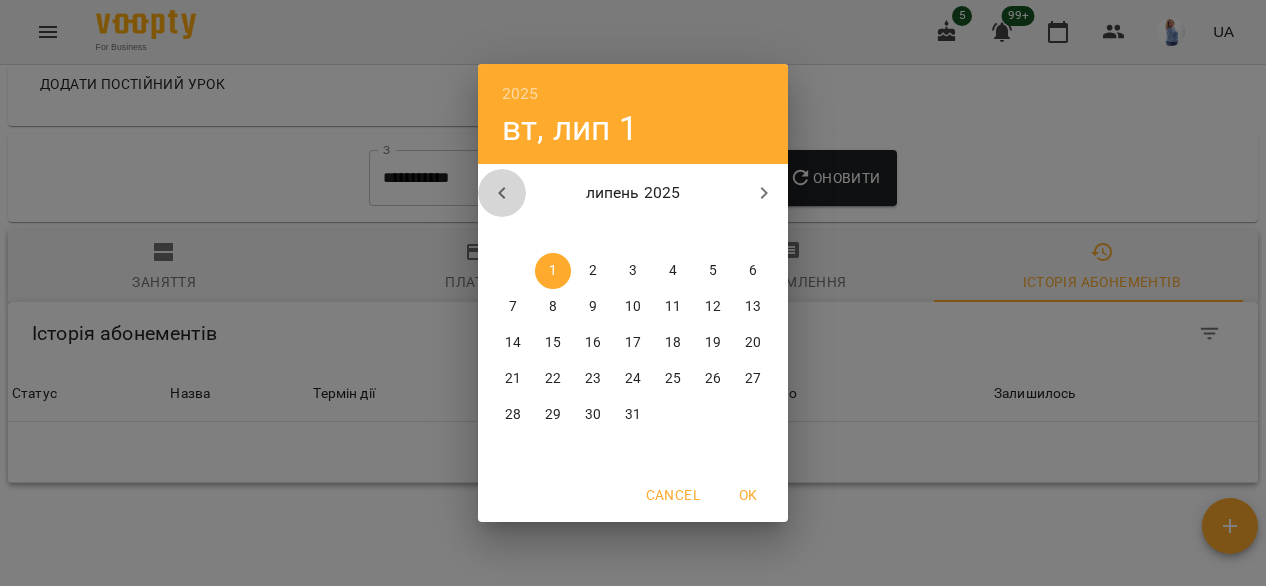 click 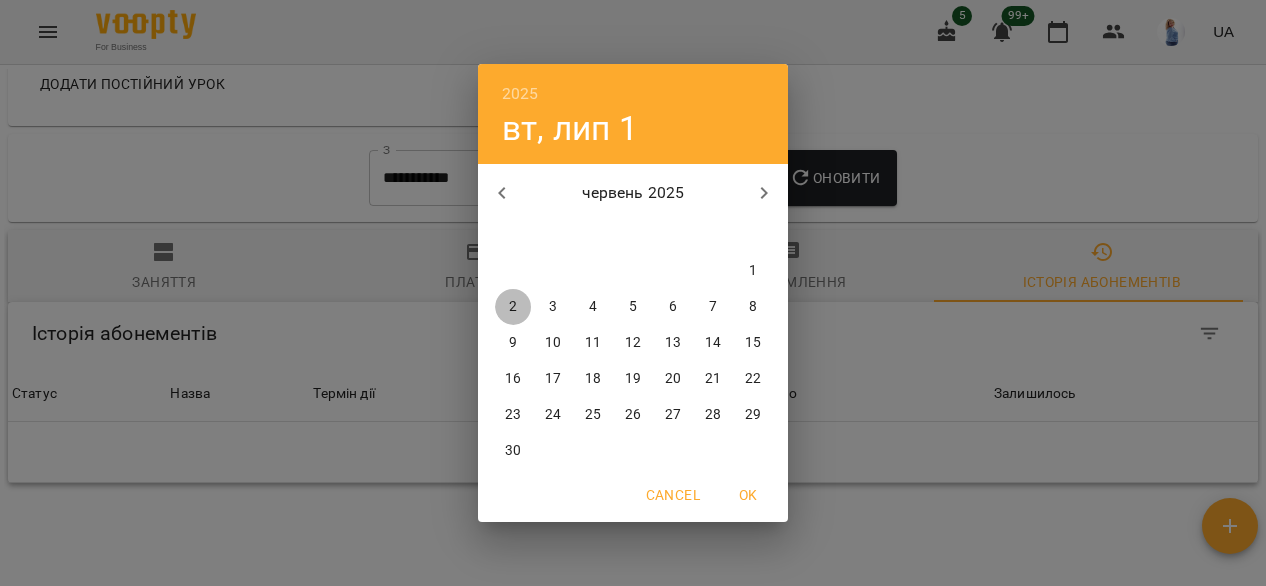 click on "2" at bounding box center [513, 307] 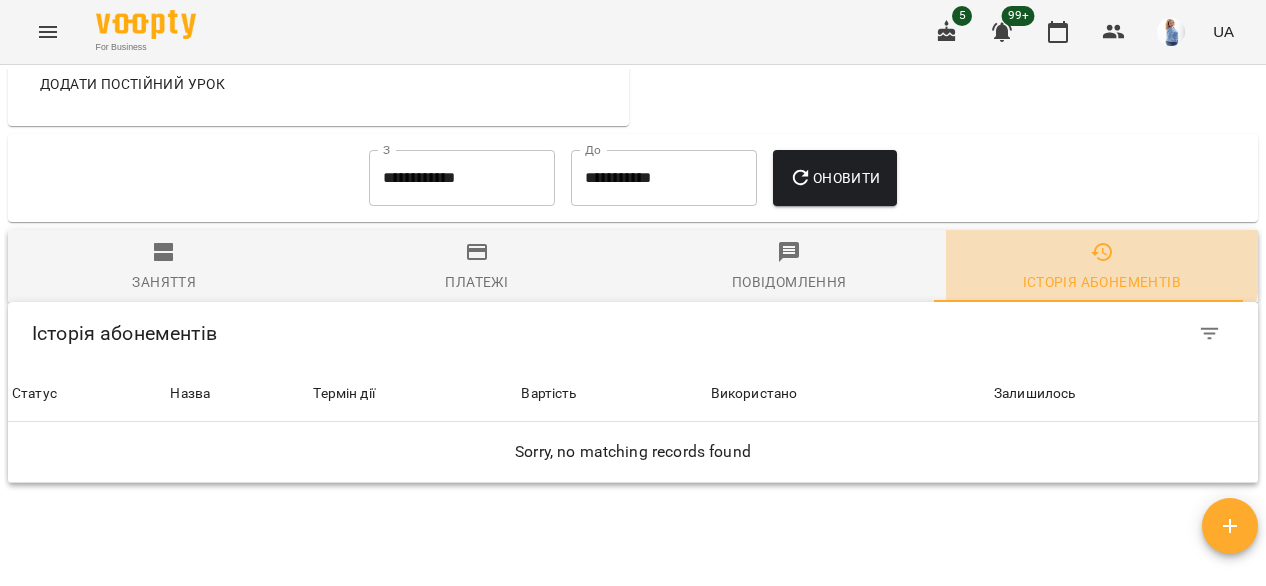 click 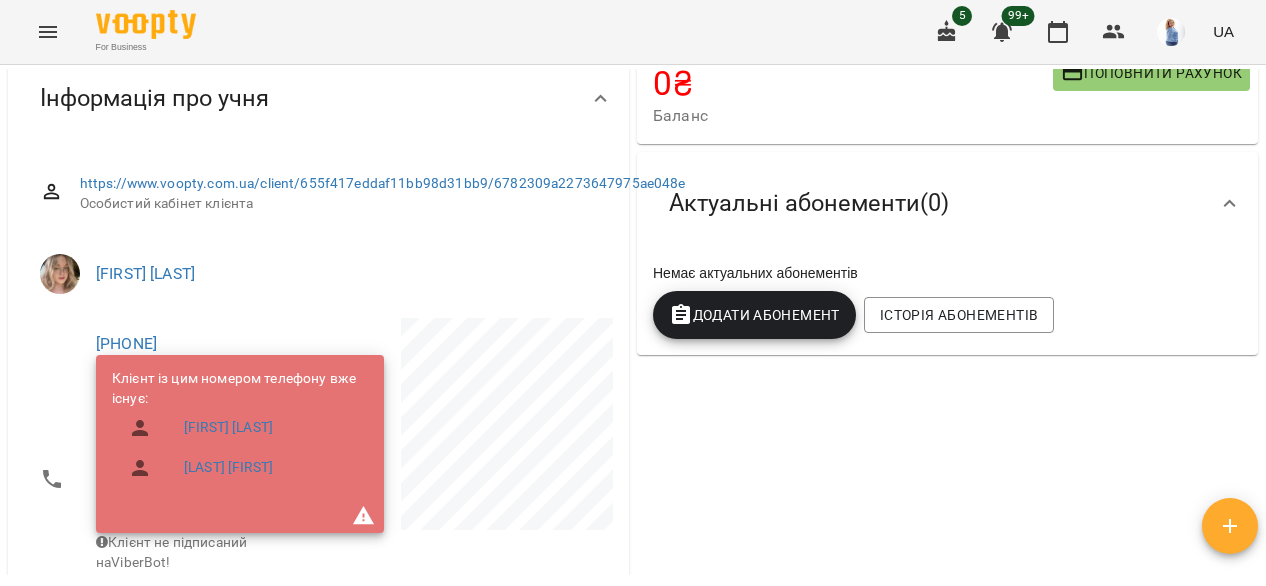 scroll, scrollTop: 180, scrollLeft: 0, axis: vertical 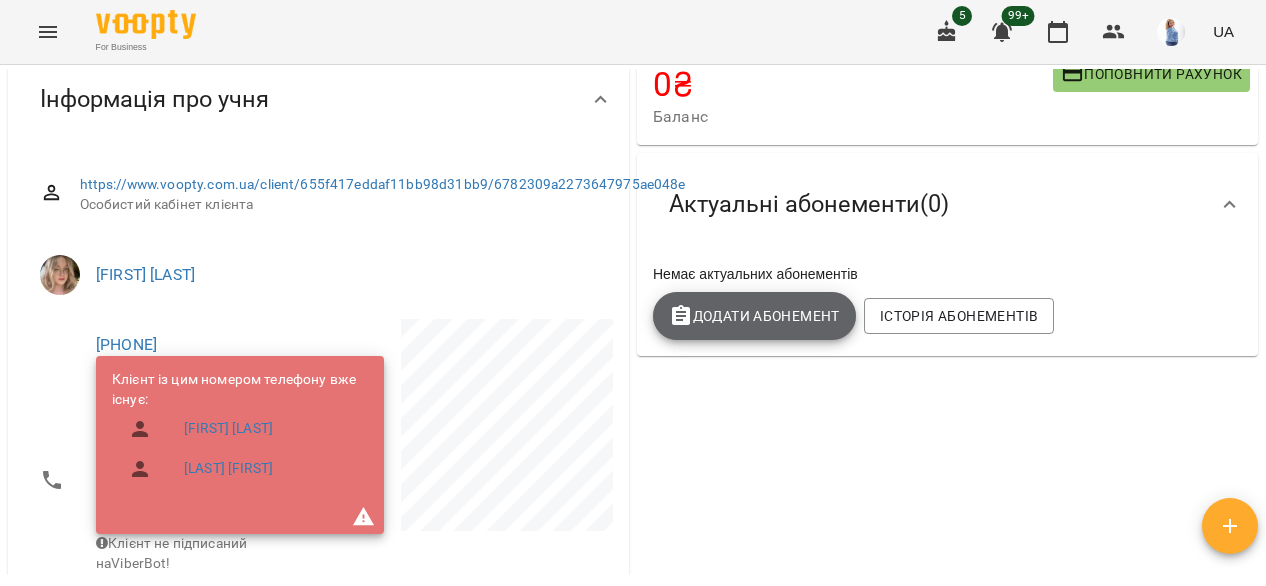 click on "Додати Абонемент" at bounding box center [754, 316] 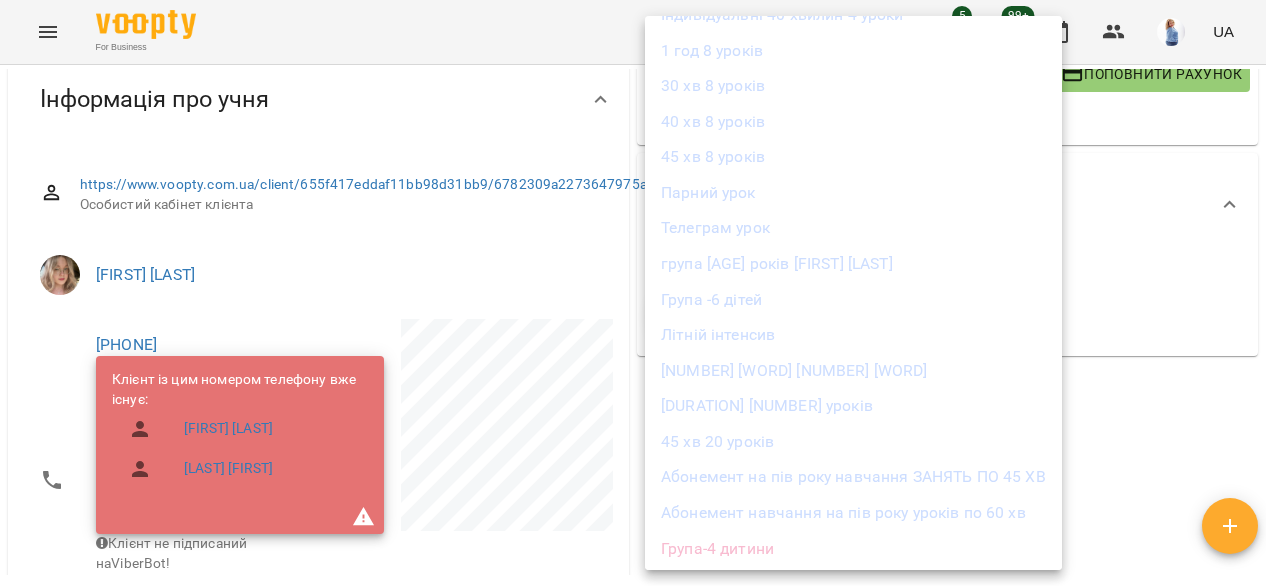 scroll, scrollTop: 500, scrollLeft: 0, axis: vertical 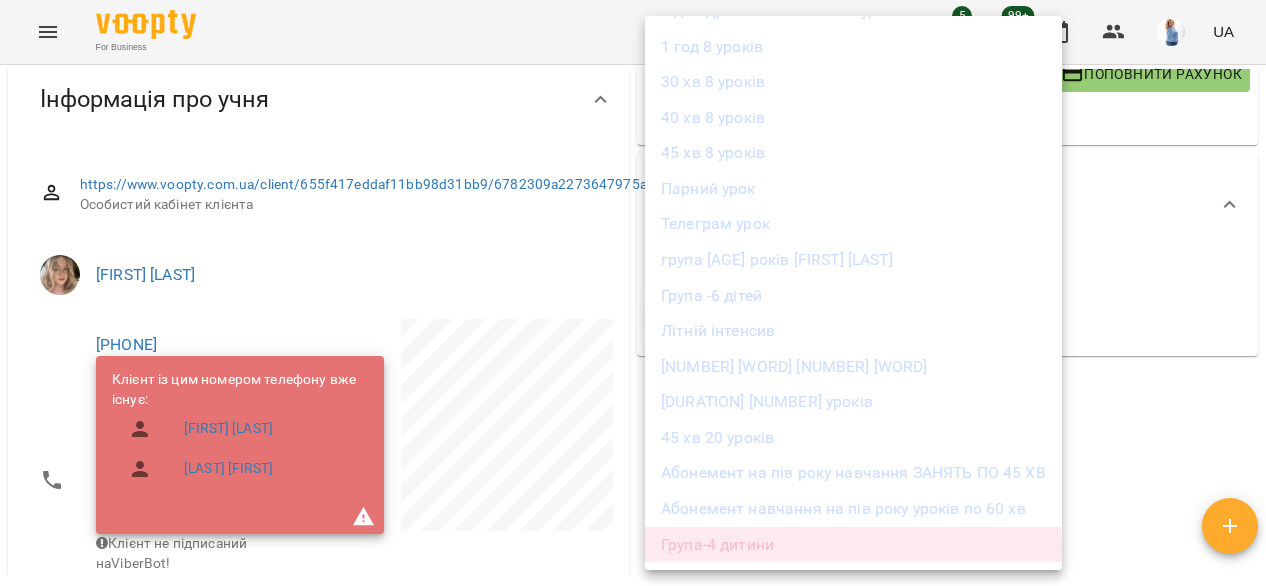 click on "Група-4 дитини" at bounding box center [853, 545] 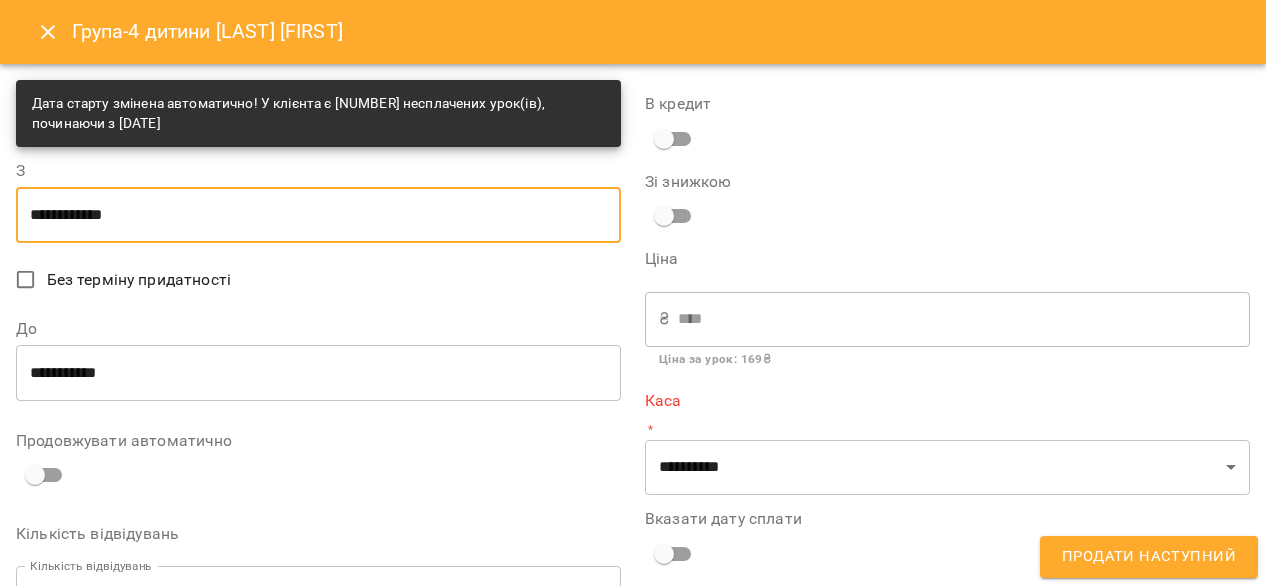 click on "**********" at bounding box center [318, 215] 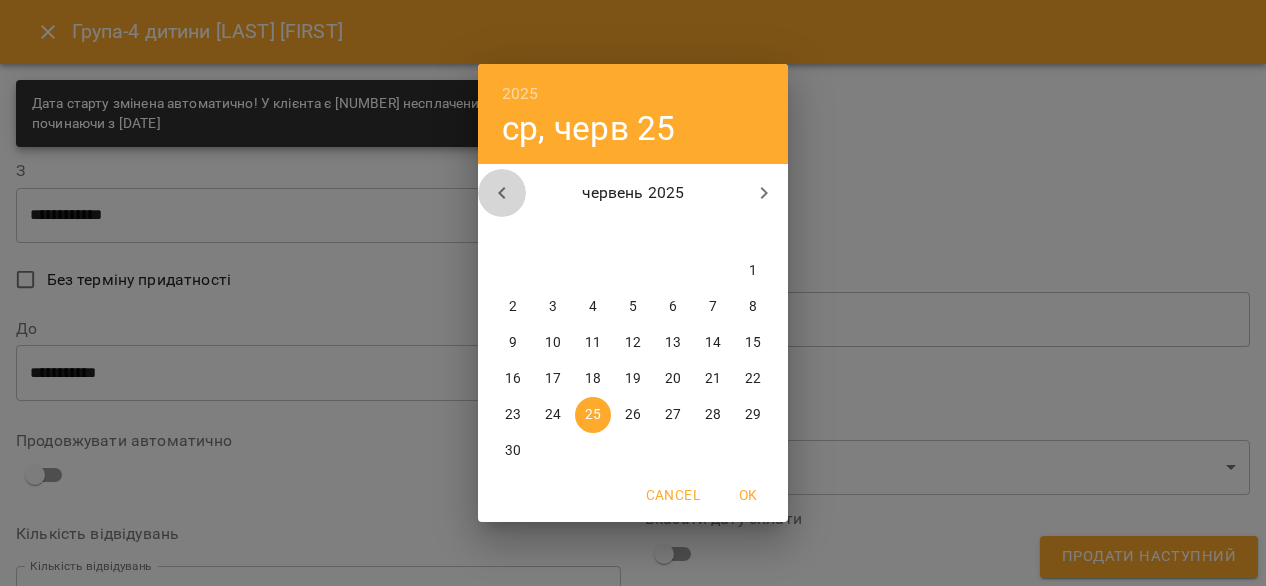 click 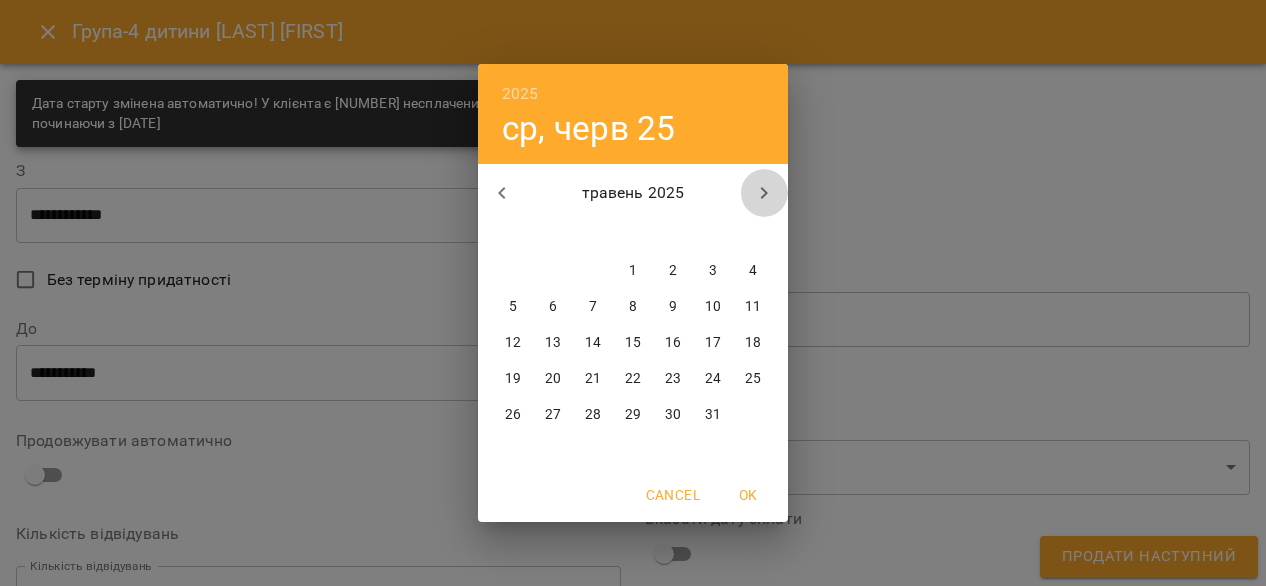 click 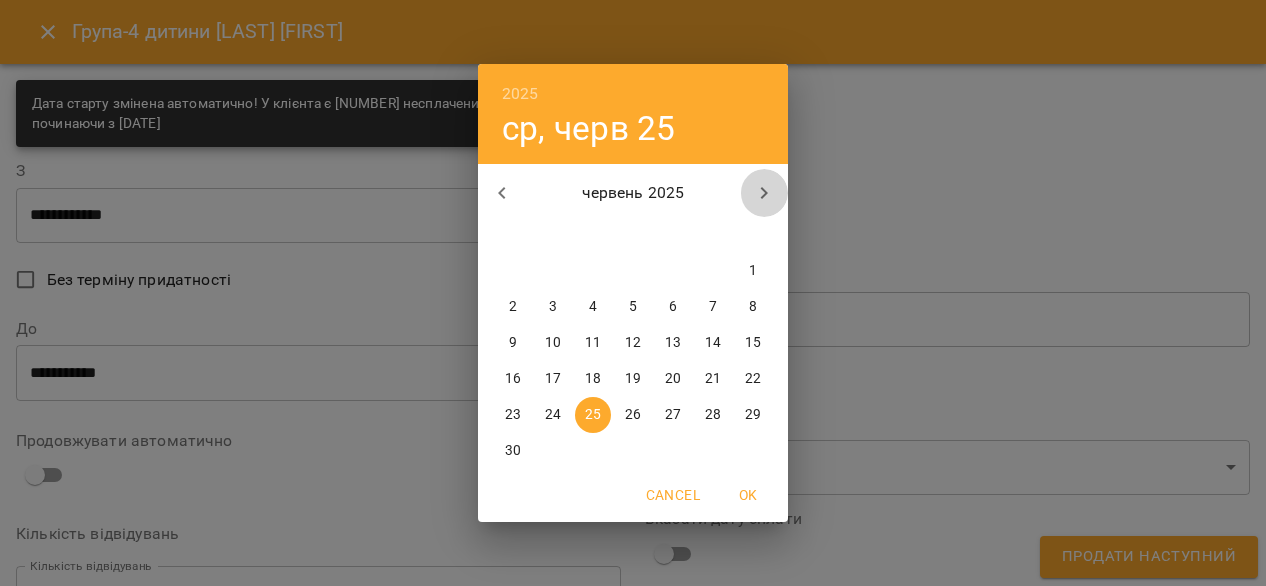 click 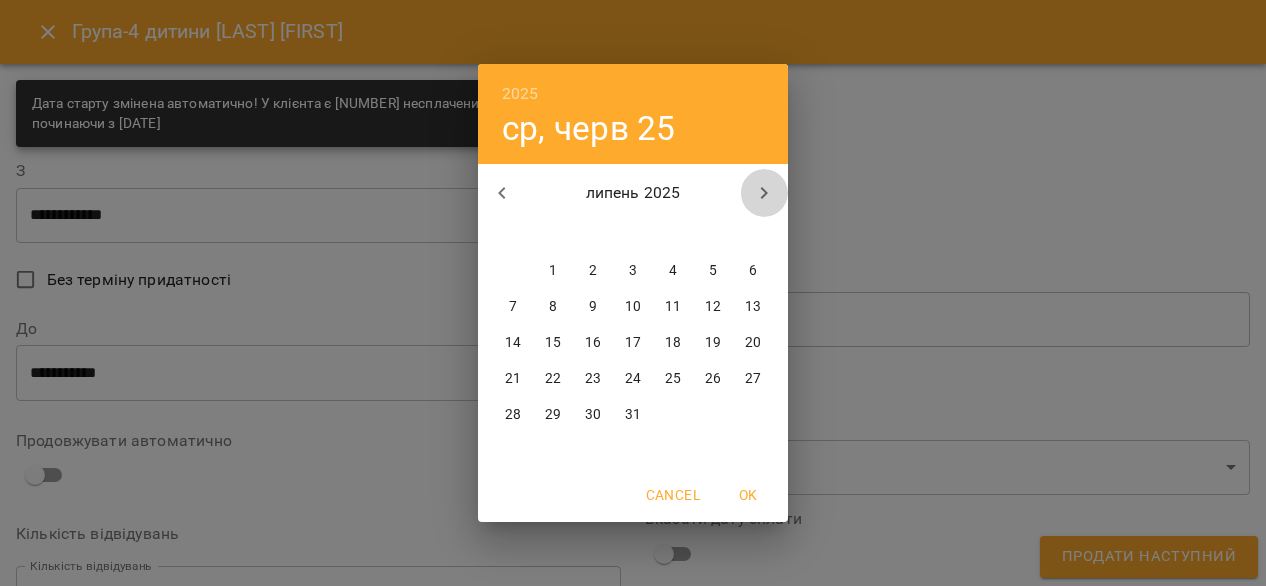 click 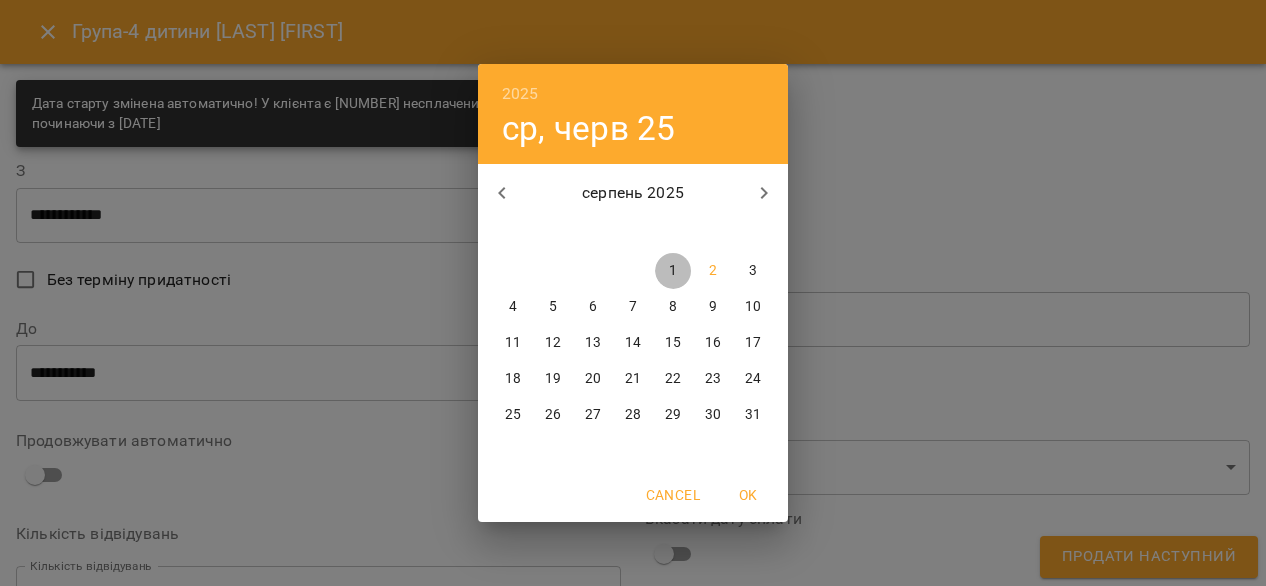 click on "1" at bounding box center [673, 271] 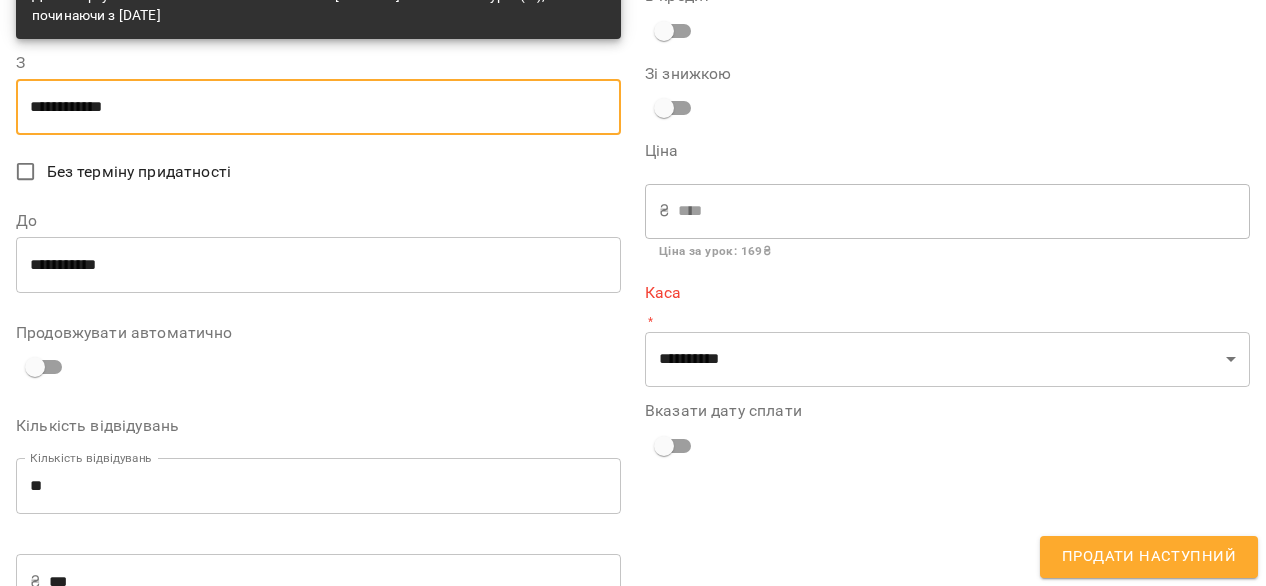 scroll, scrollTop: 161, scrollLeft: 0, axis: vertical 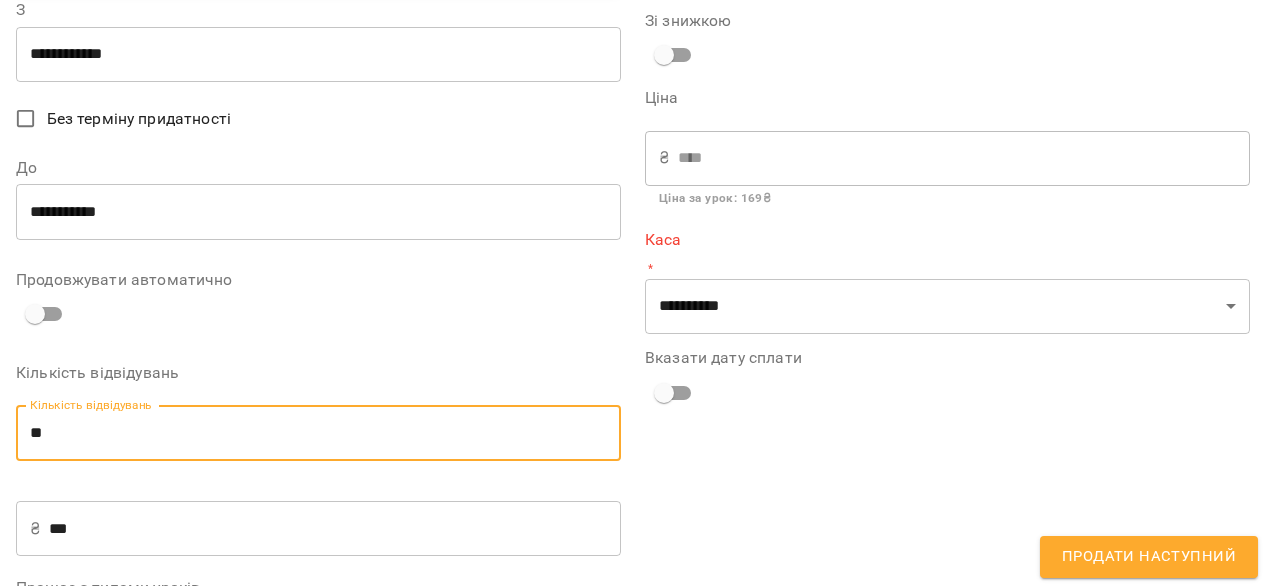 click on "**" at bounding box center [318, 433] 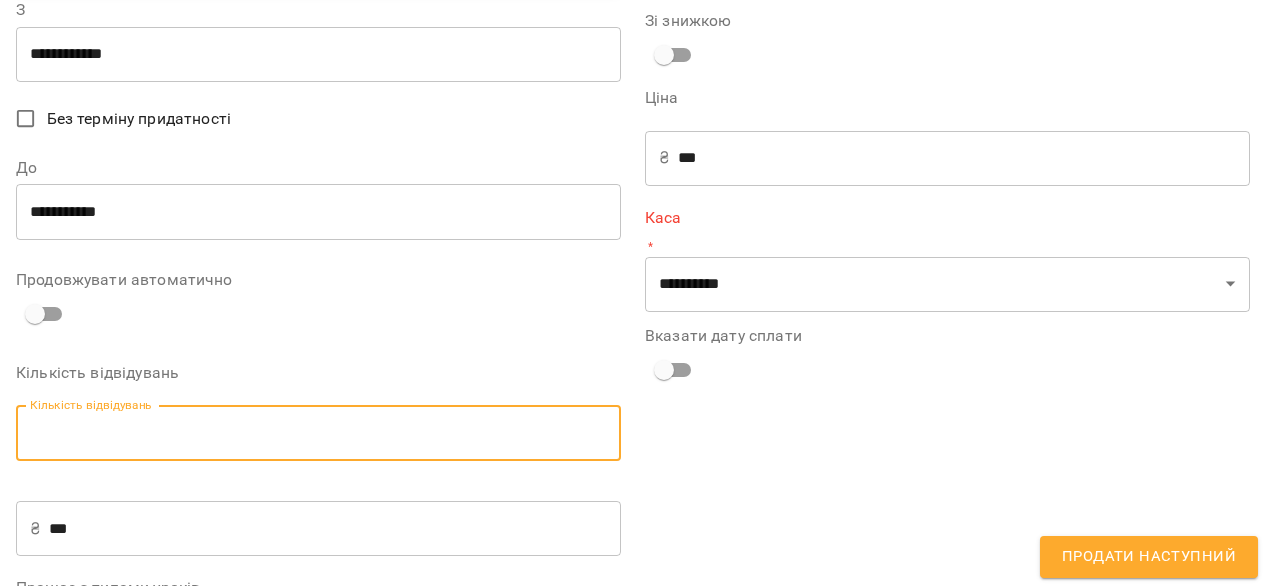 type on "*" 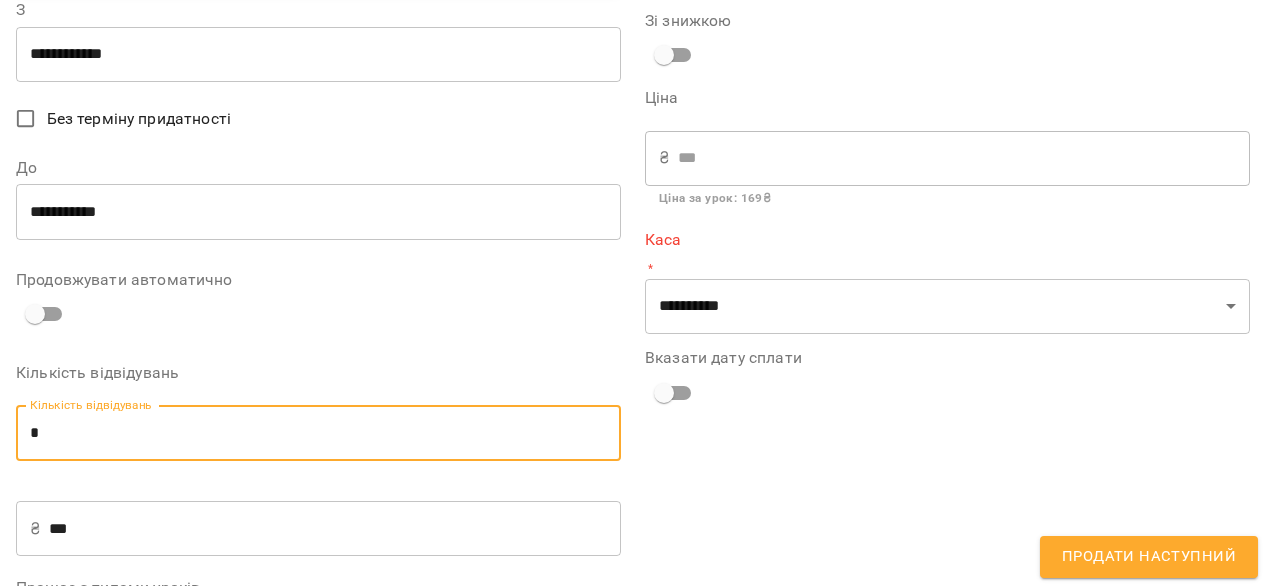 type on "**" 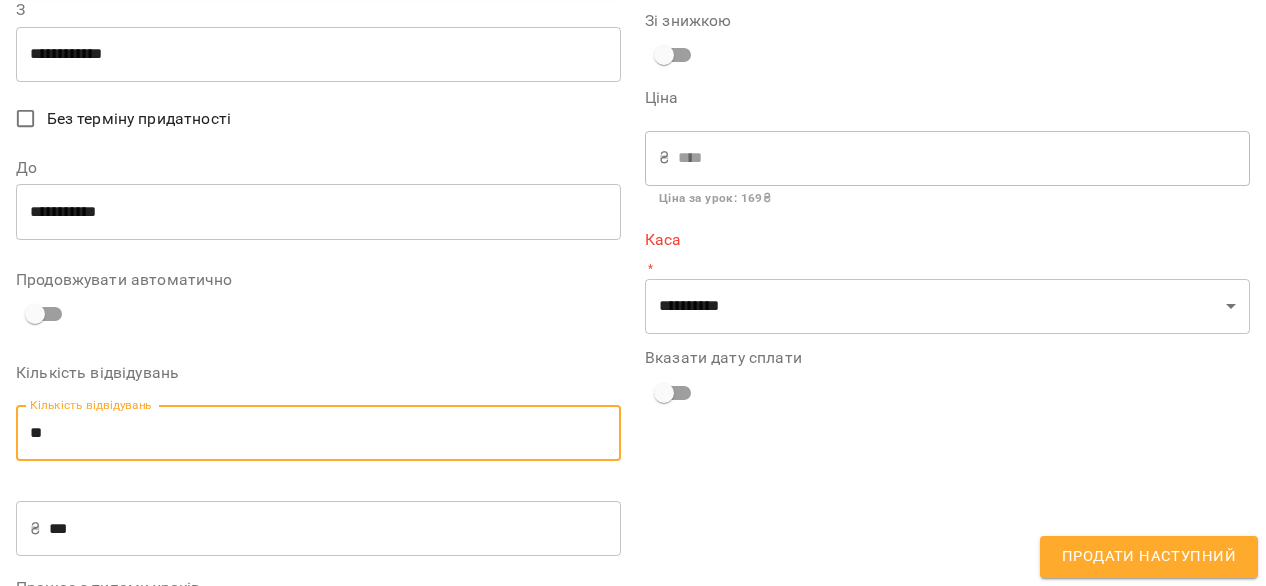 type on "**" 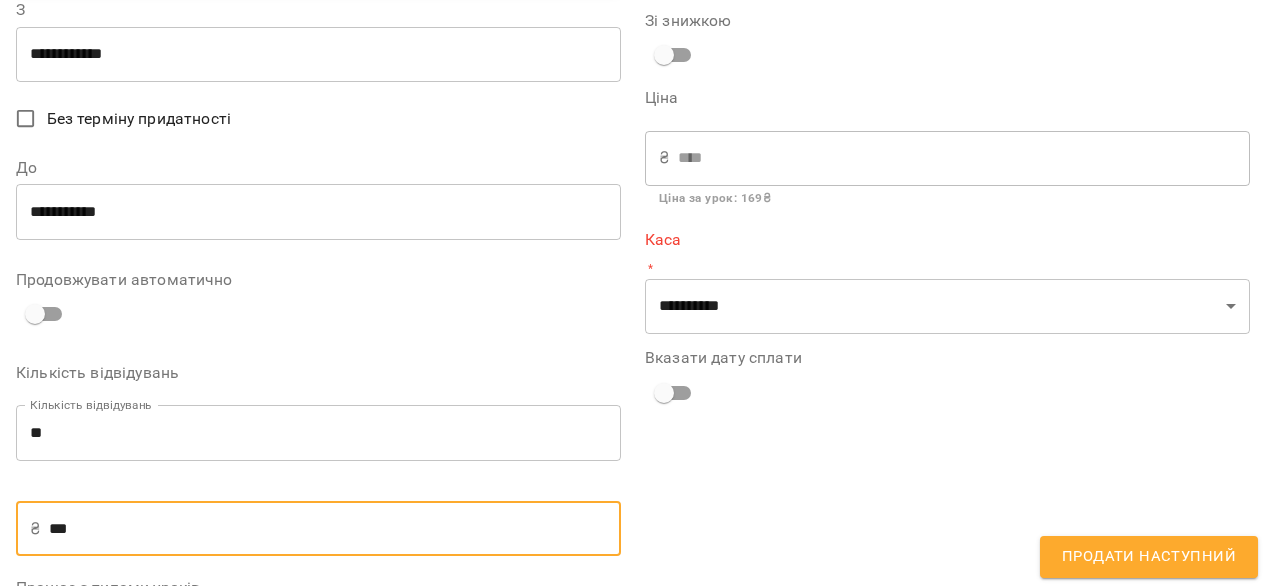 click on "***" at bounding box center [335, 529] 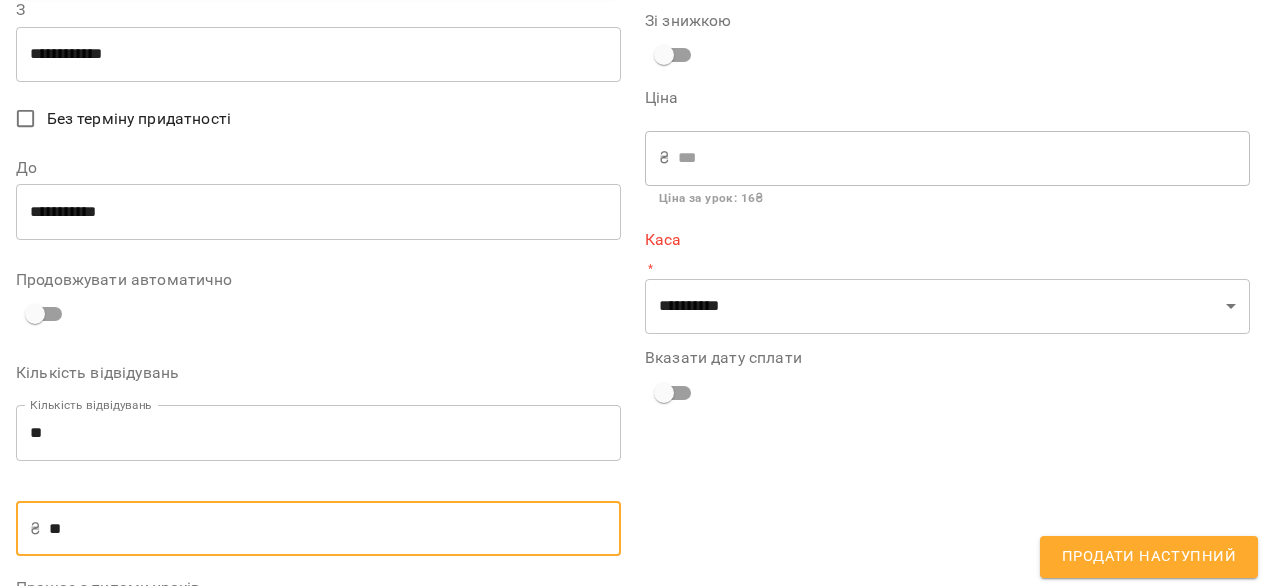 type on "*" 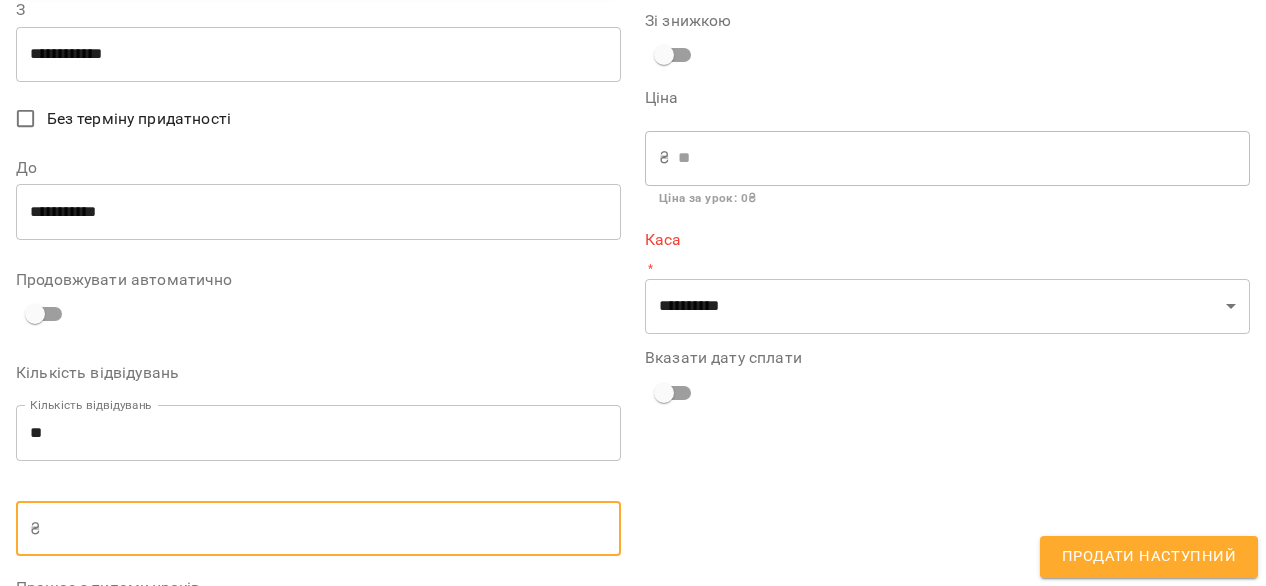 type on "*" 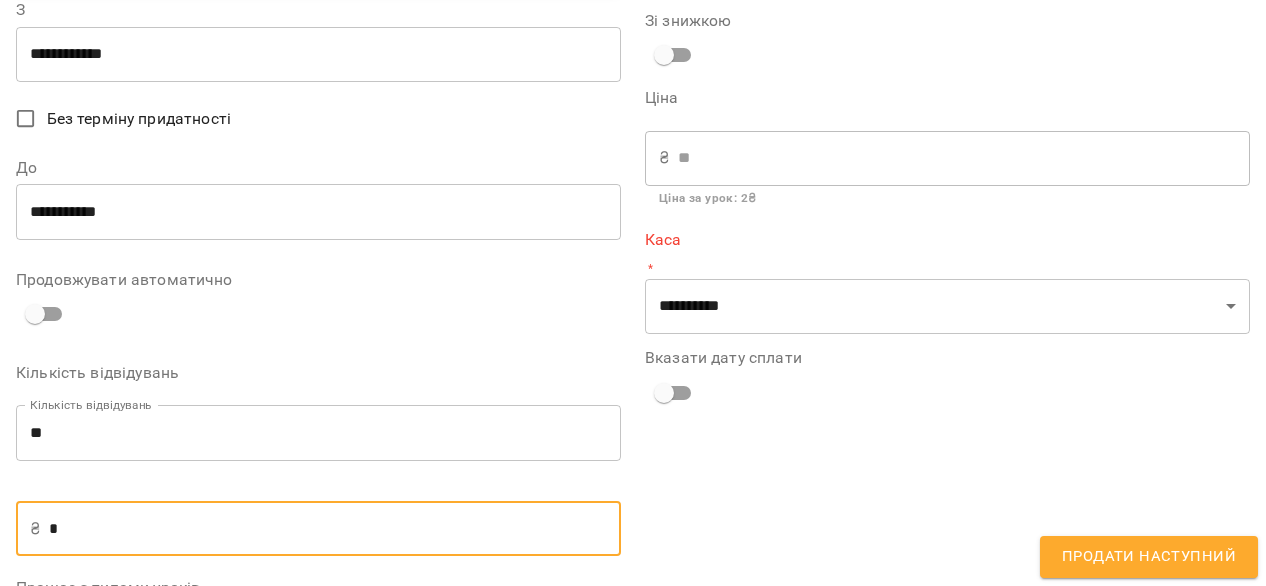 type on "**" 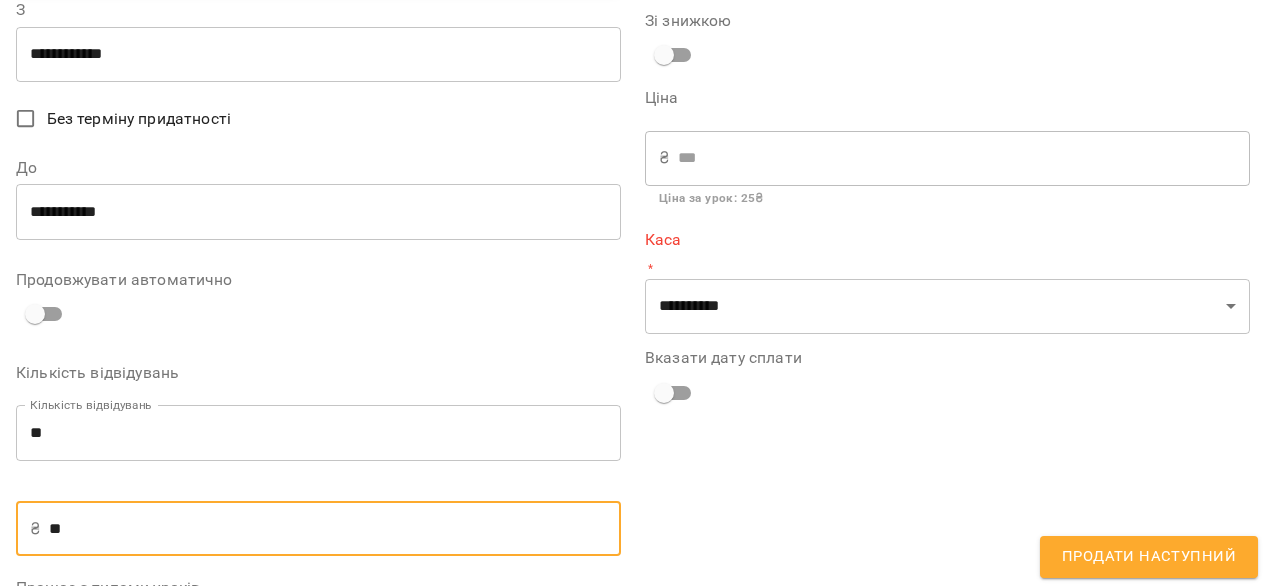 type on "***" 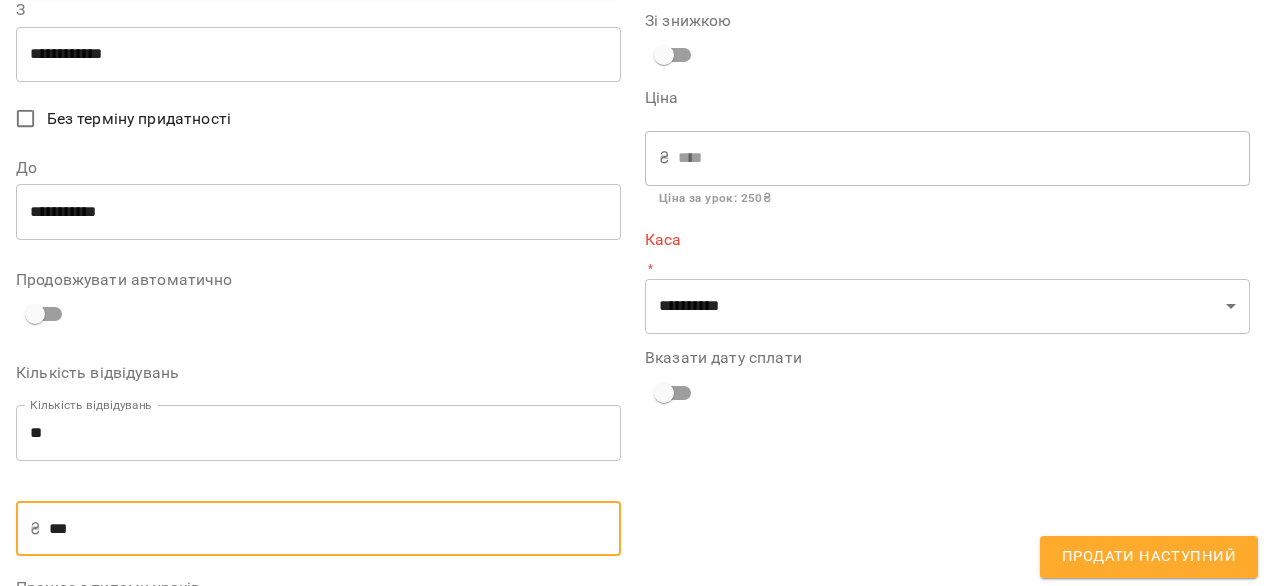 type on "**" 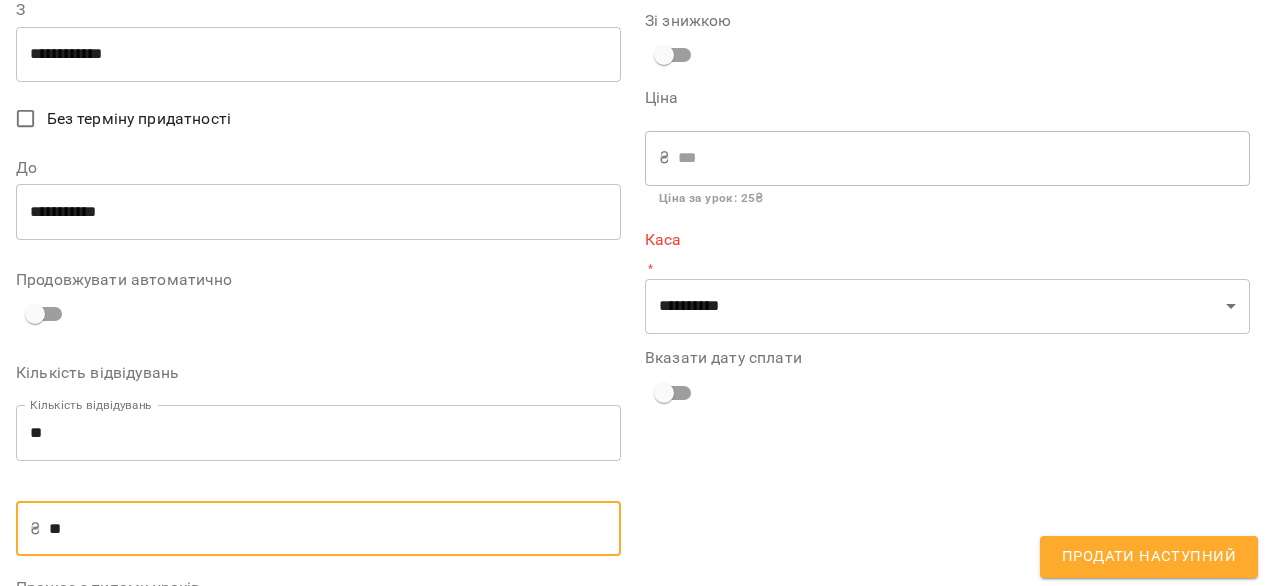 type on "*" 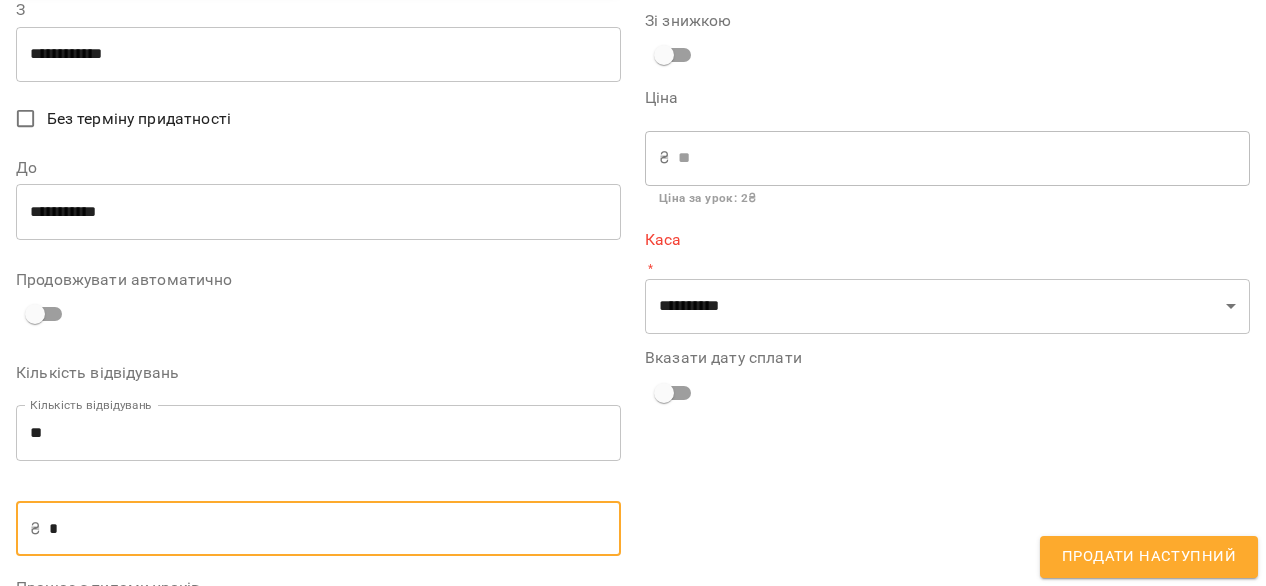 type on "**" 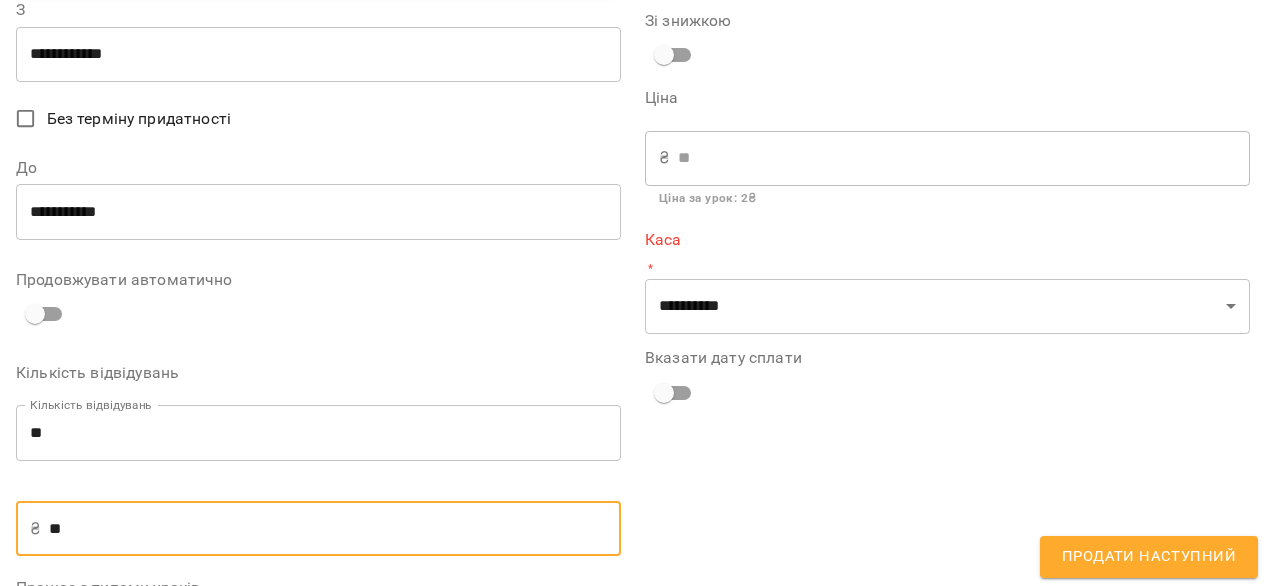 type on "***" 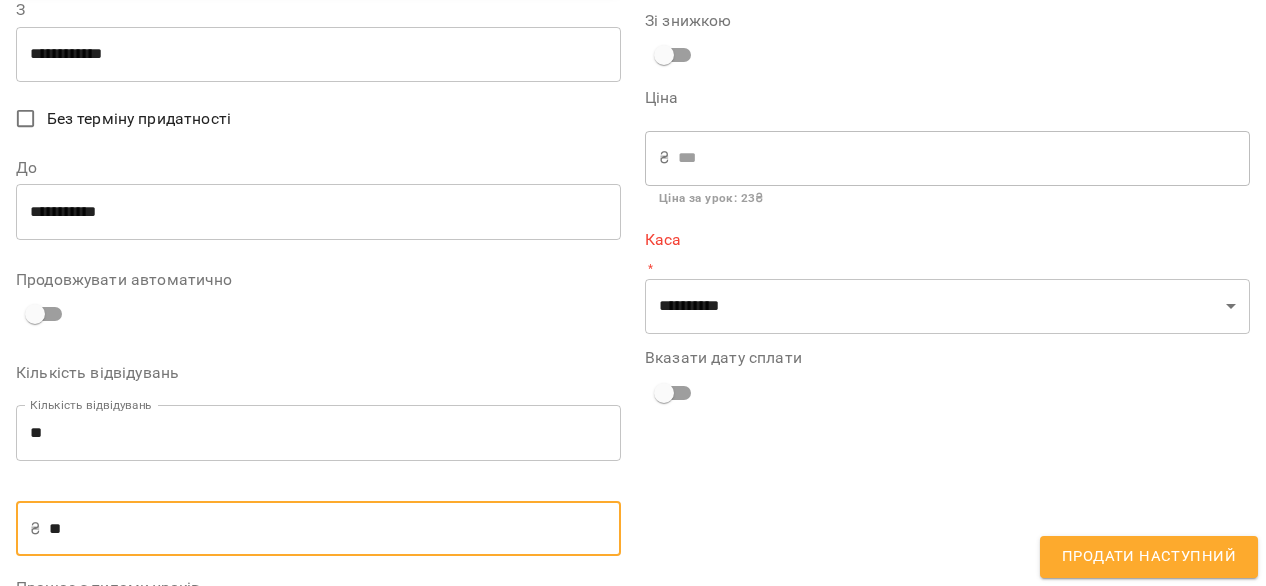 type on "***" 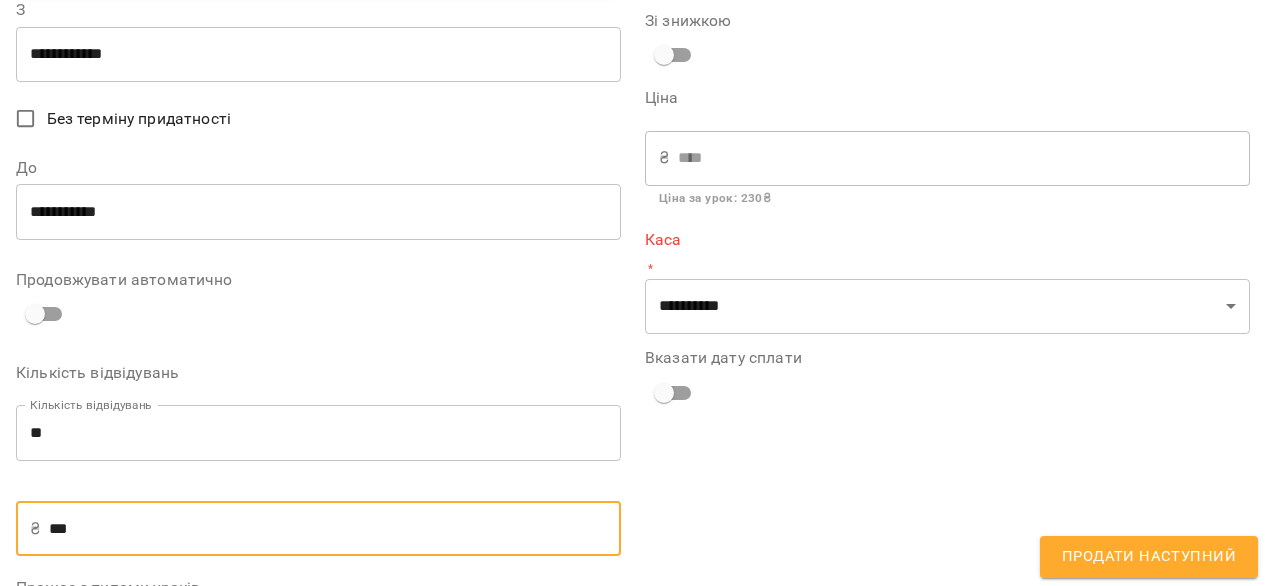 type on "**" 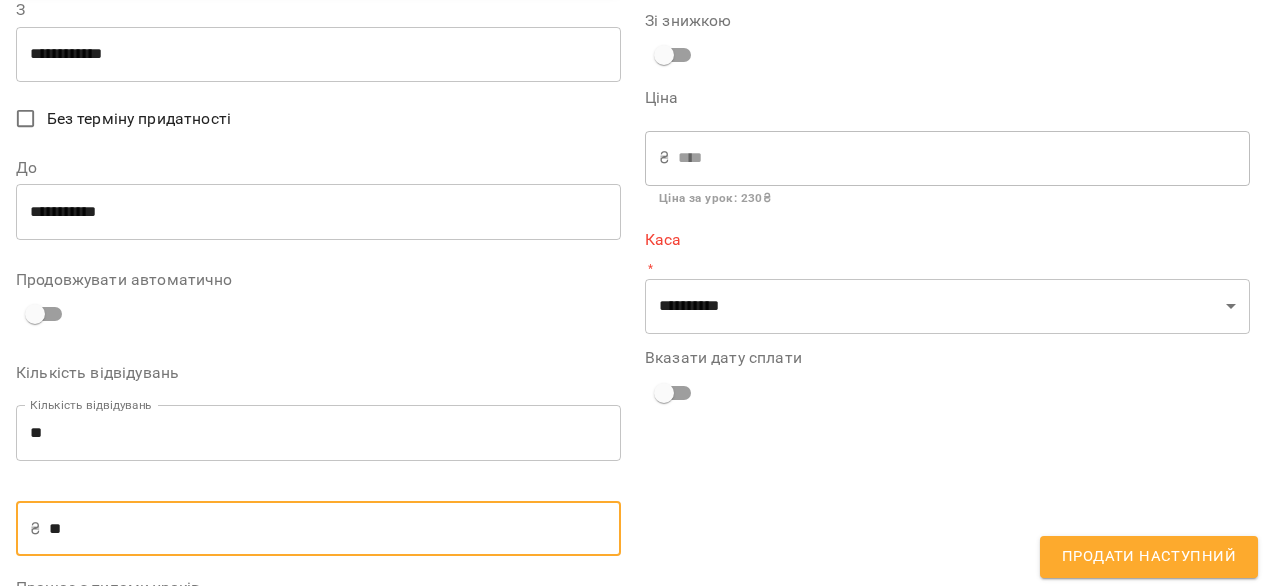 type on "***" 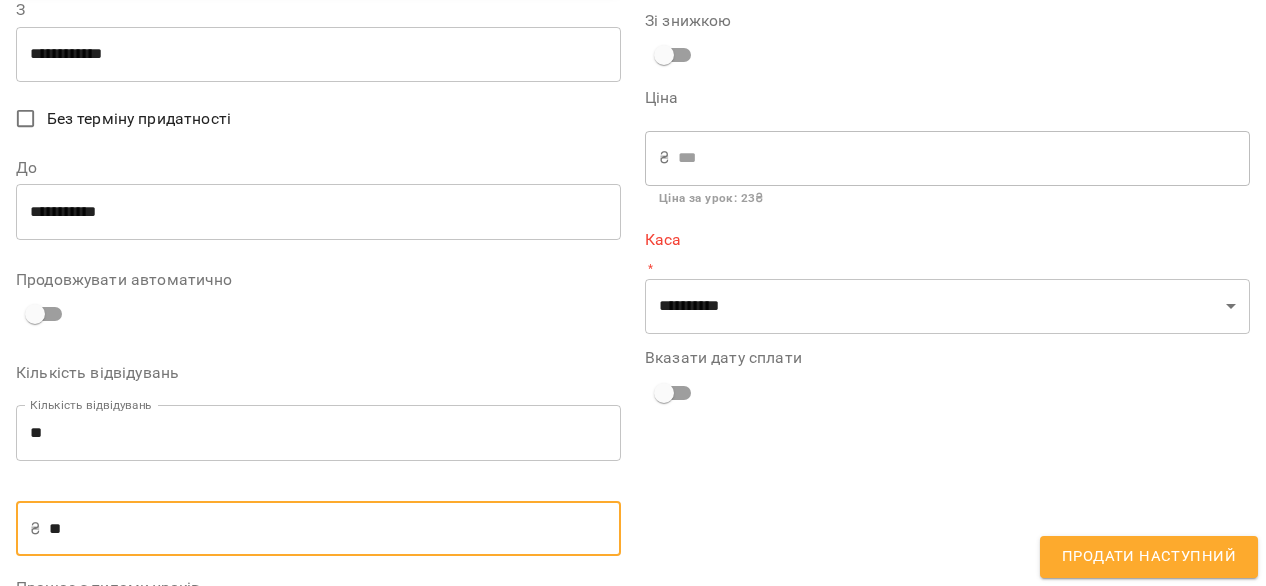 type on "*" 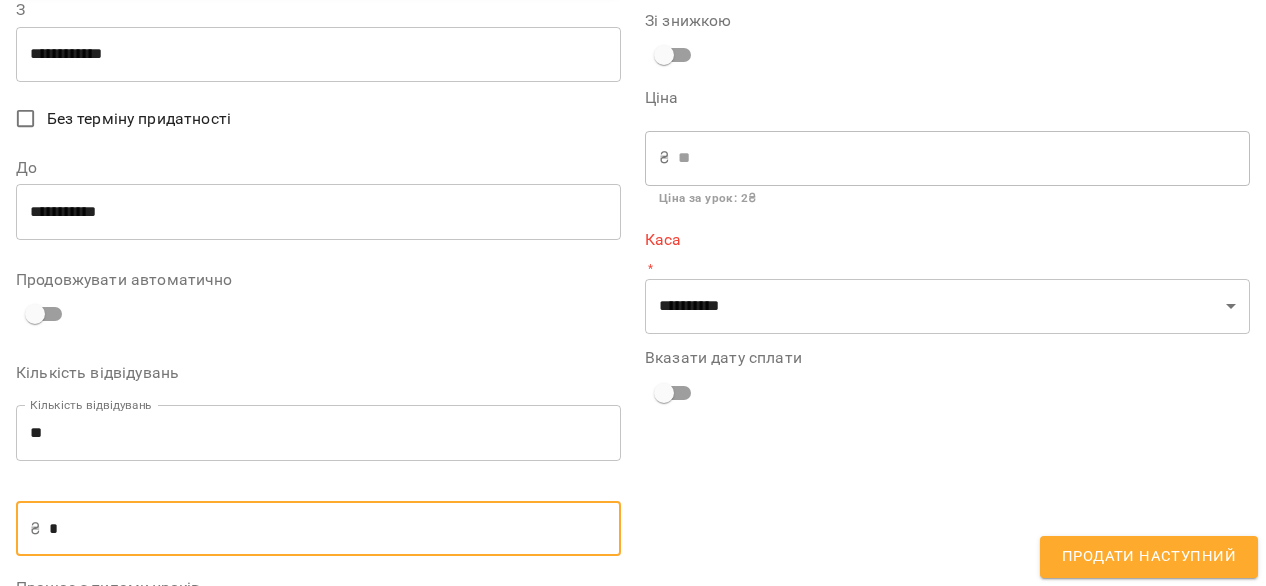 type on "**" 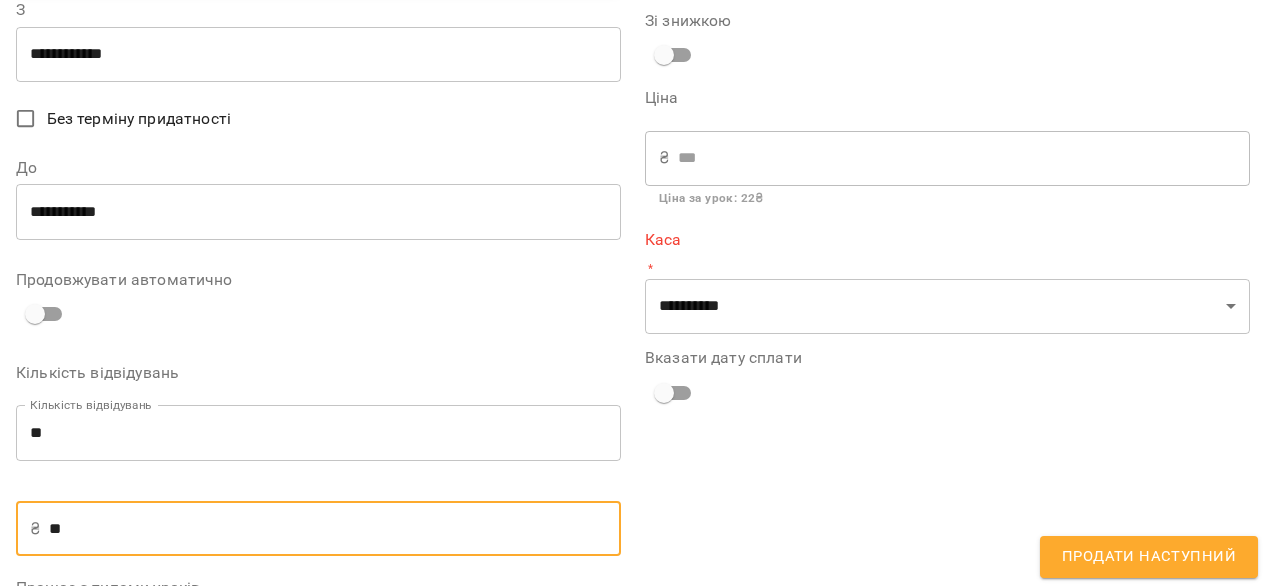 type on "***" 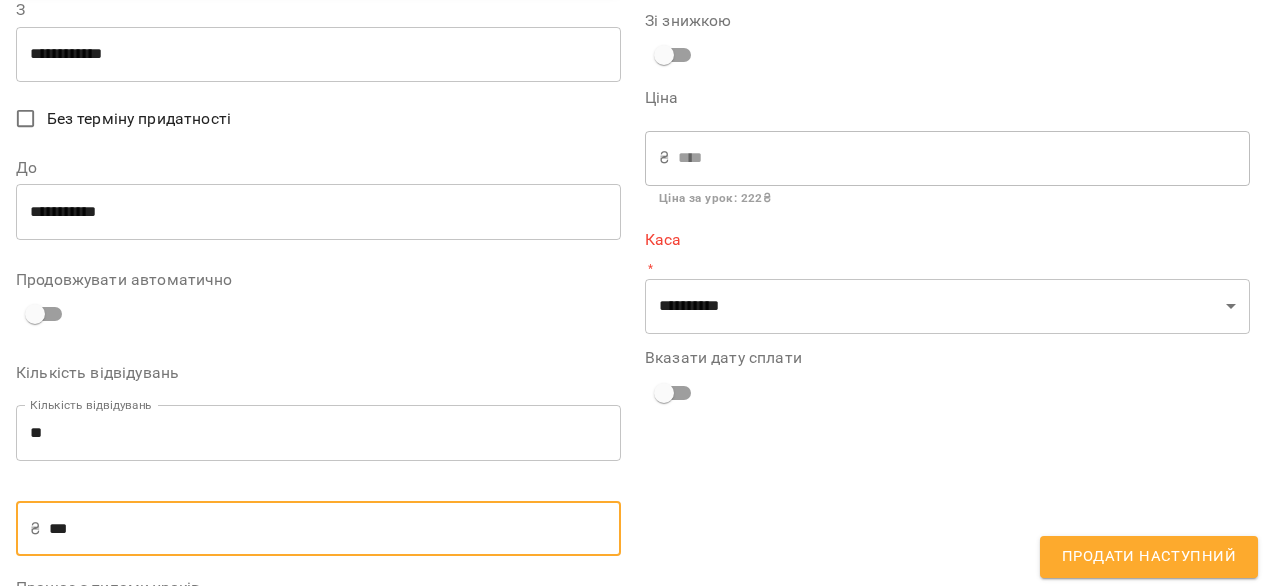 type on "****" 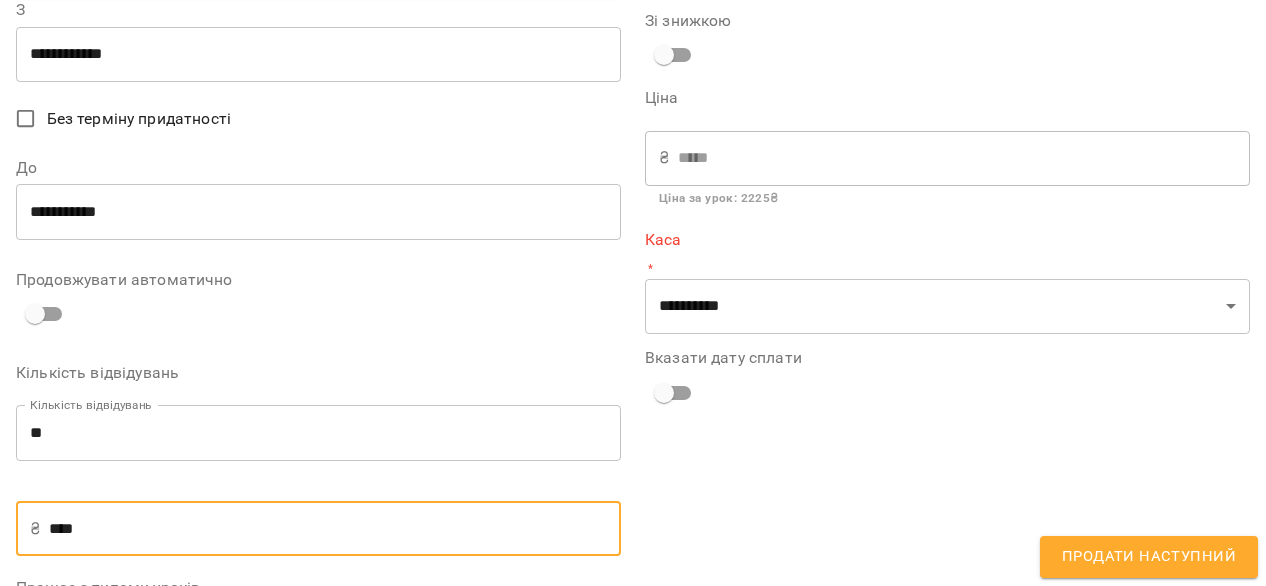 type on "***" 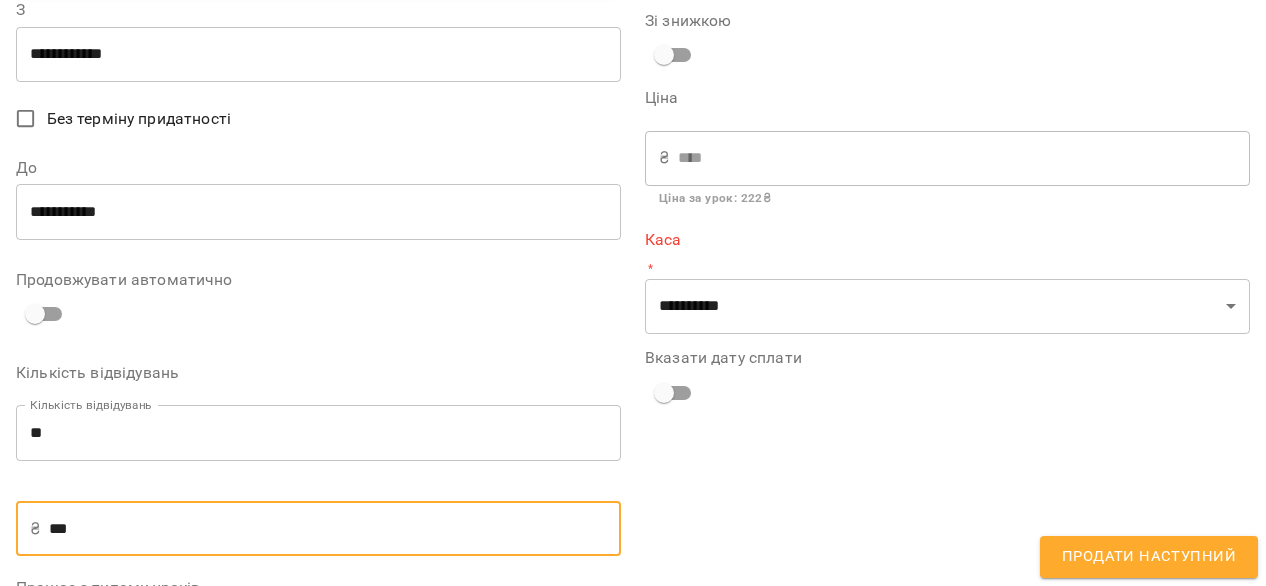 type on "**" 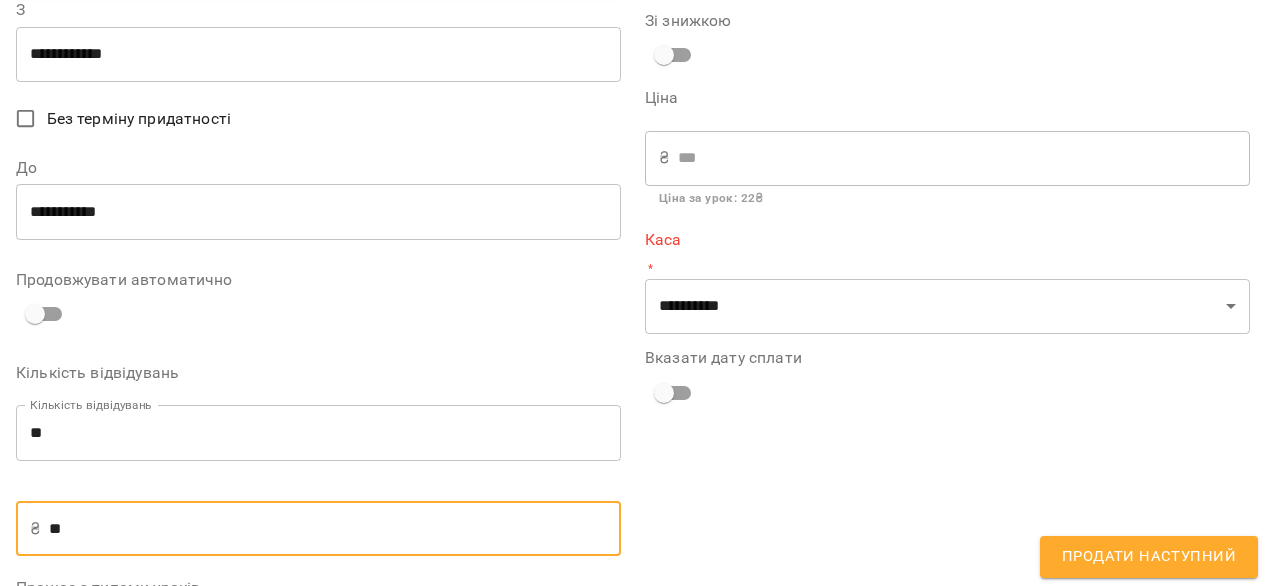 type on "***" 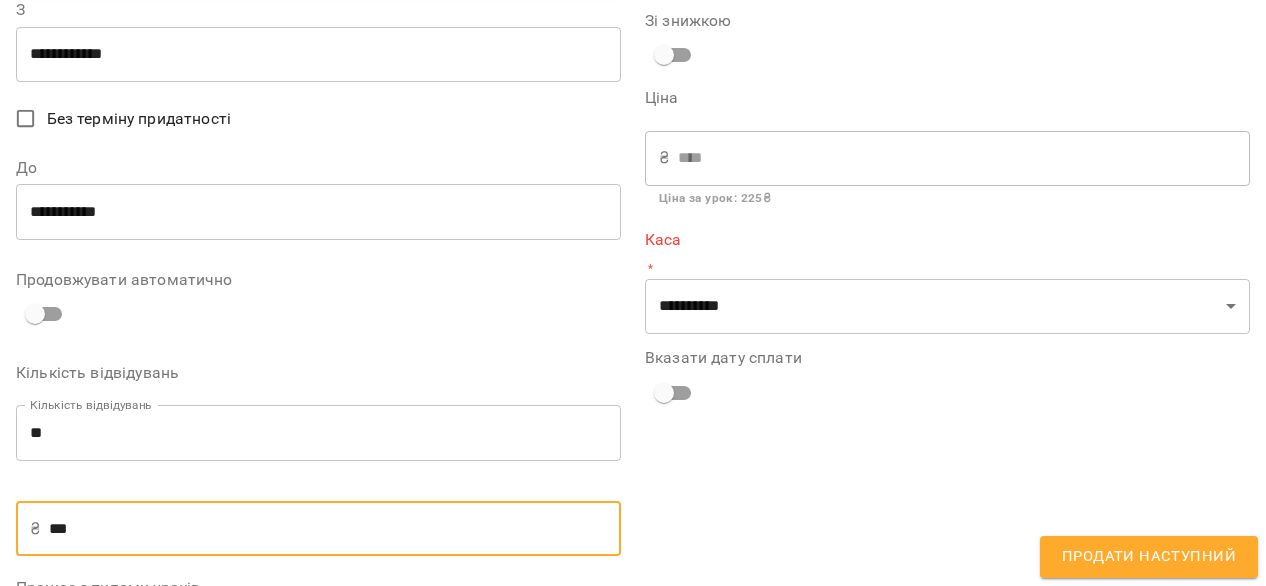 type on "****" 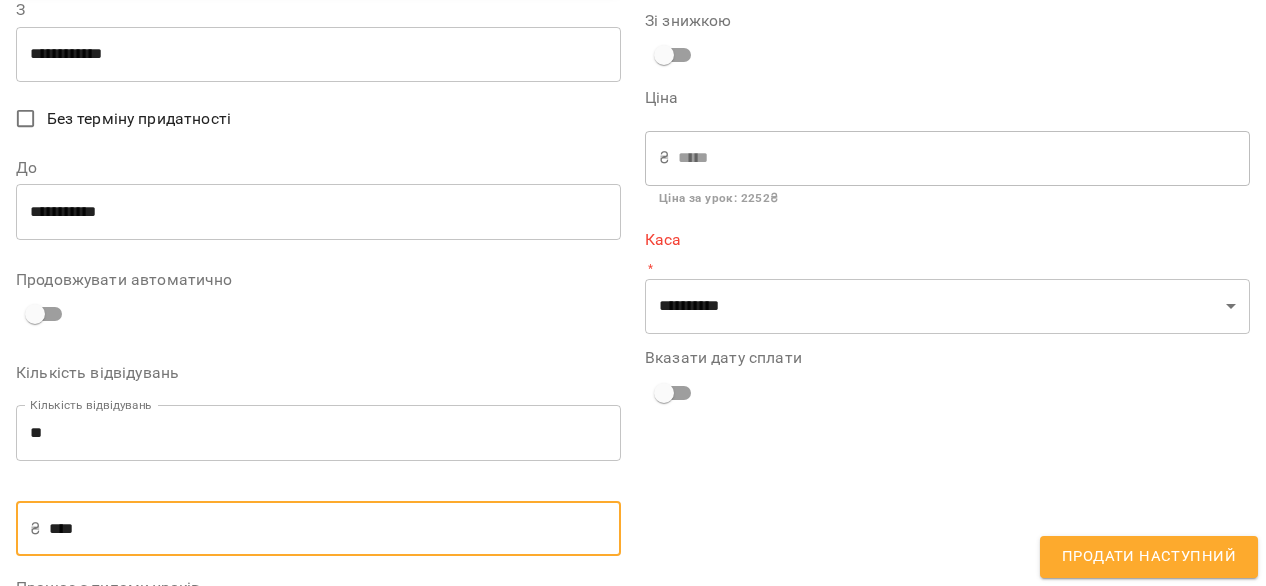 type on "***" 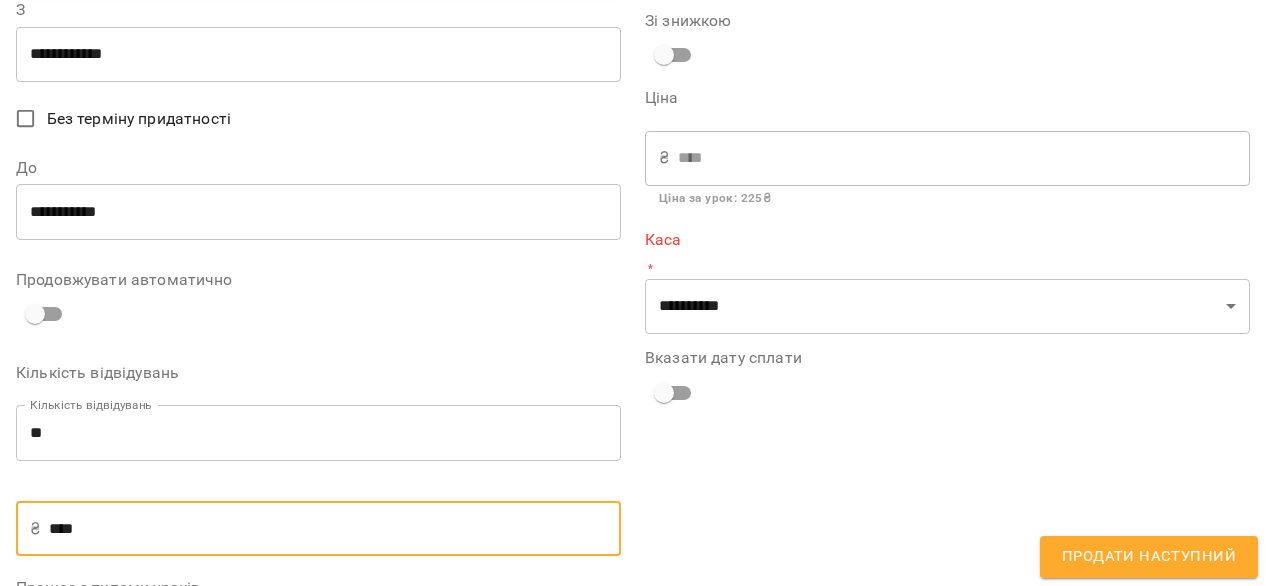 type on "*****" 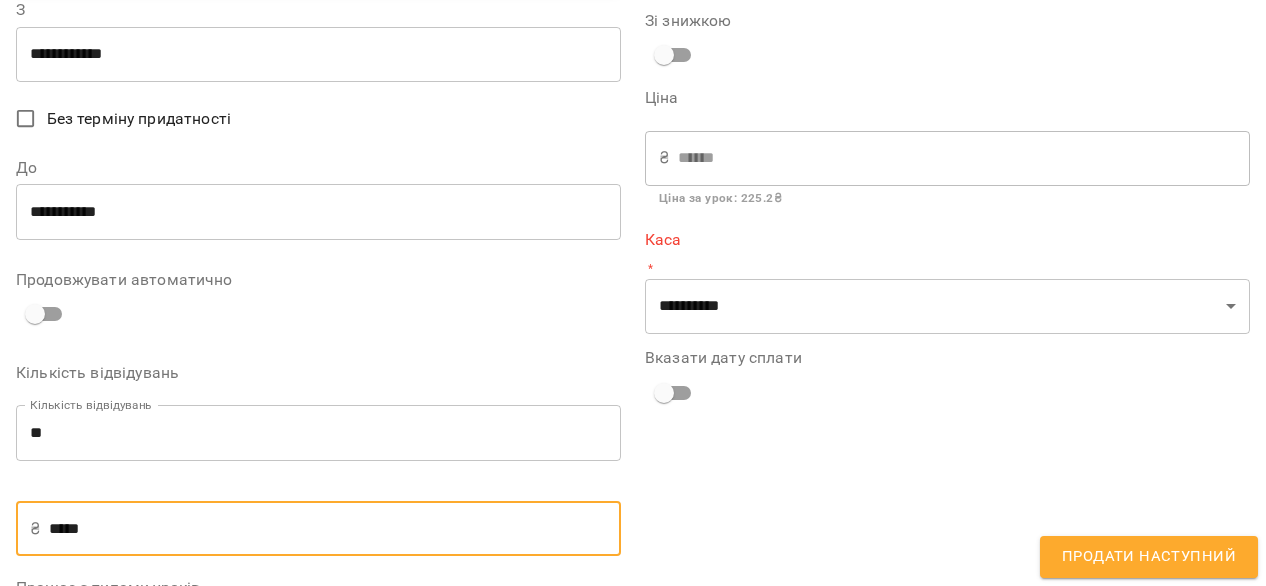 type on "****" 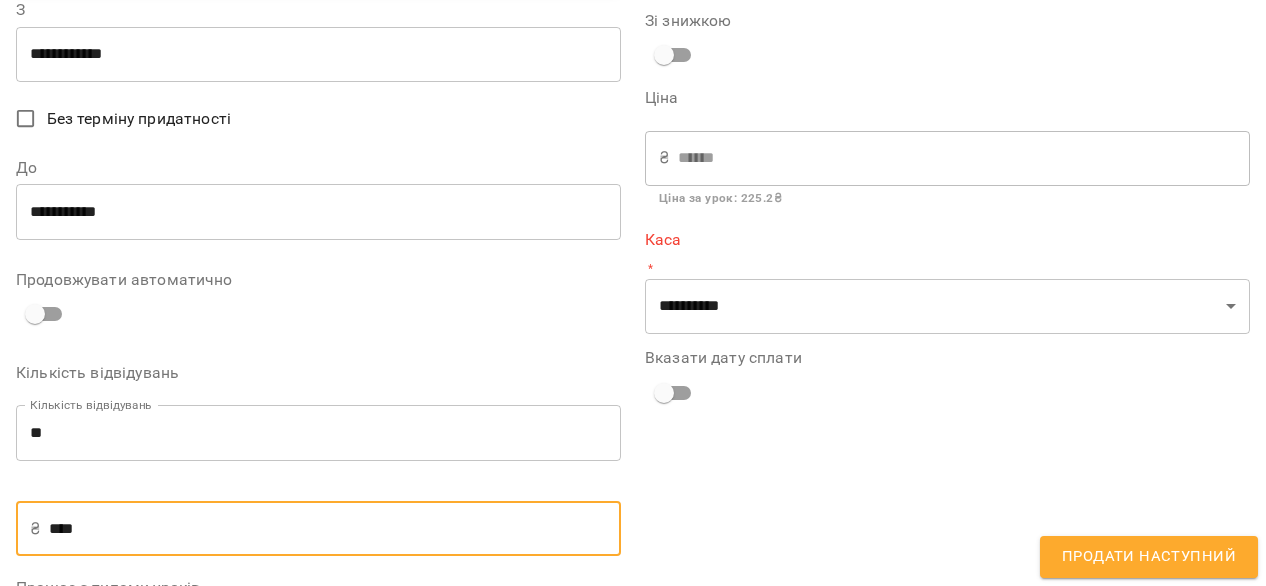 type on "****" 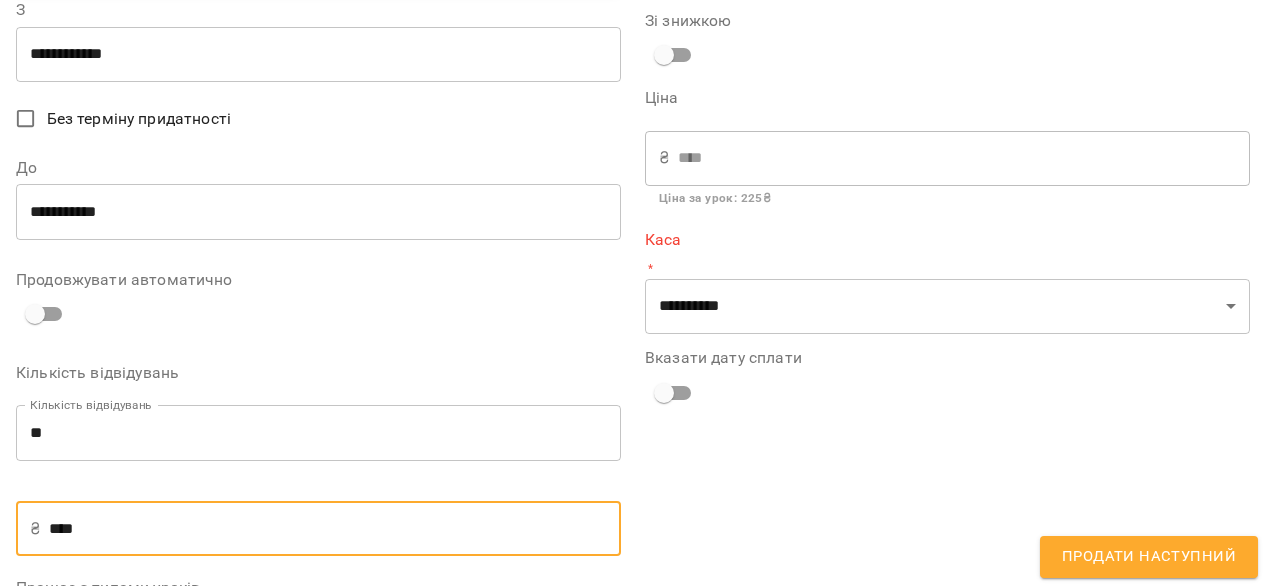 type on "*****" 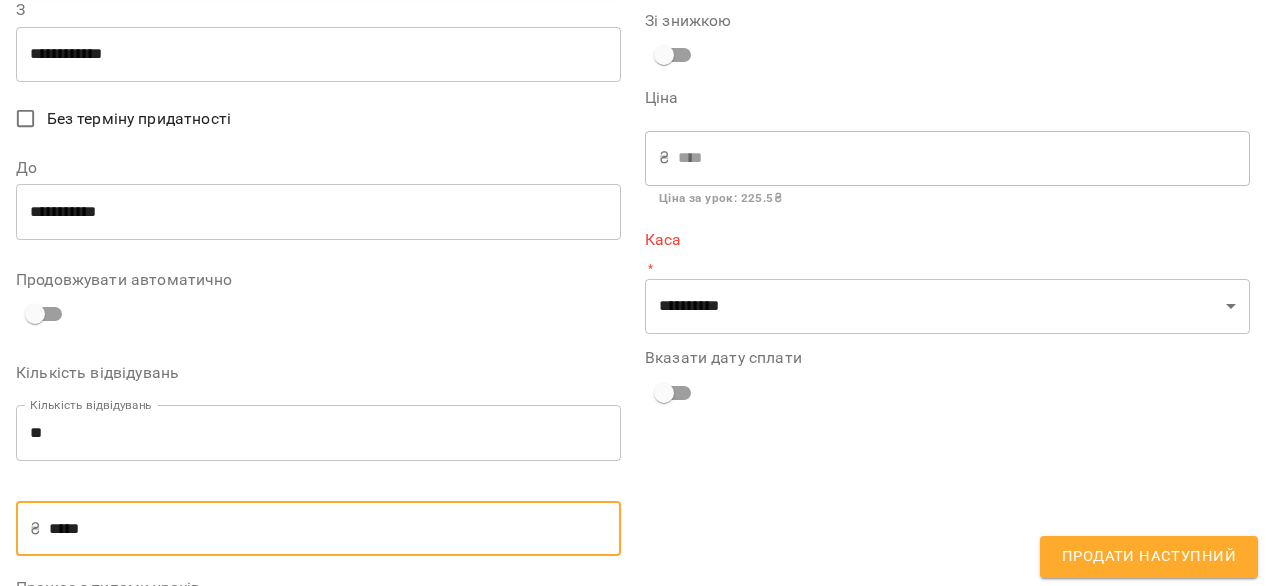 type on "****" 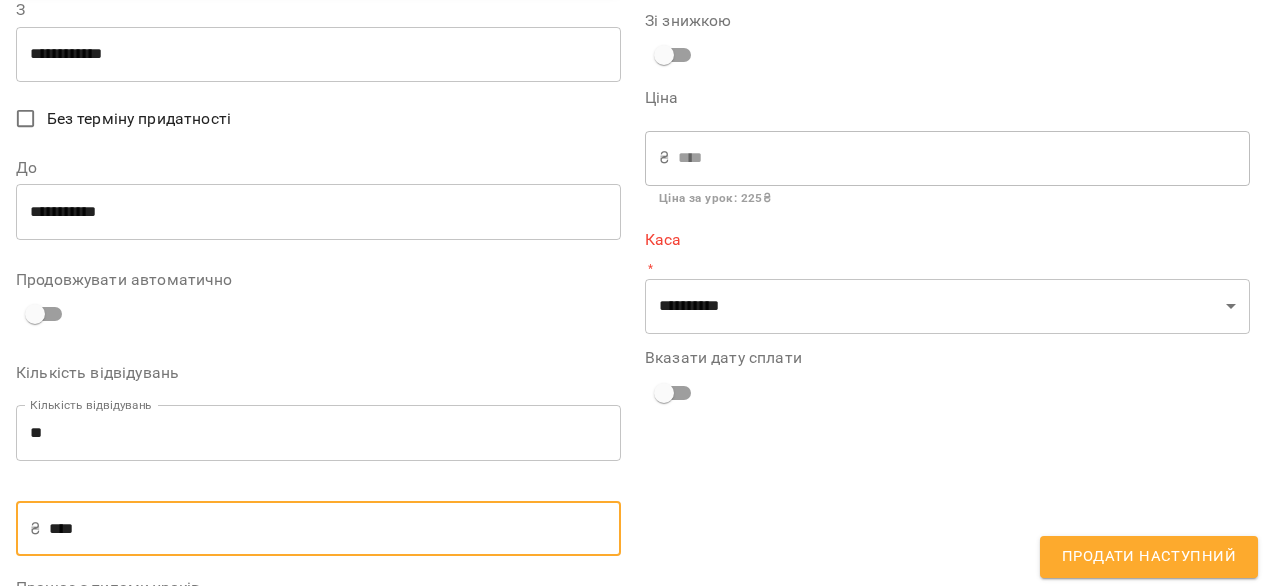 type on "*****" 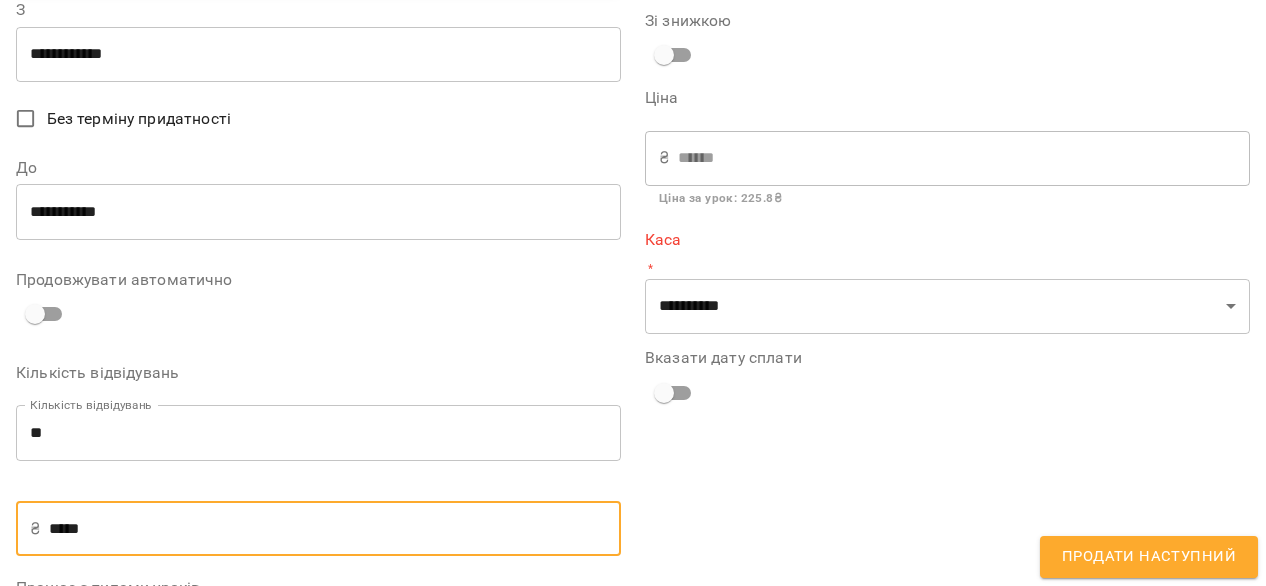 type on "****" 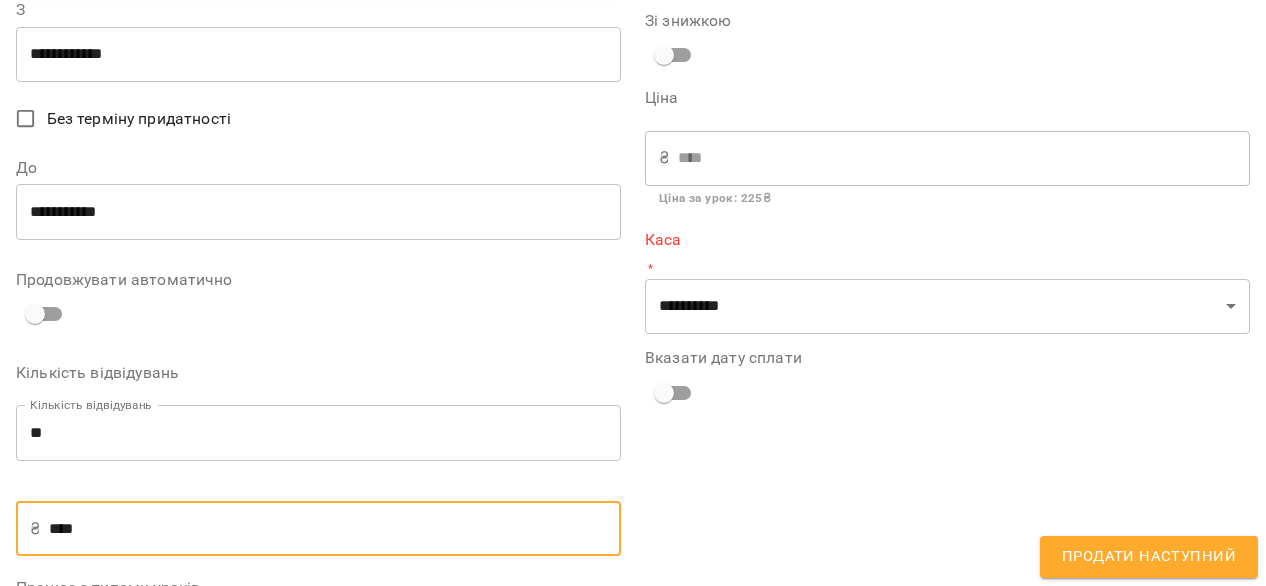 type on "*****" 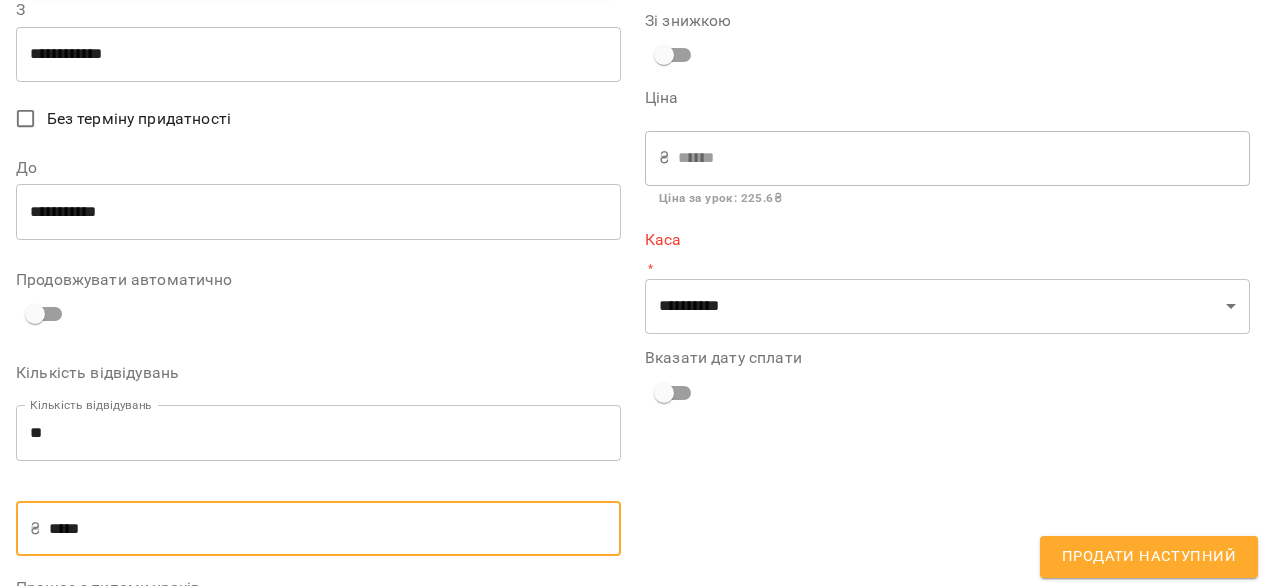 type on "****" 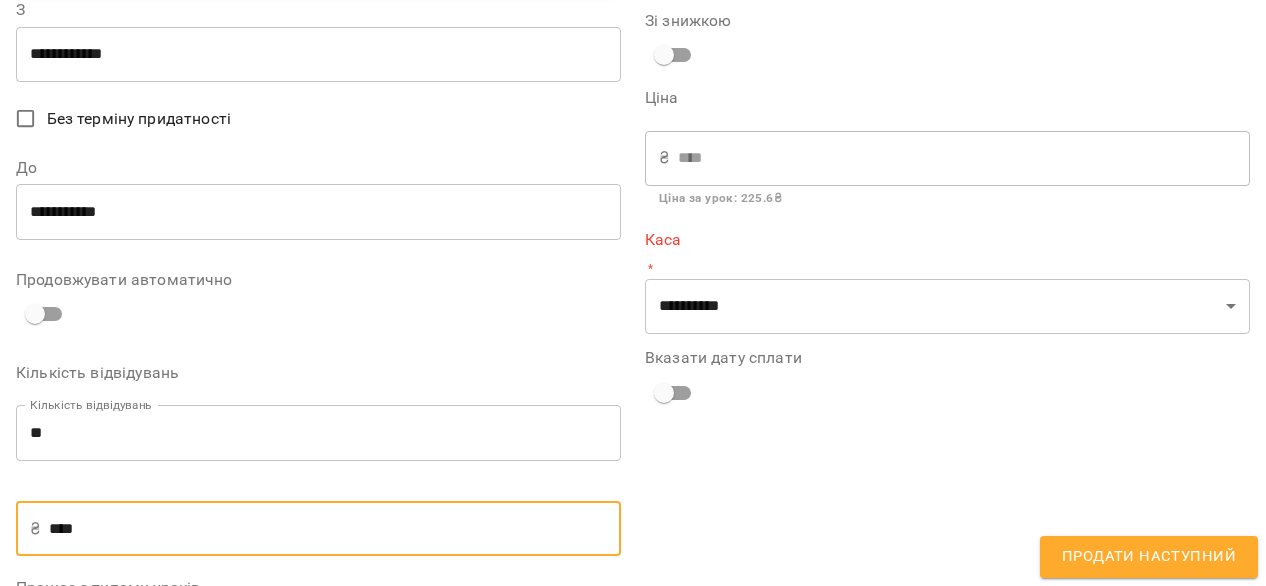 type on "*****" 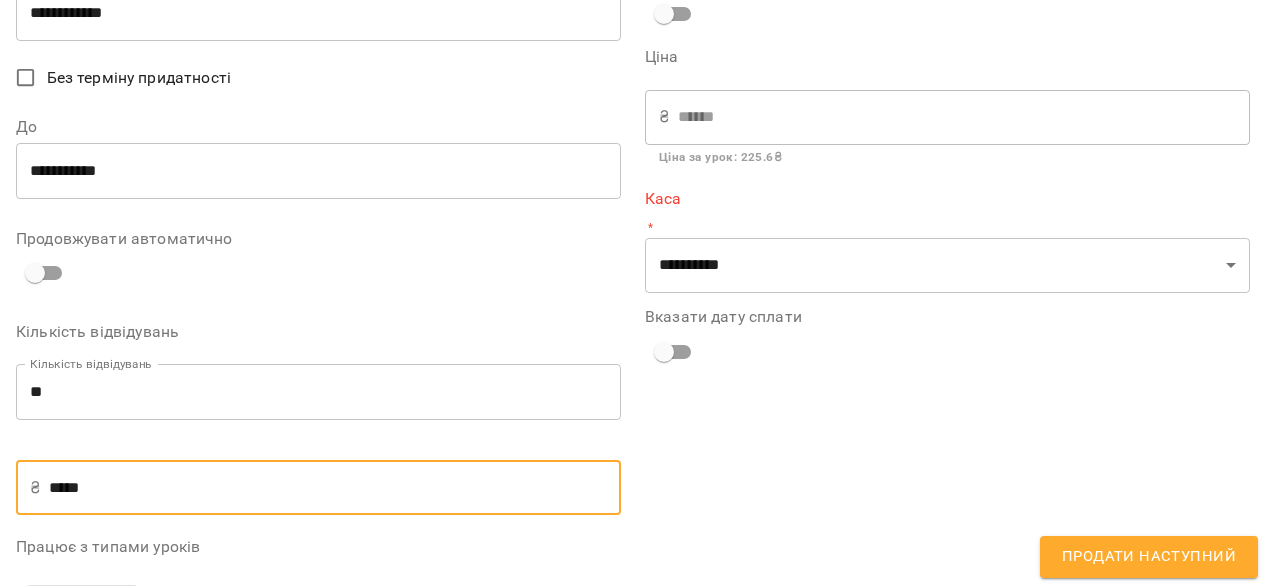 scroll, scrollTop: 359, scrollLeft: 0, axis: vertical 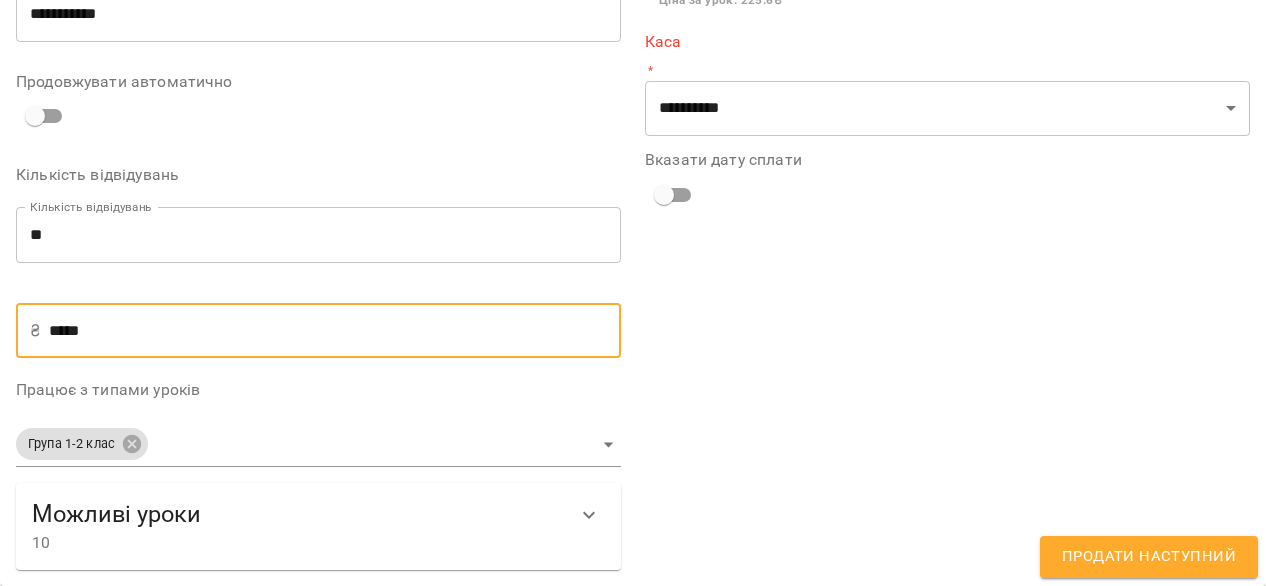 type on "*****" 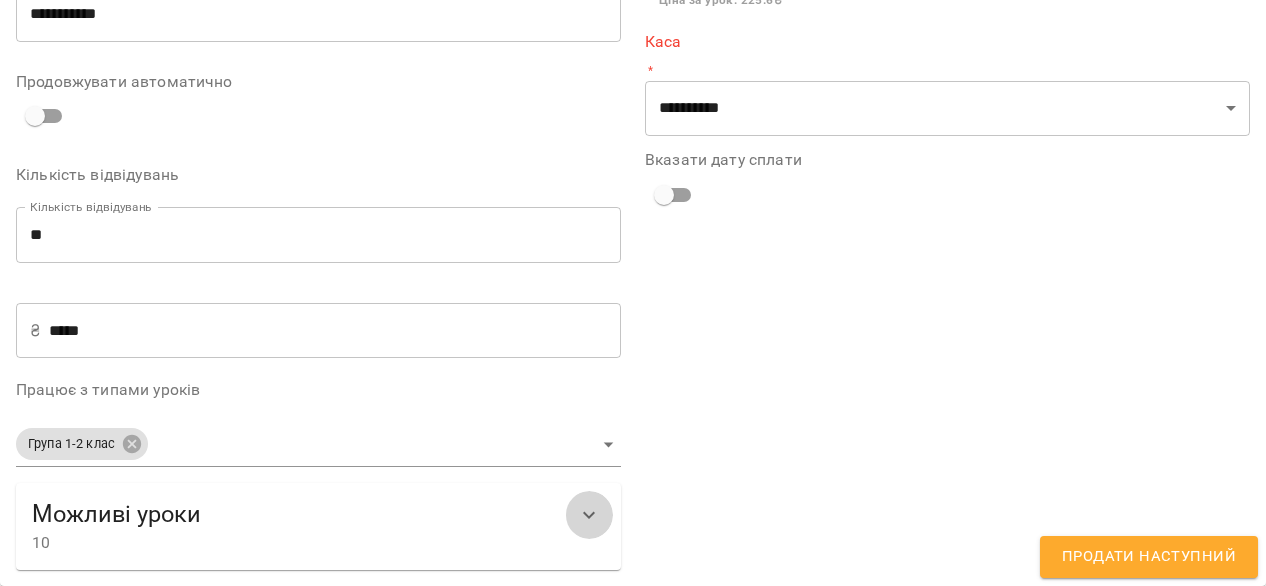 click 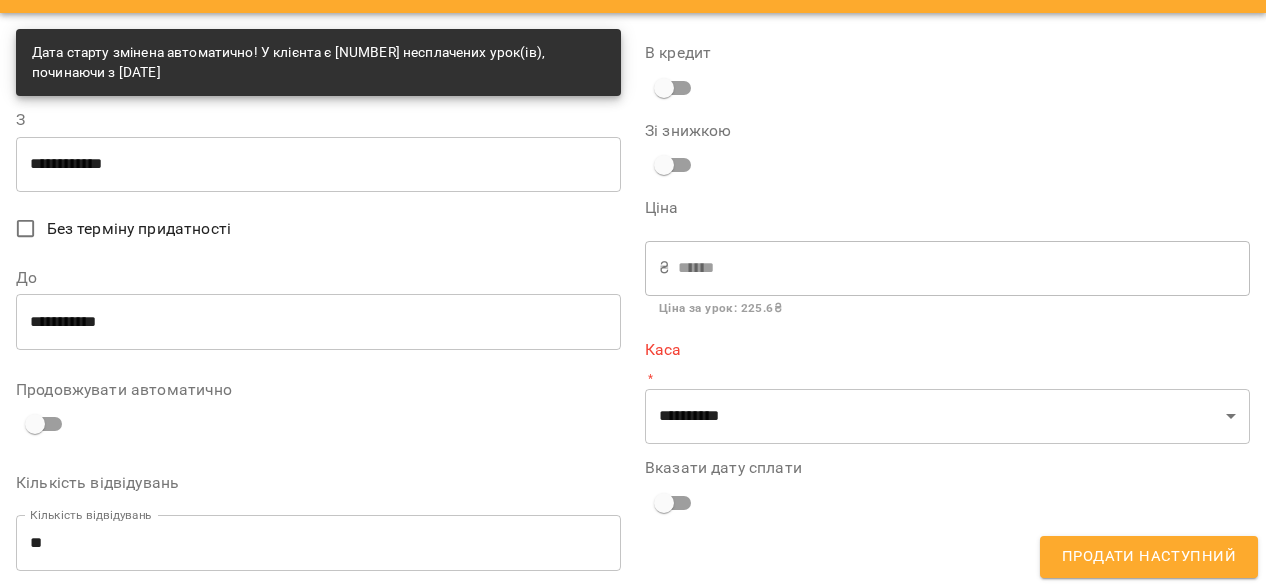 scroll, scrollTop: 20, scrollLeft: 0, axis: vertical 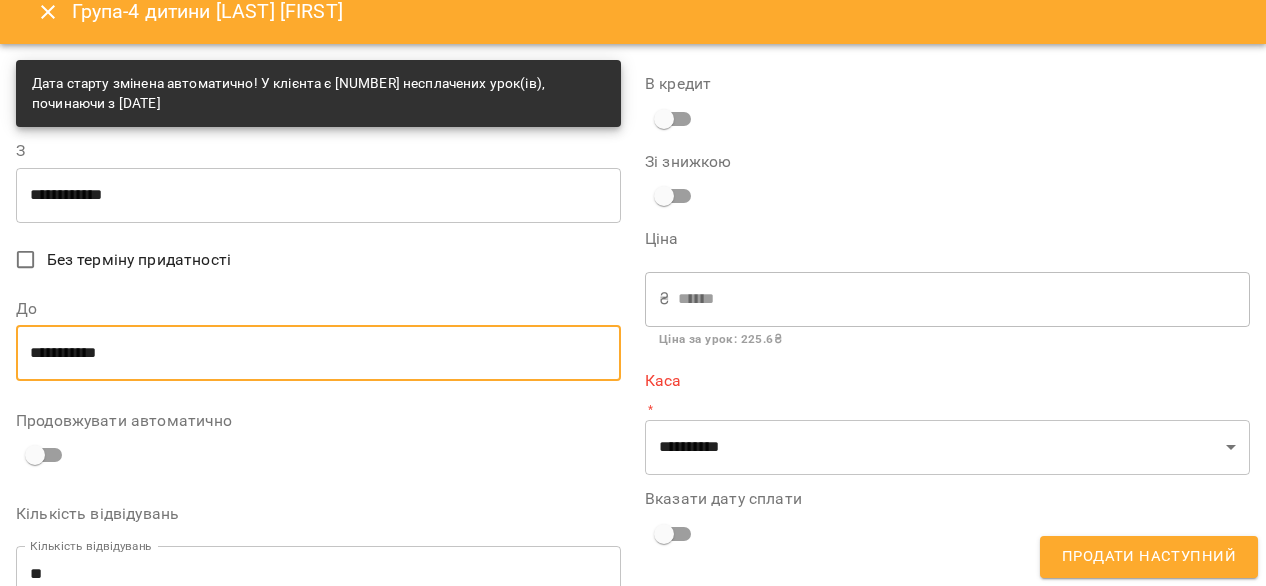 click on "**********" at bounding box center (318, 353) 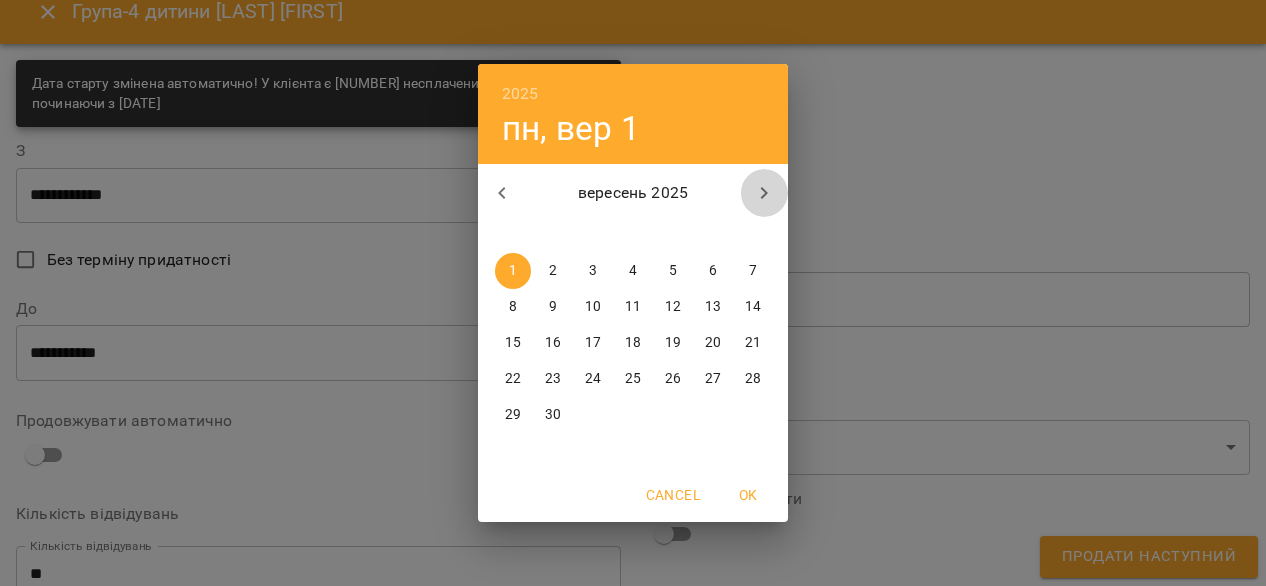 click 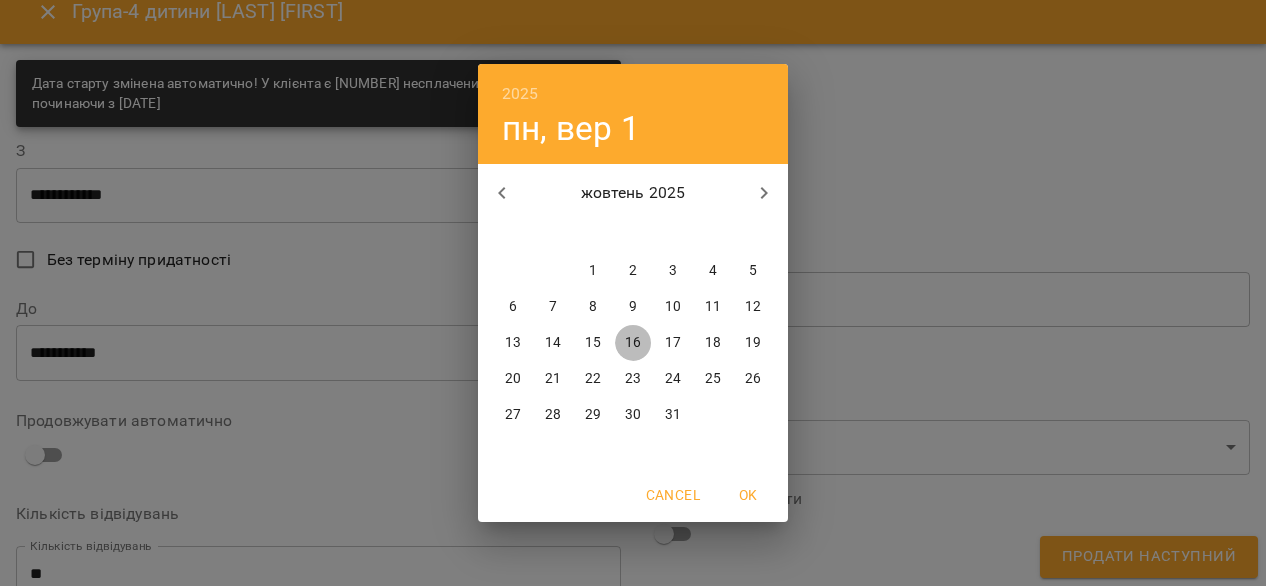 click on "16" at bounding box center [633, 343] 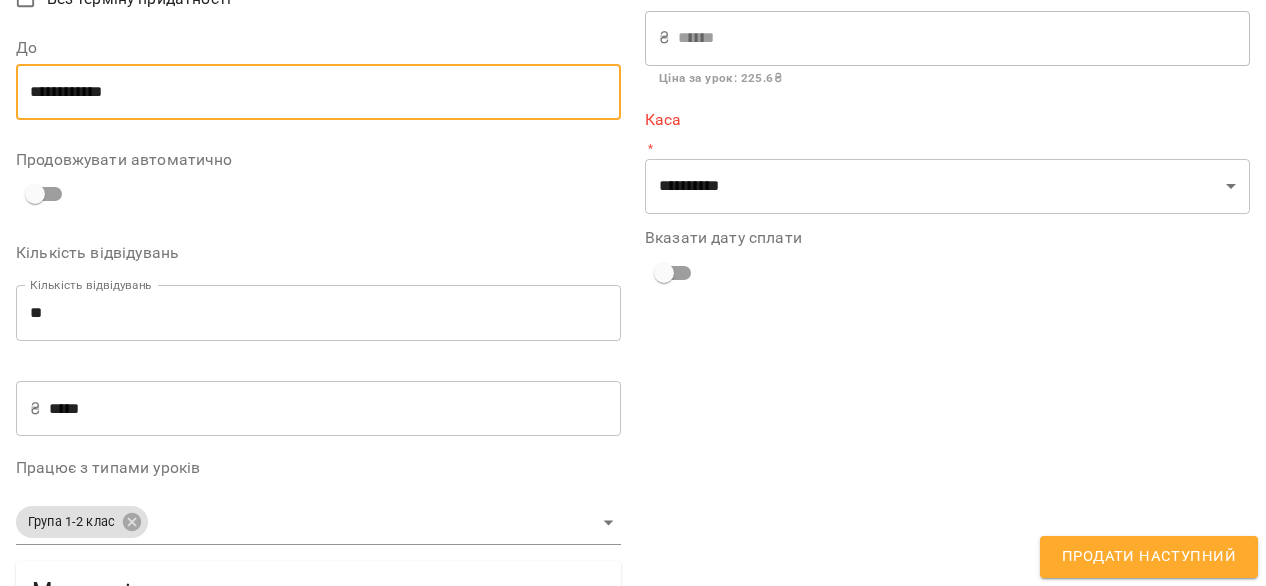 scroll, scrollTop: 170, scrollLeft: 0, axis: vertical 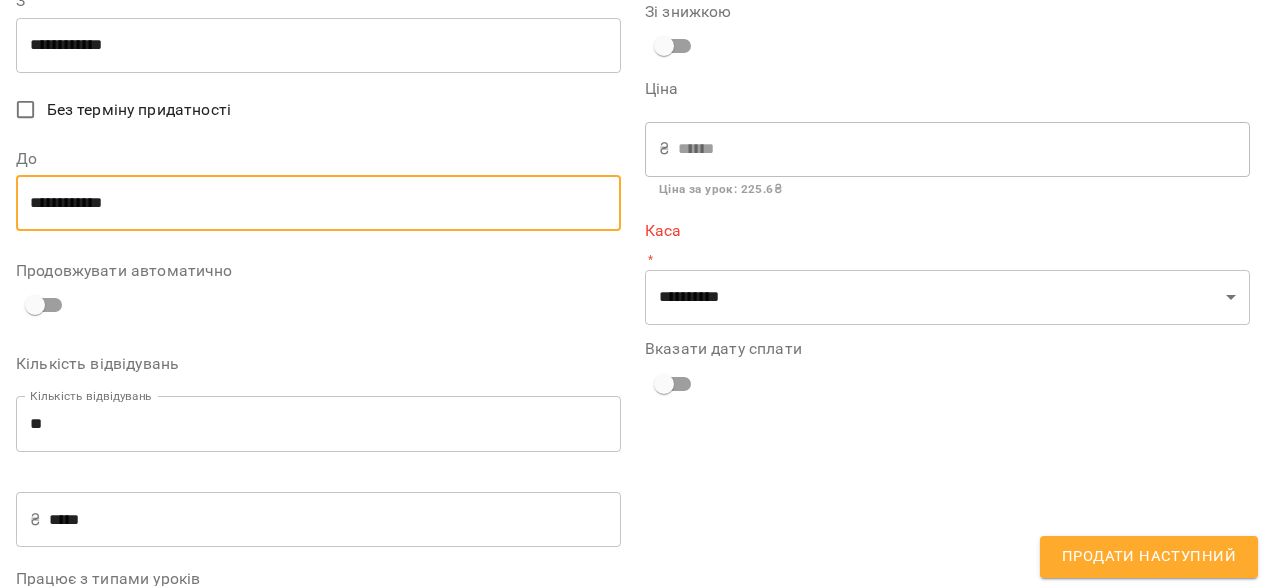 click on "**********" at bounding box center [318, 203] 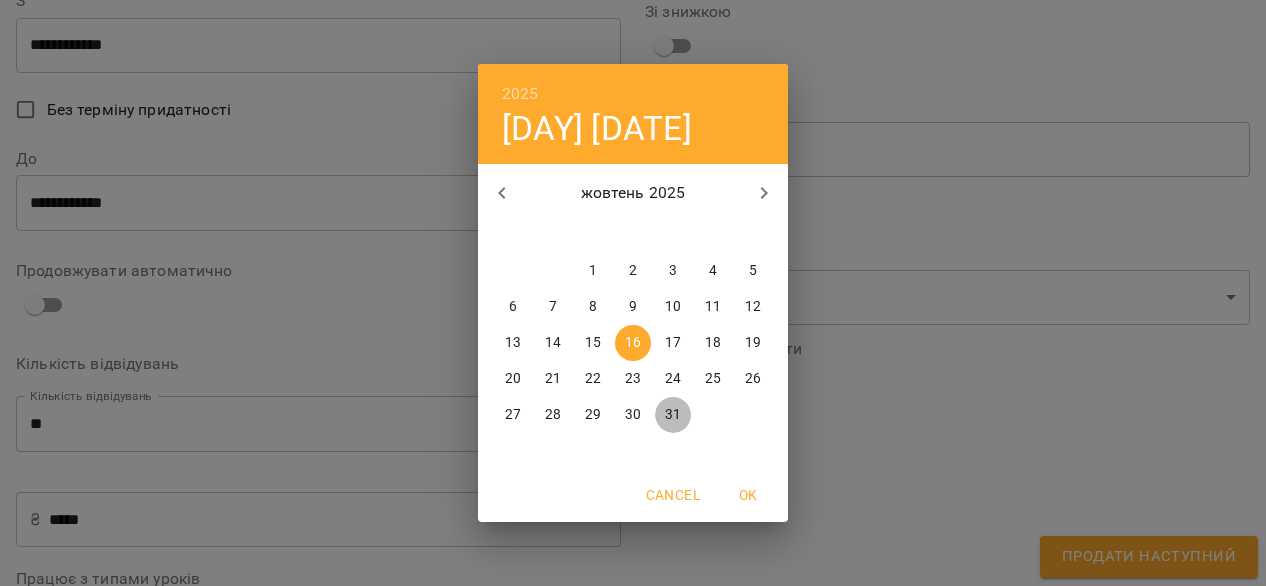 click on "31" at bounding box center [673, 415] 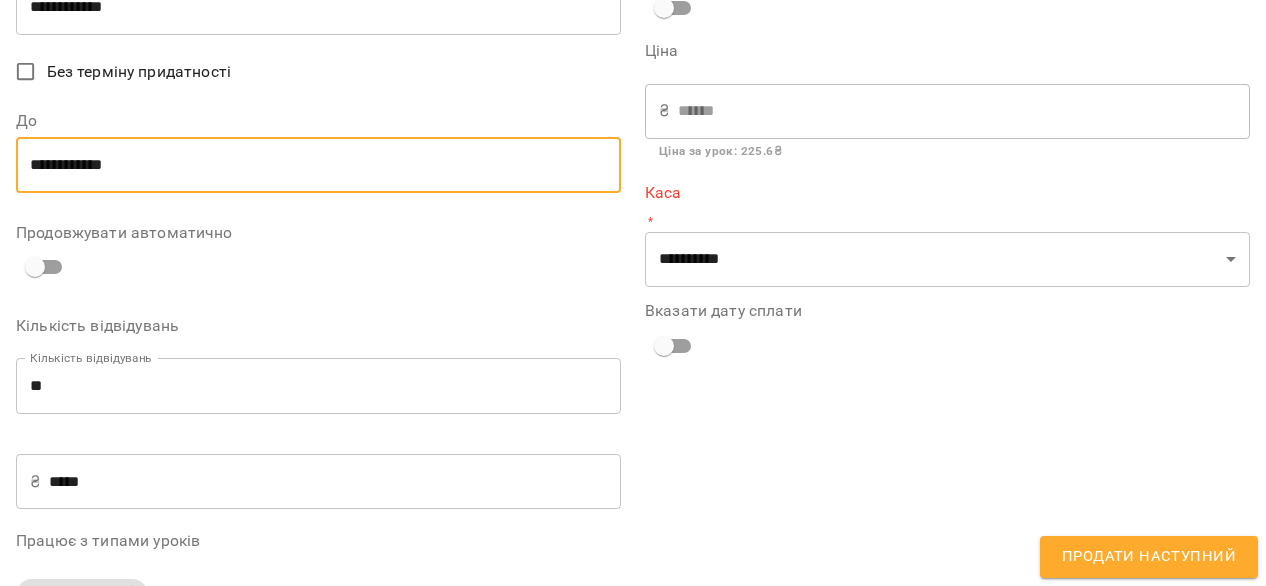 scroll, scrollTop: 131, scrollLeft: 0, axis: vertical 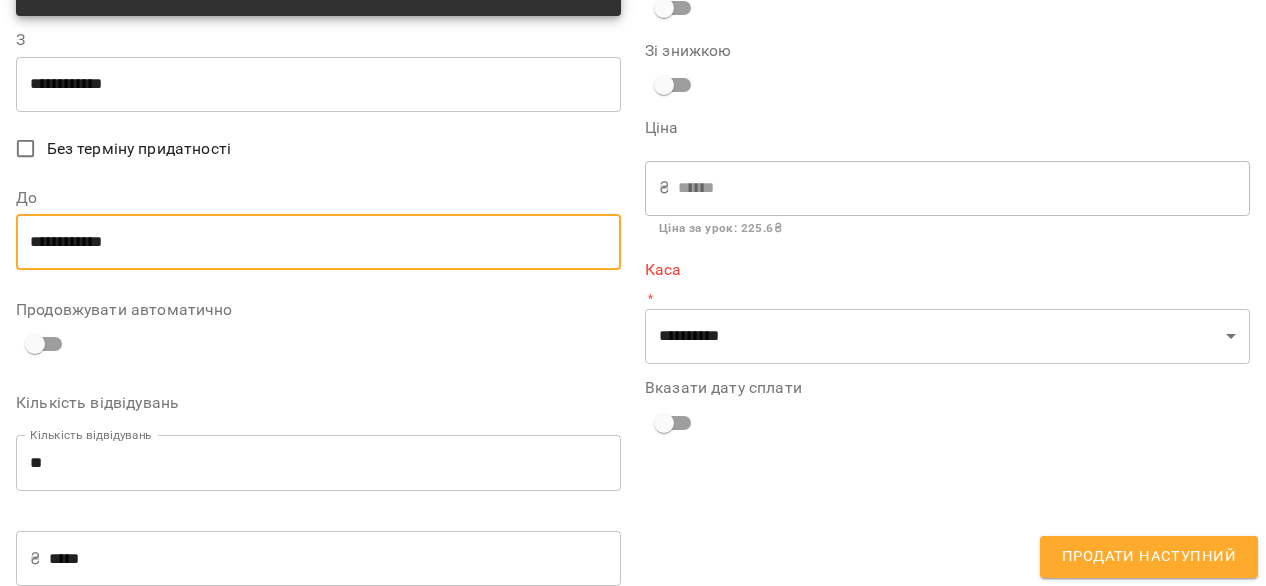 click on "**********" at bounding box center [318, 242] 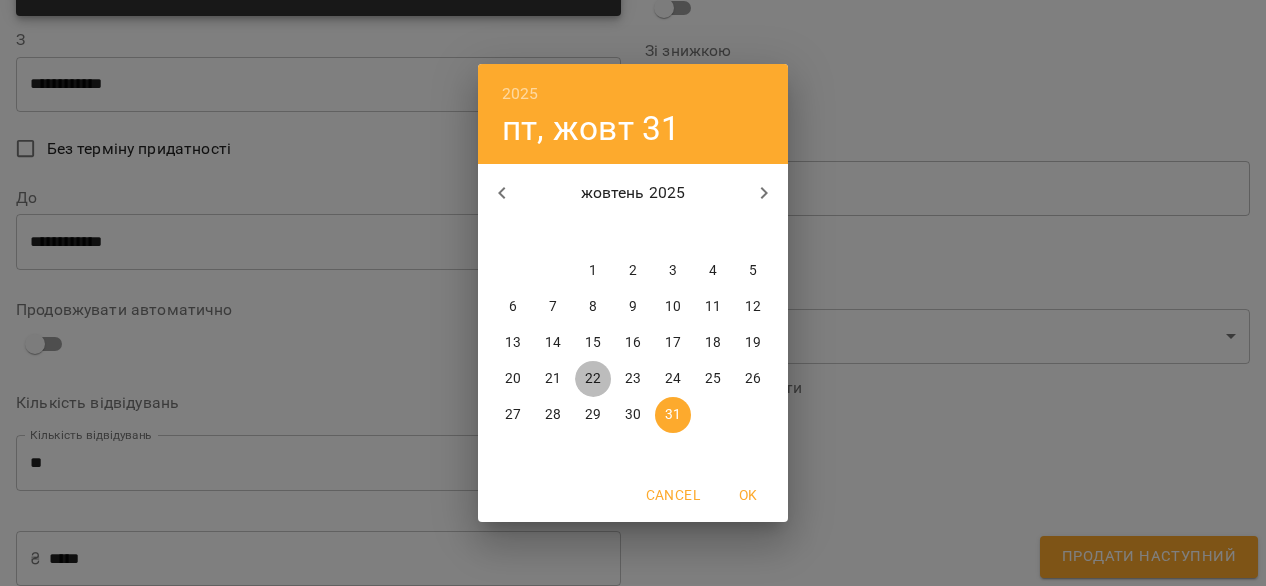 click on "22" at bounding box center [593, 379] 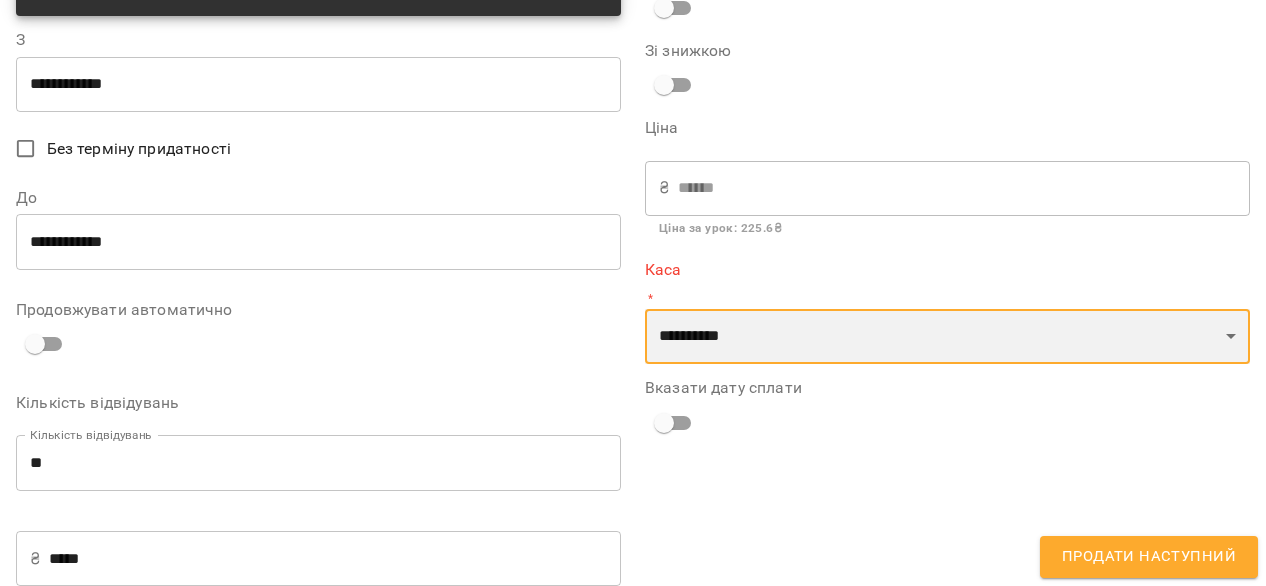 click on "**********" at bounding box center [947, 337] 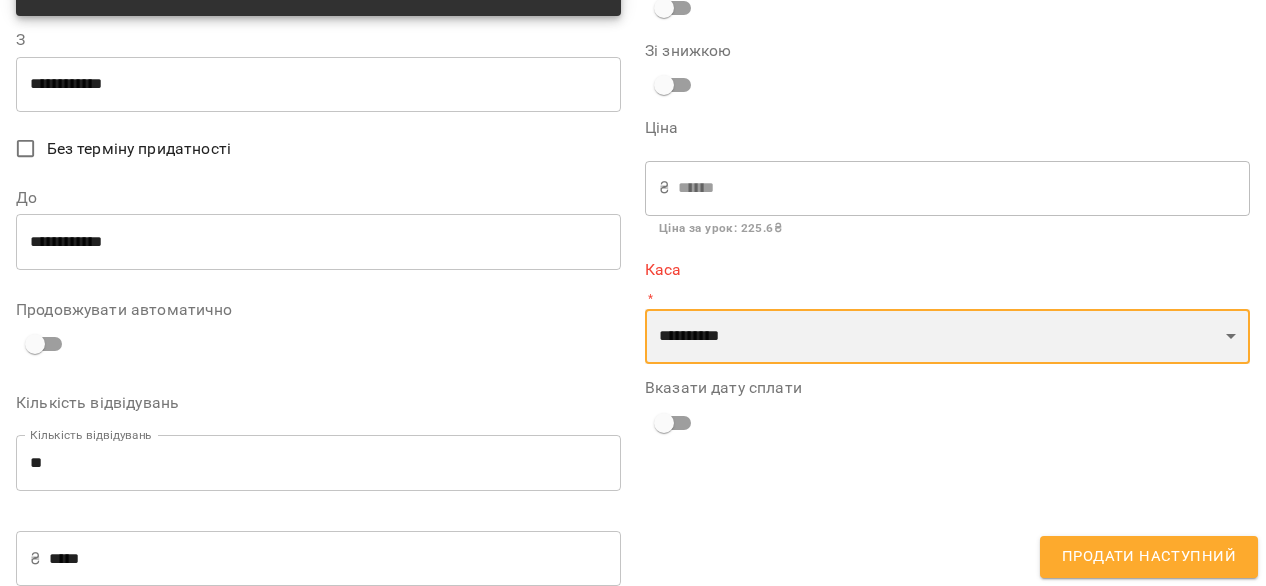 select on "****" 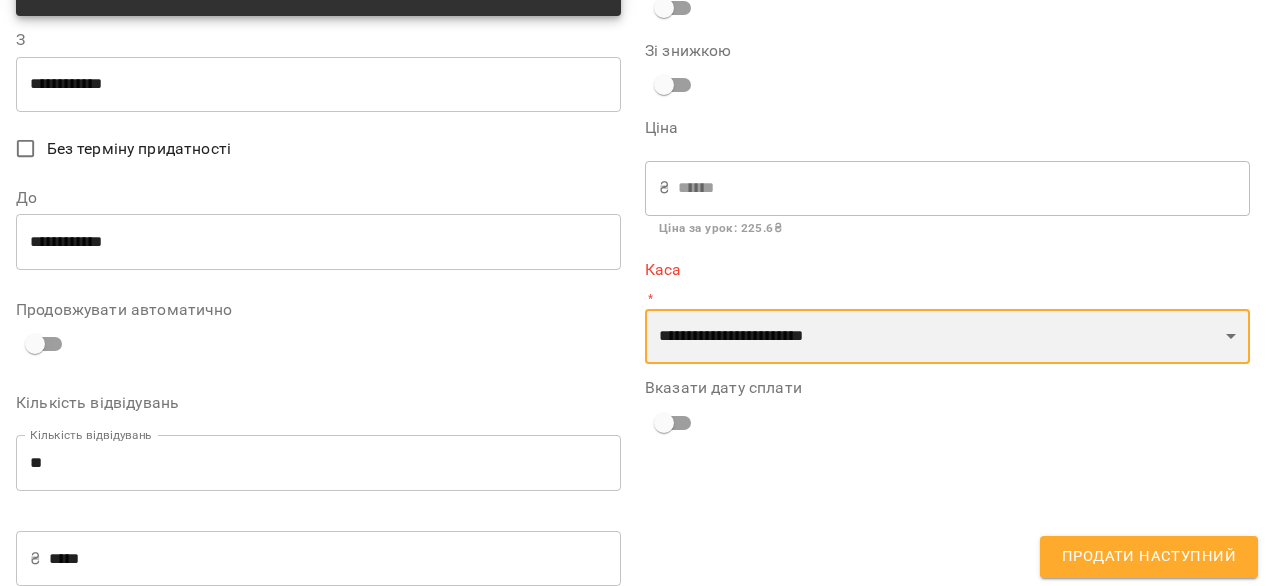 click on "**********" at bounding box center [947, 337] 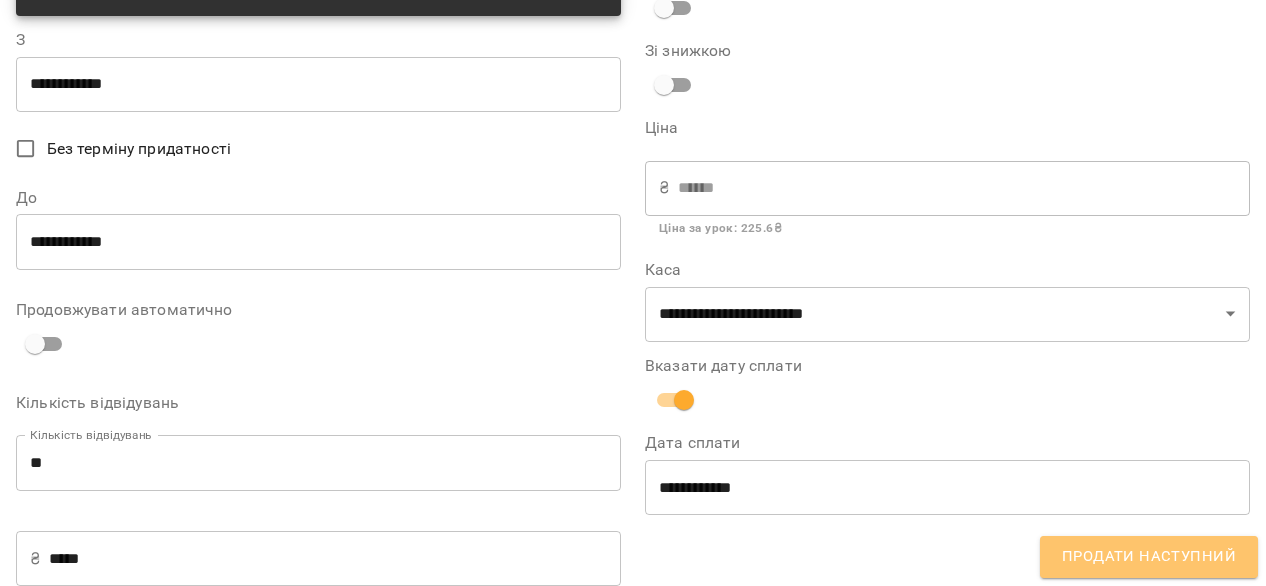 click on "Продати наступний" at bounding box center (1149, 557) 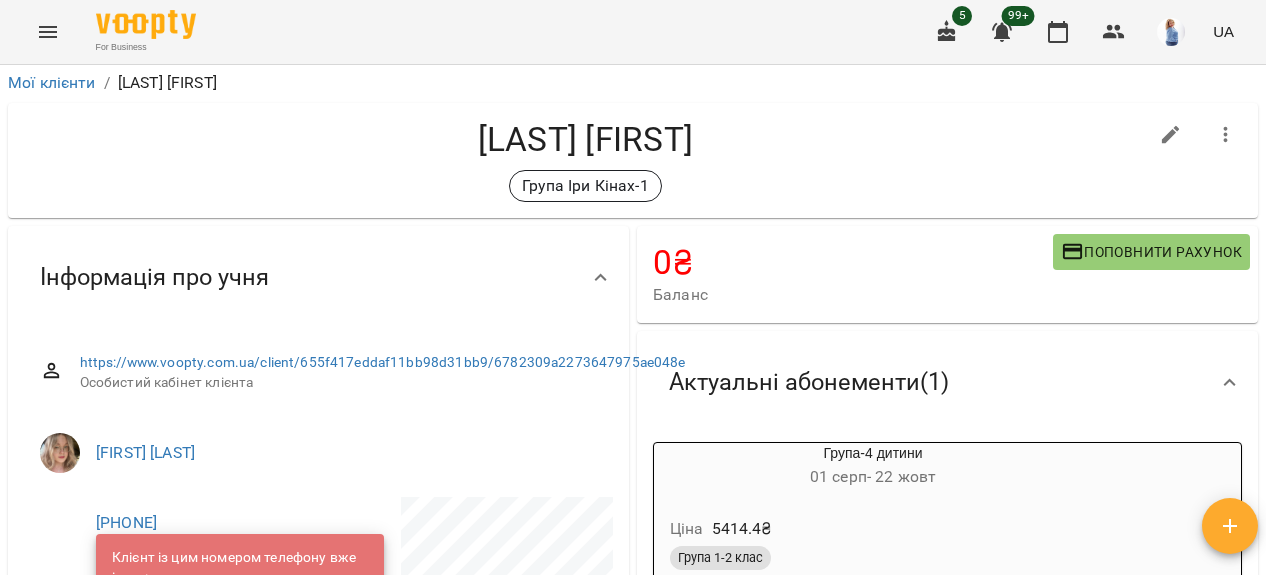 scroll, scrollTop: 0, scrollLeft: 0, axis: both 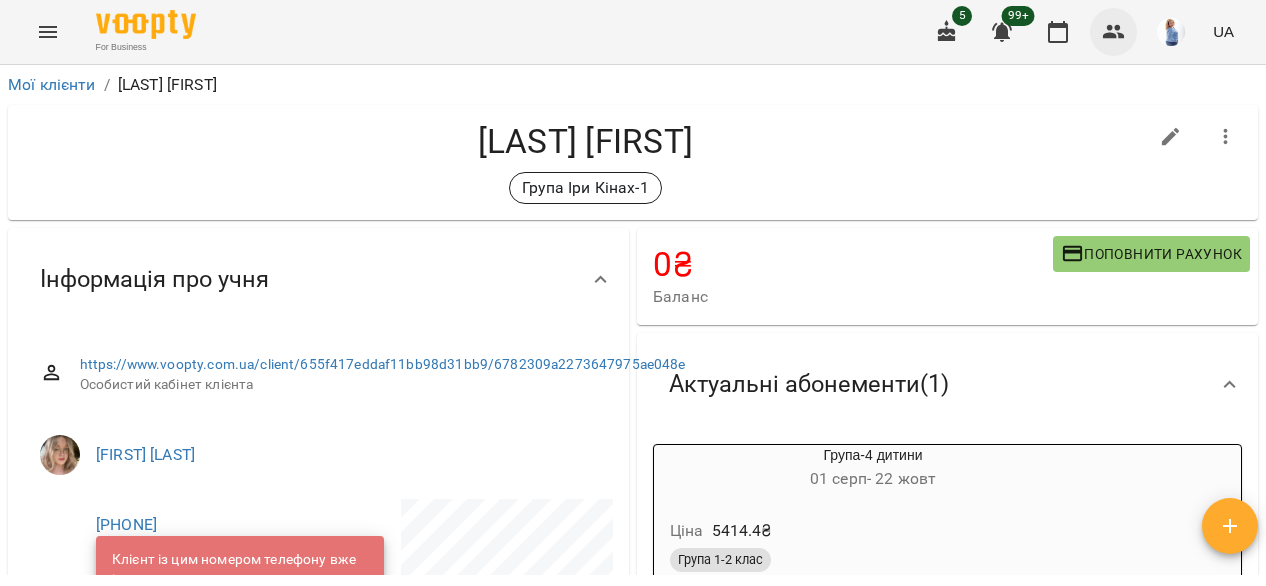 click 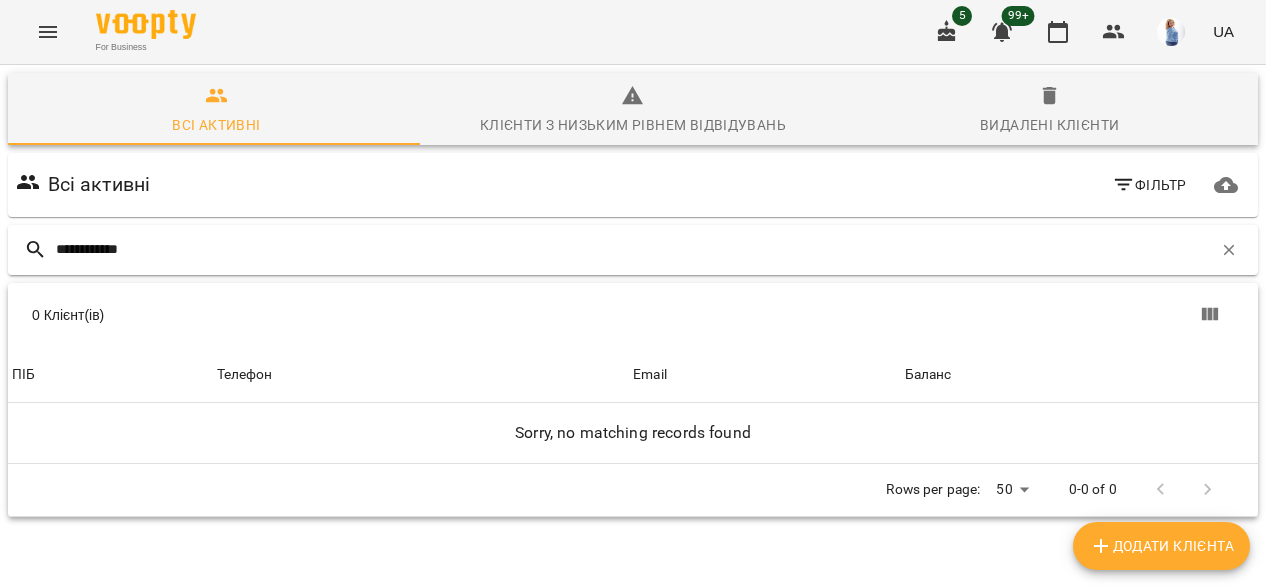 click on "**********" at bounding box center [634, 249] 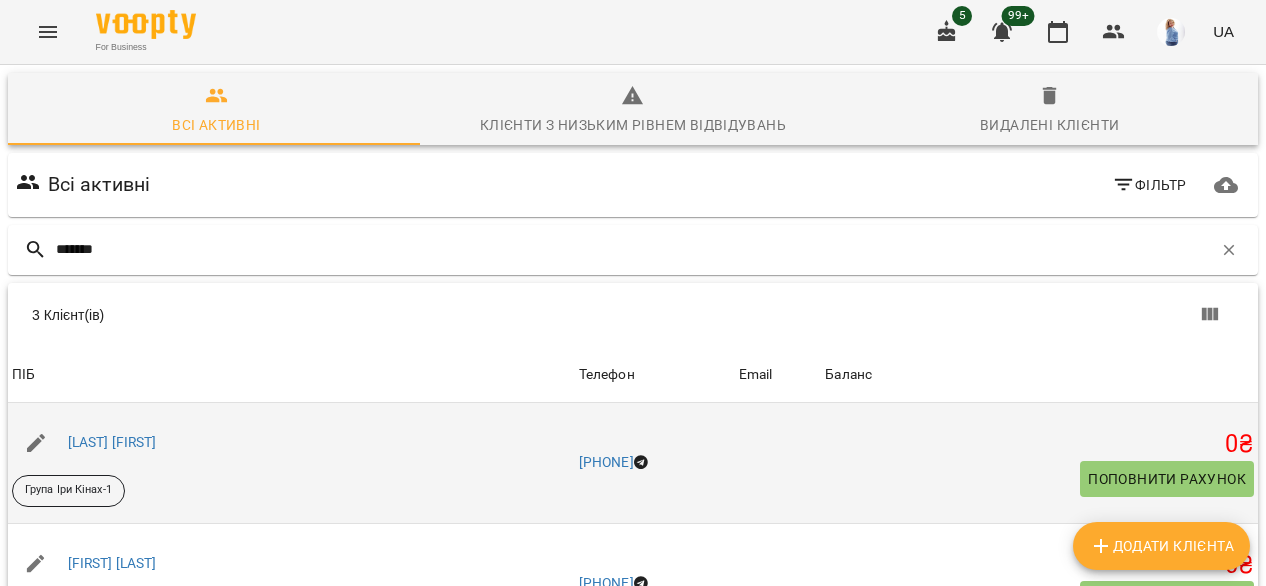 scroll, scrollTop: 220, scrollLeft: 0, axis: vertical 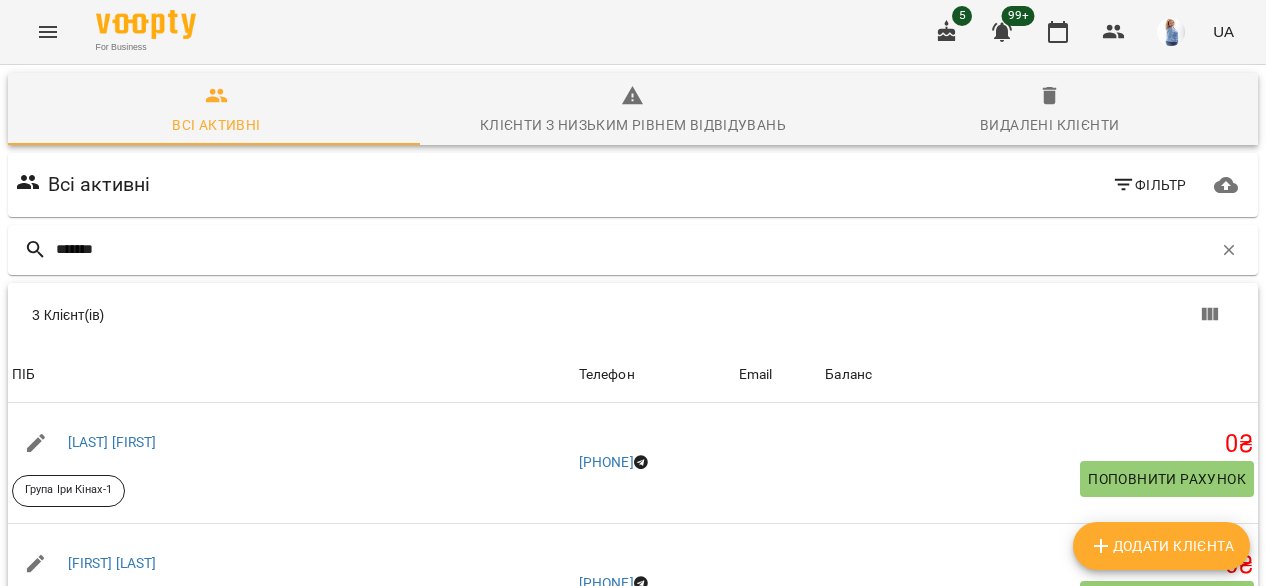 type on "******" 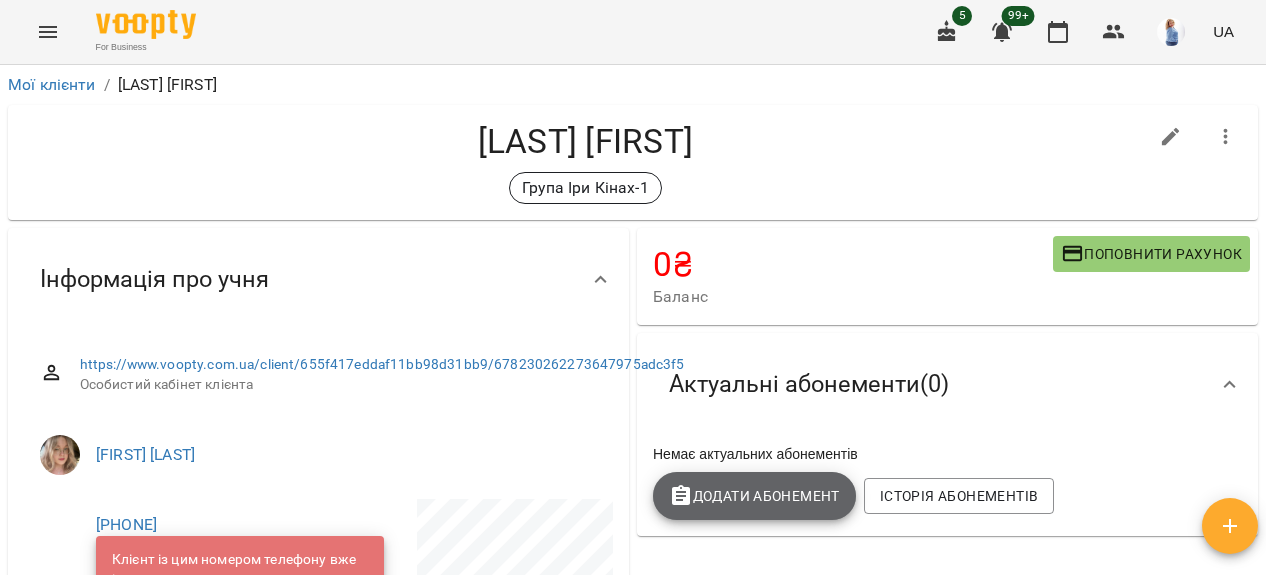 click on "Додати Абонемент" at bounding box center (754, 496) 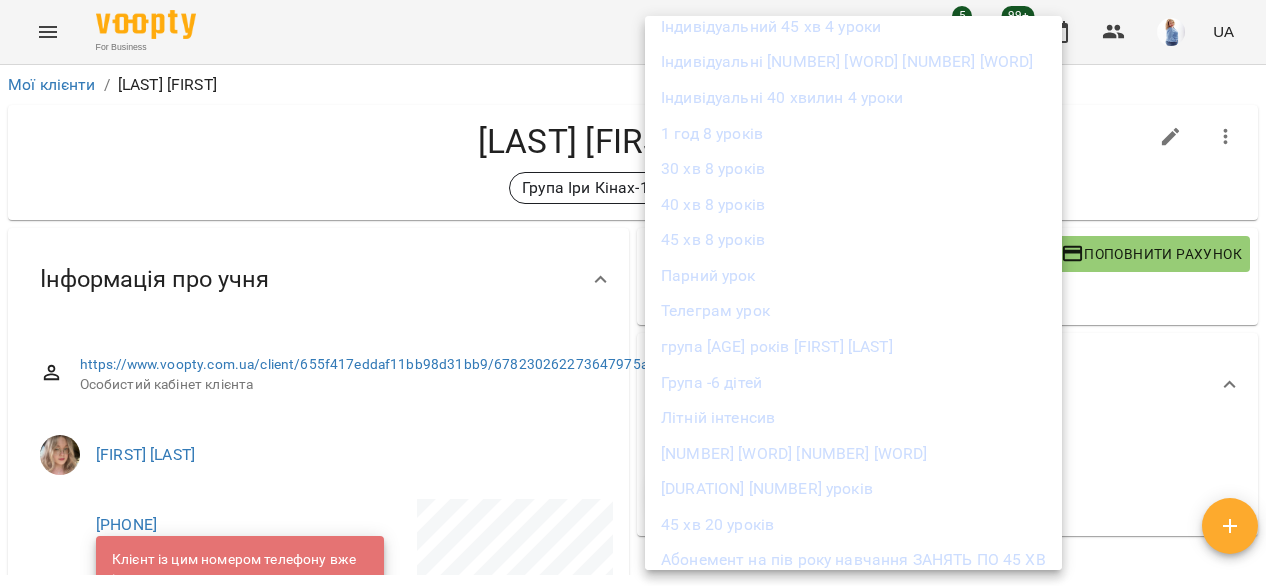scroll, scrollTop: 500, scrollLeft: 0, axis: vertical 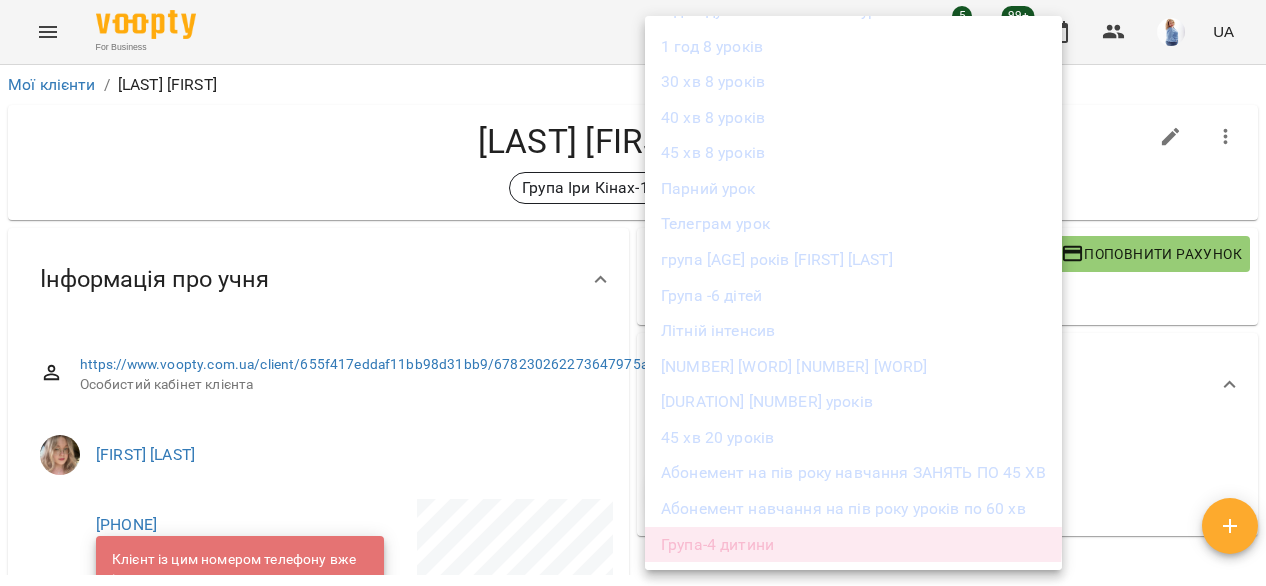 click on "Група-4 дитини" at bounding box center [853, 545] 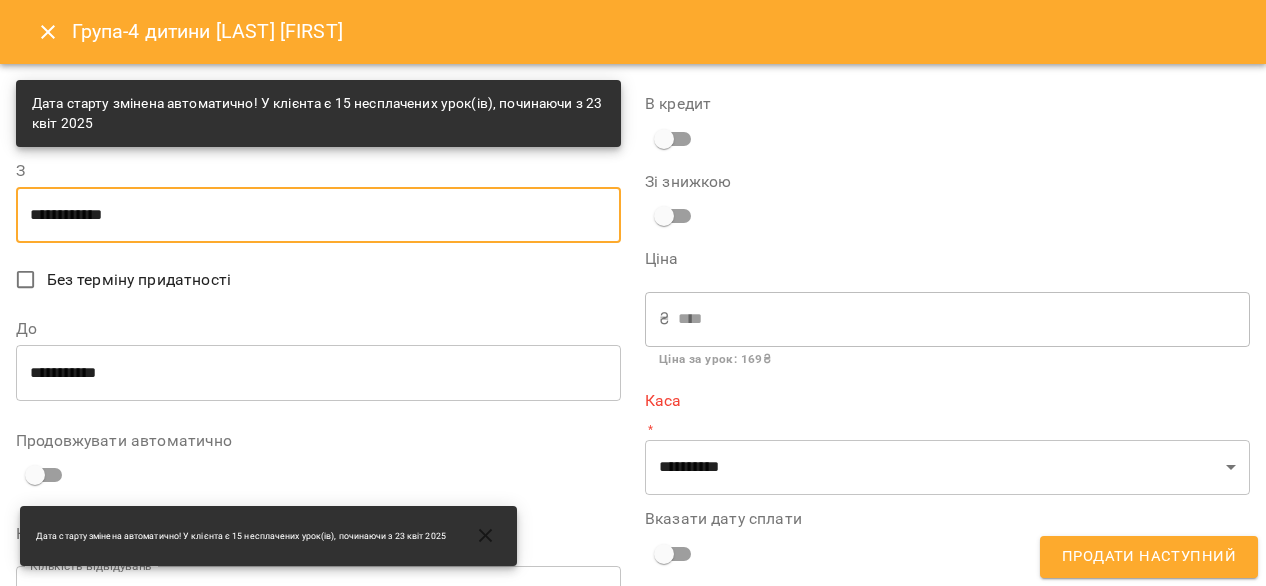 click on "**********" at bounding box center (318, 215) 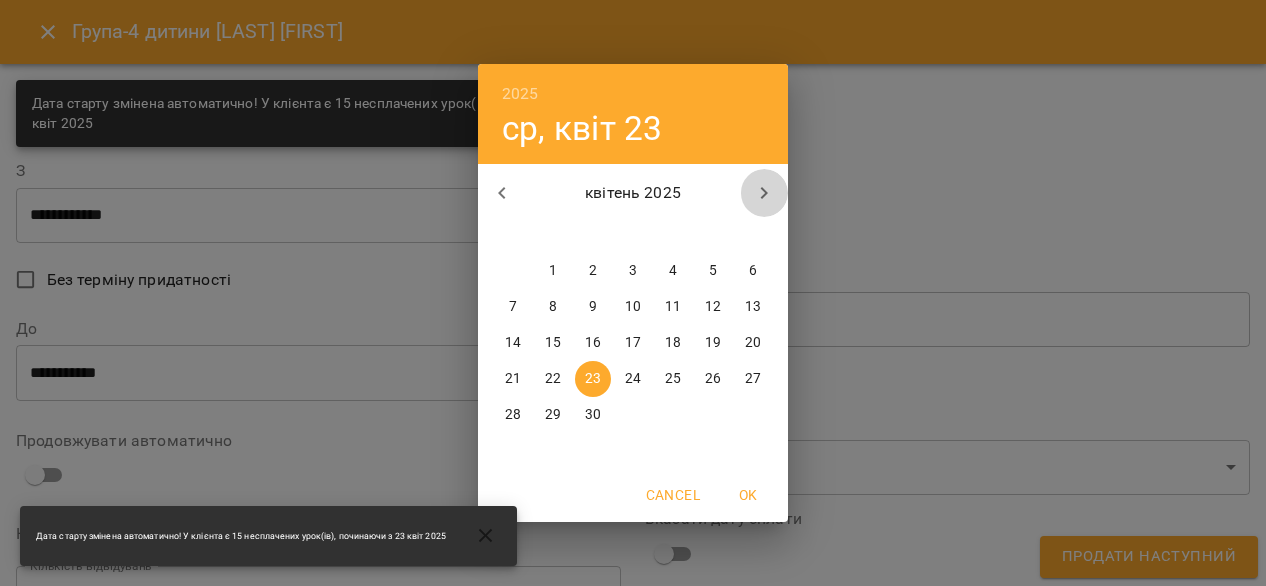 click 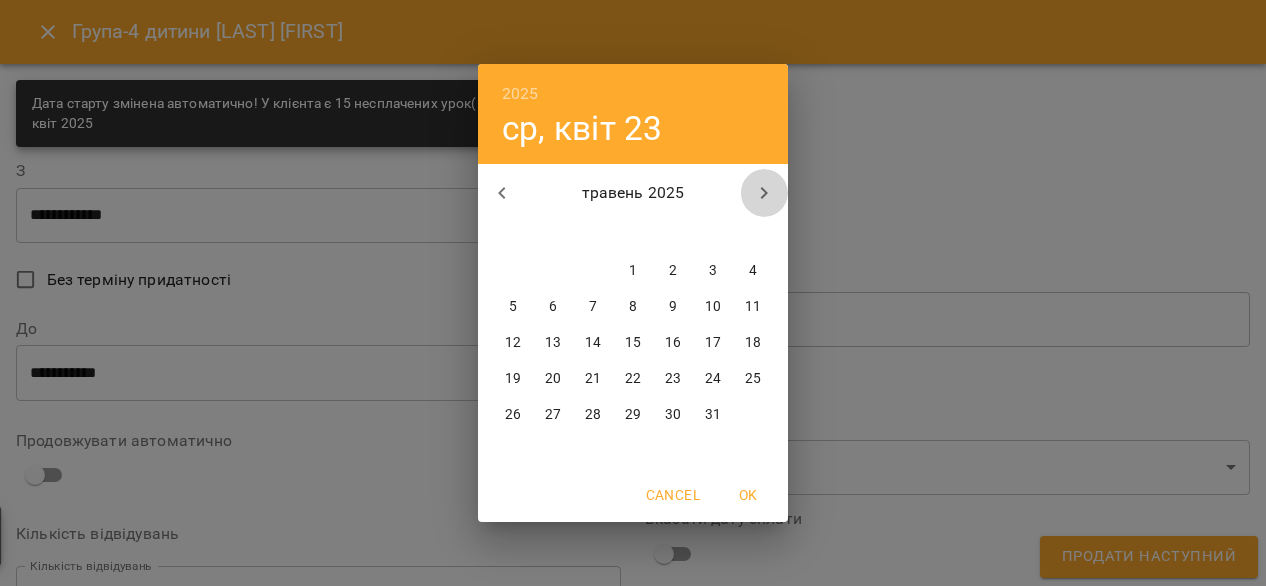 click 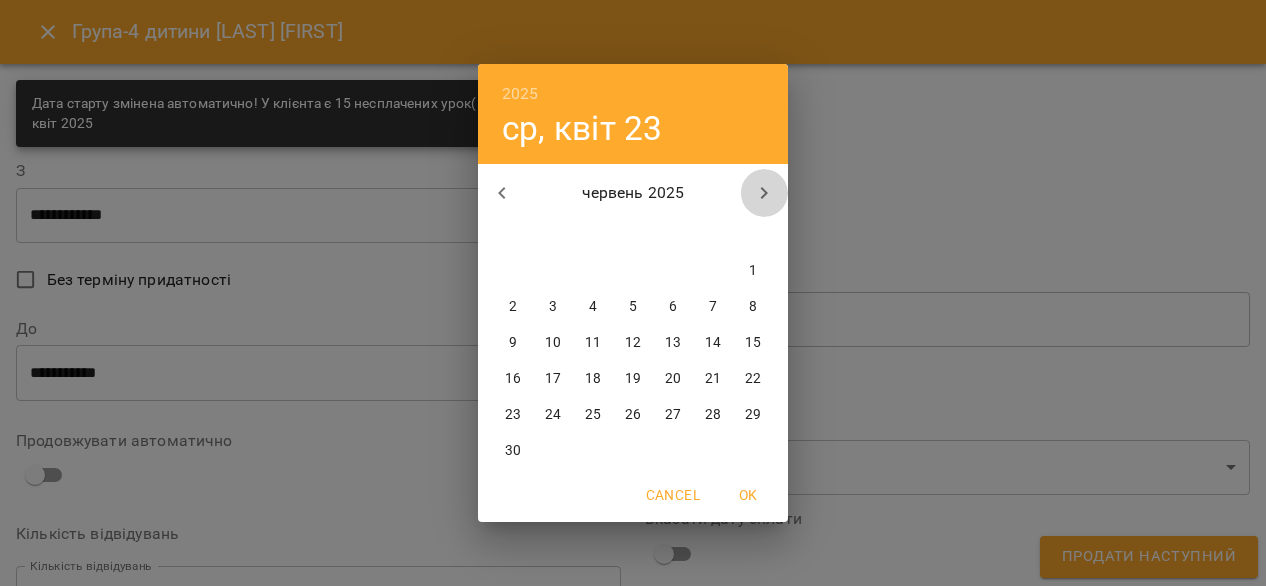 click 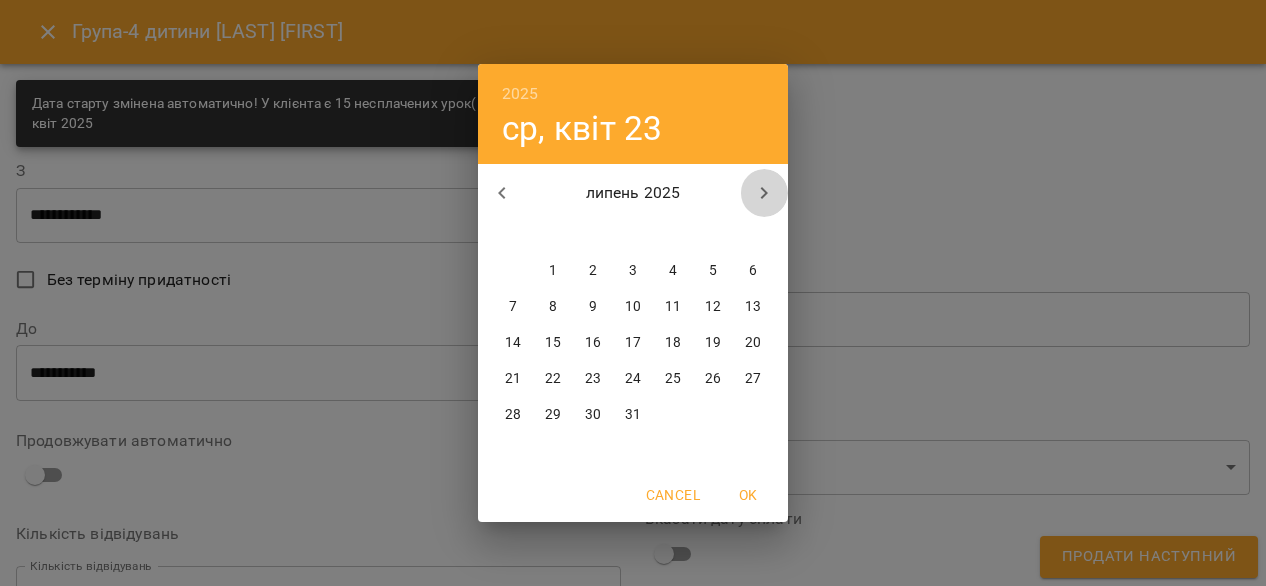click 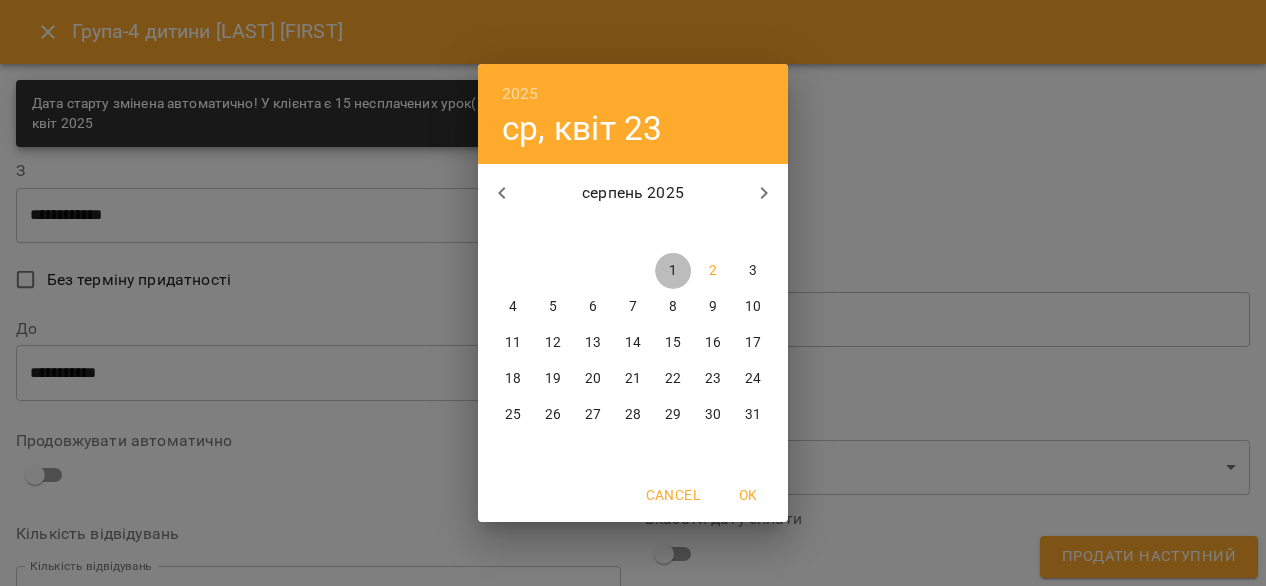click on "1" at bounding box center (673, 271) 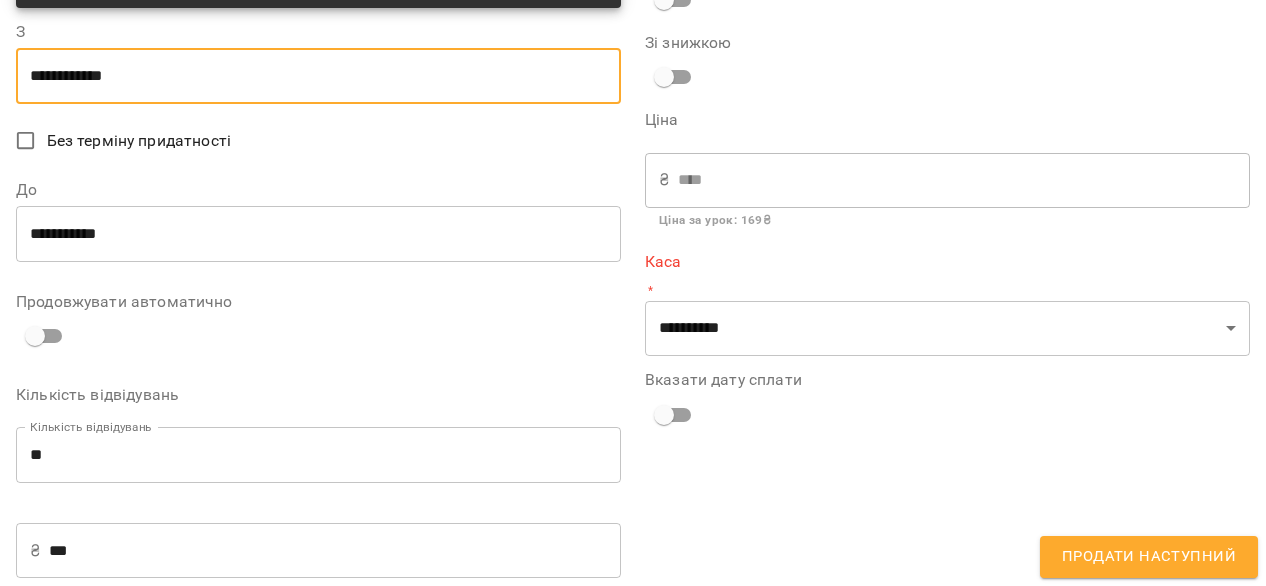 scroll, scrollTop: 174, scrollLeft: 0, axis: vertical 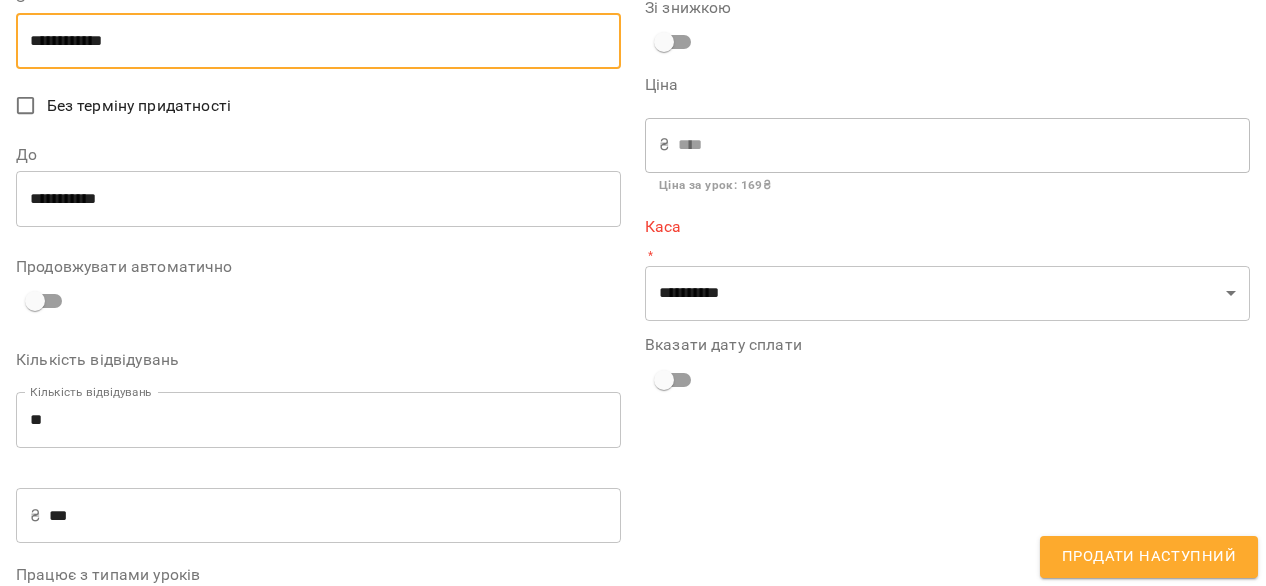 click on "**********" at bounding box center [318, 199] 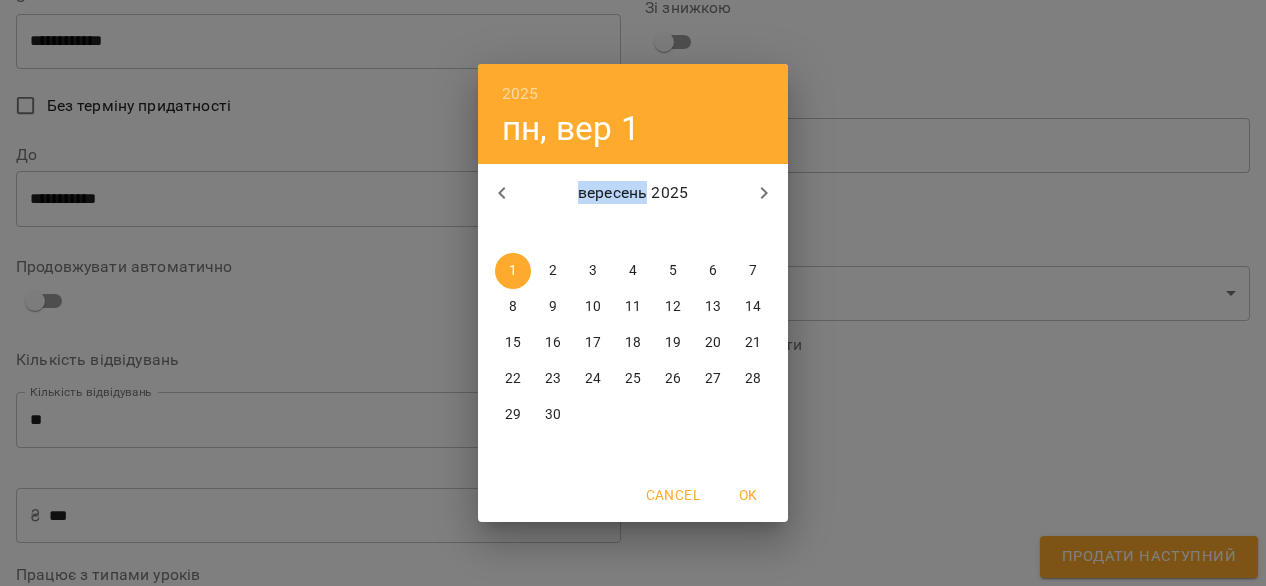 click on "[YEAR] [DAY_OF_WEEK] [MONTH] [DAY] [YEAR] [DAY_OF_WEEK] [DAY_OF_WEEK] [DAY_OF_WEEK] [DAY_OF_WEEK] [DAY_OF_WEEK] [DAY_OF_WEEK] [DAY_OF_WEEK] [NUMBER] [NUMBER] [NUMBER] [NUMBER] [NUMBER] [NUMBER] [NUMBER] [NUMBER] [NUMBER] [NUMBER] [NUMBER] [NUMBER] [NUMBER] [NUMBER] [NUMBER] [NUMBER] [NUMBER] [NUMBER] [NUMBER] [NUMBER] [NUMBER] [NUMBER] [NUMBER] [NUMBER] [NUMBER] [NUMBER] Cancel OK" at bounding box center [633, 293] 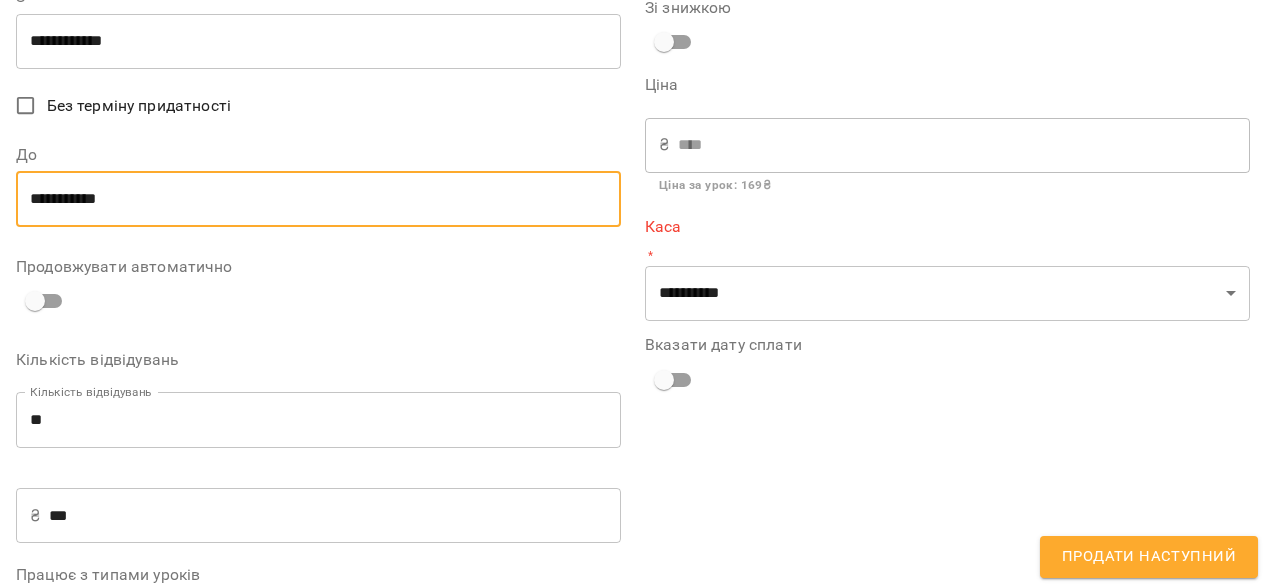 click on "**********" at bounding box center [318, 199] 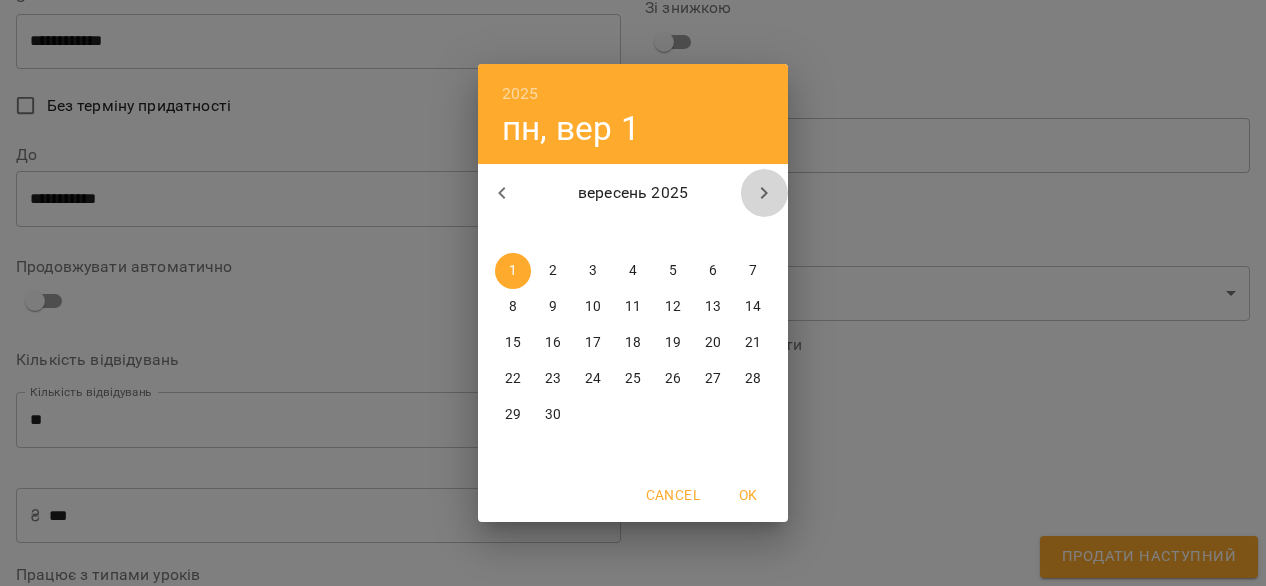 click 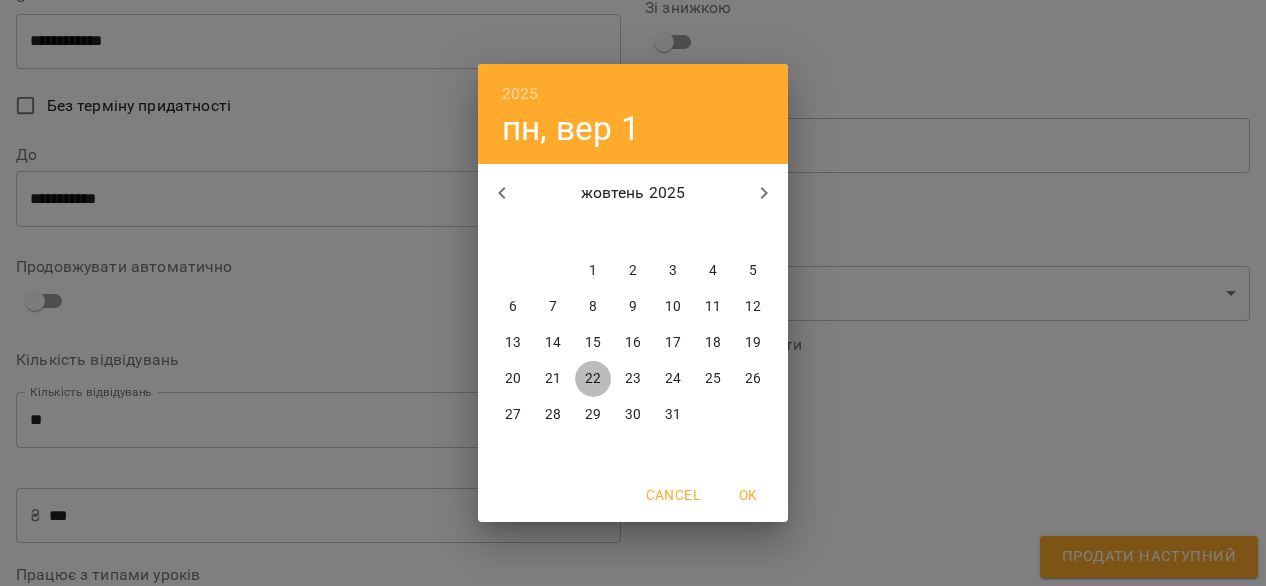 click on "22" at bounding box center [593, 379] 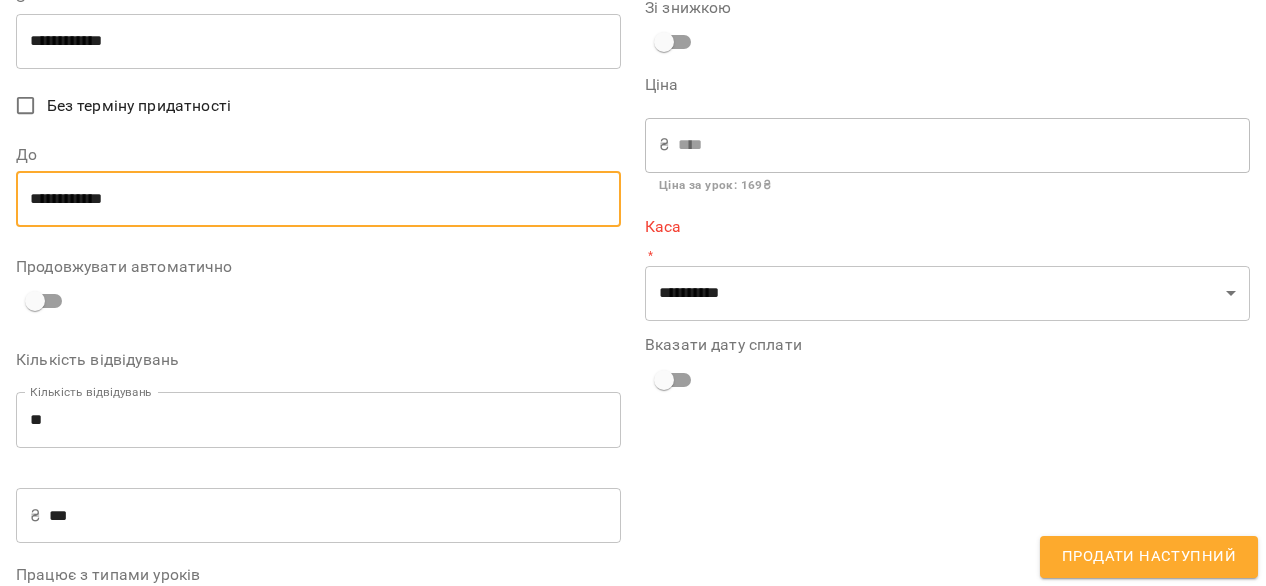 scroll, scrollTop: 185, scrollLeft: 0, axis: vertical 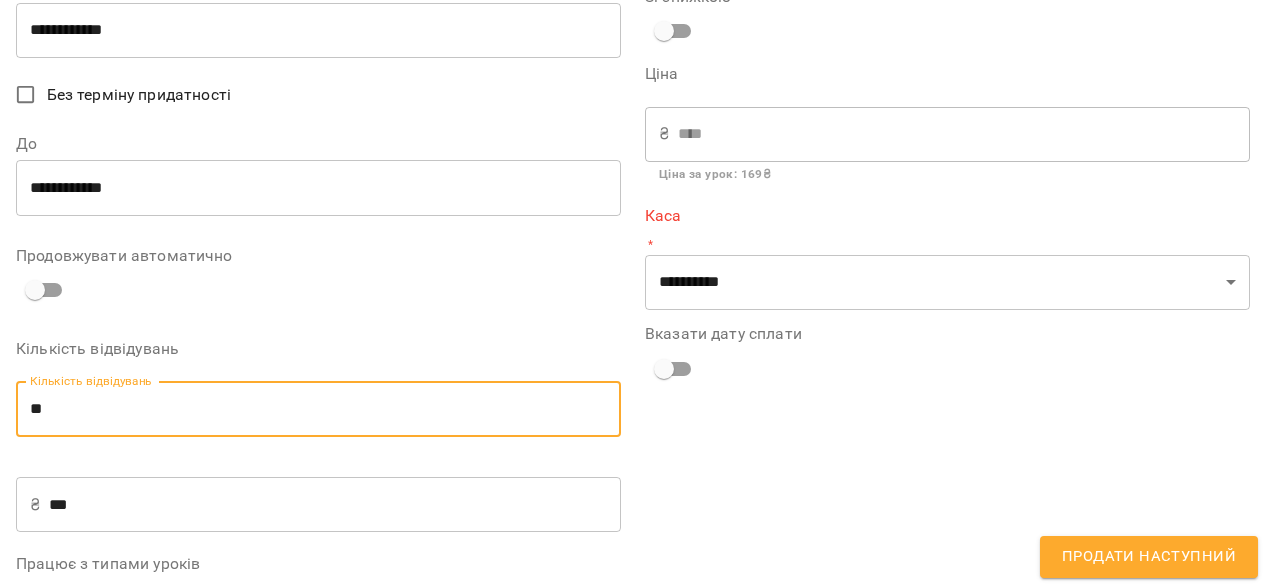 click on "**" at bounding box center [318, 409] 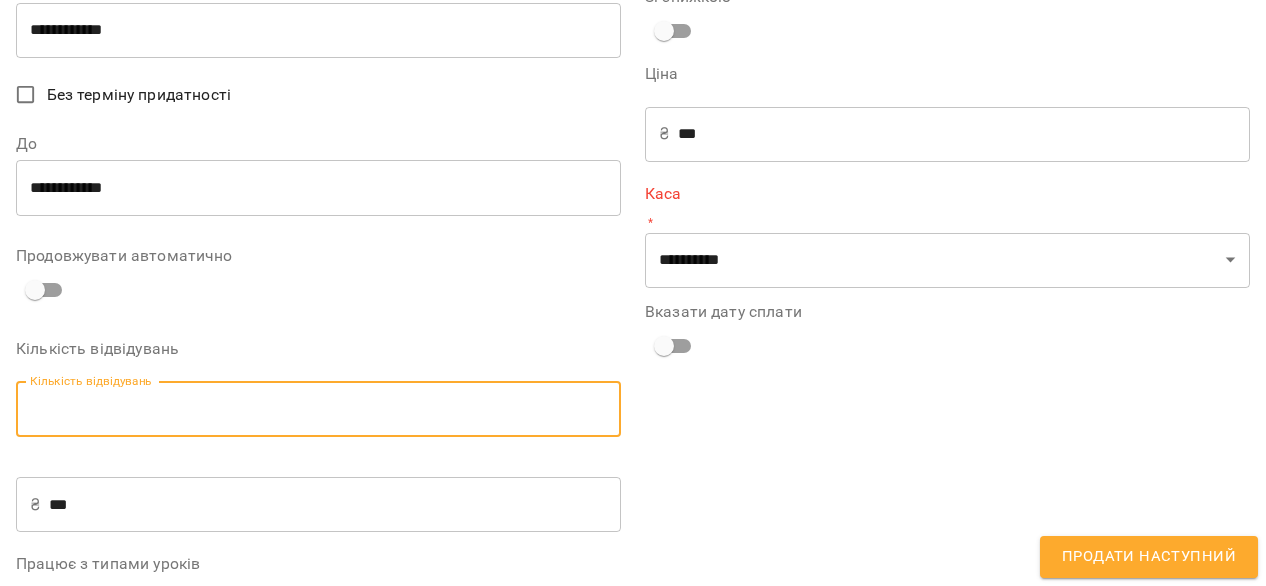 type on "*" 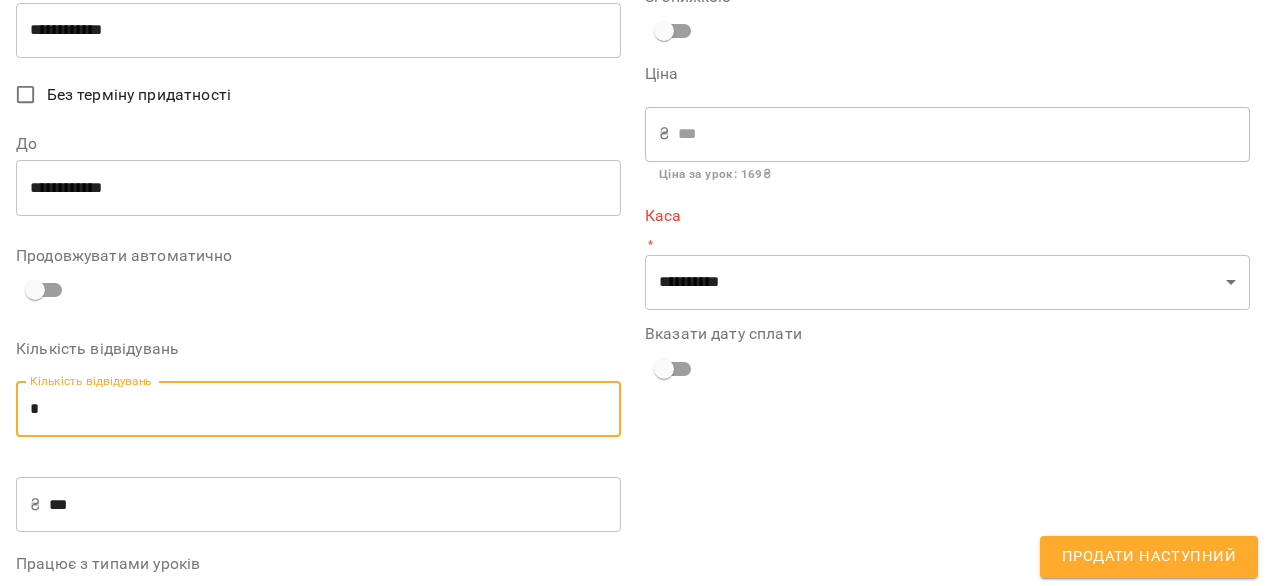 type on "**" 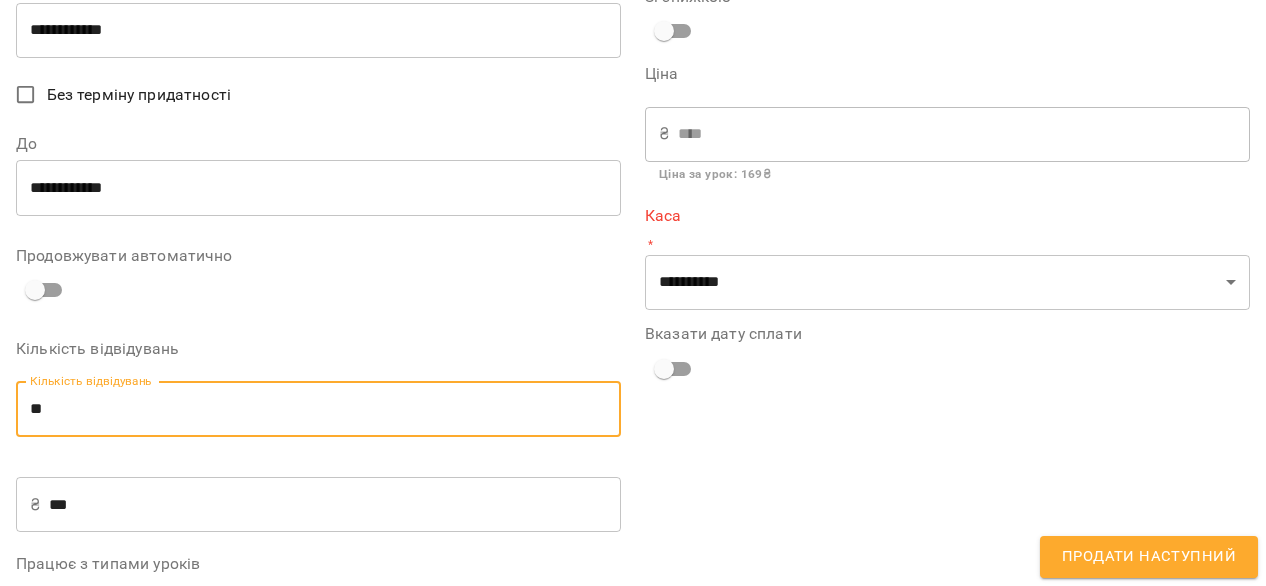 type on "**" 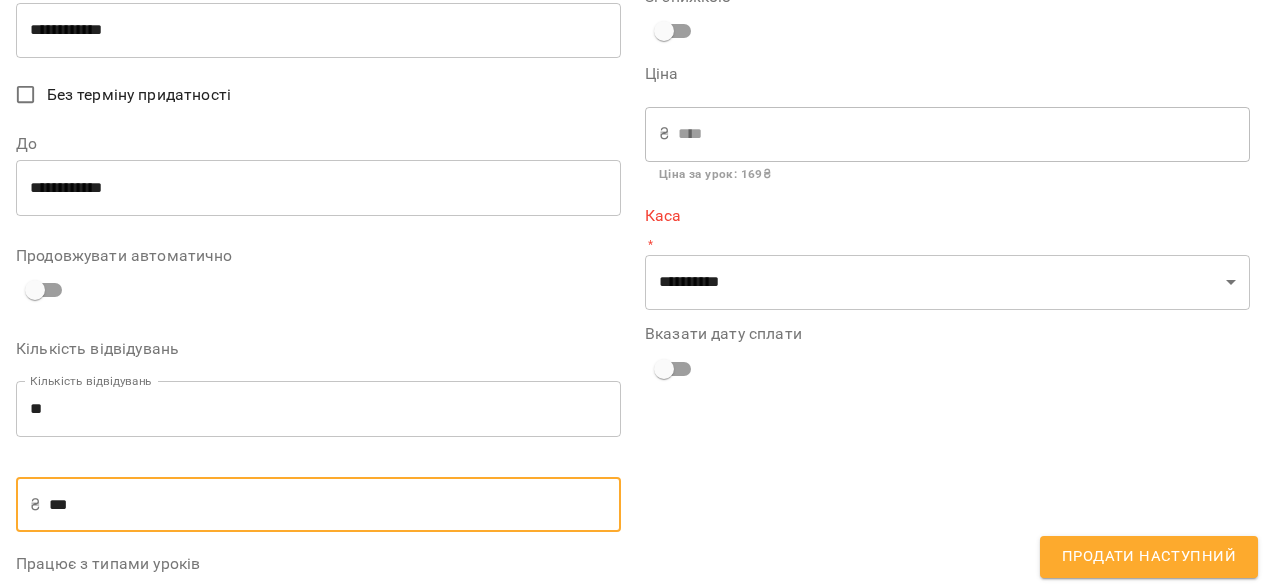 click on "***" at bounding box center [335, 505] 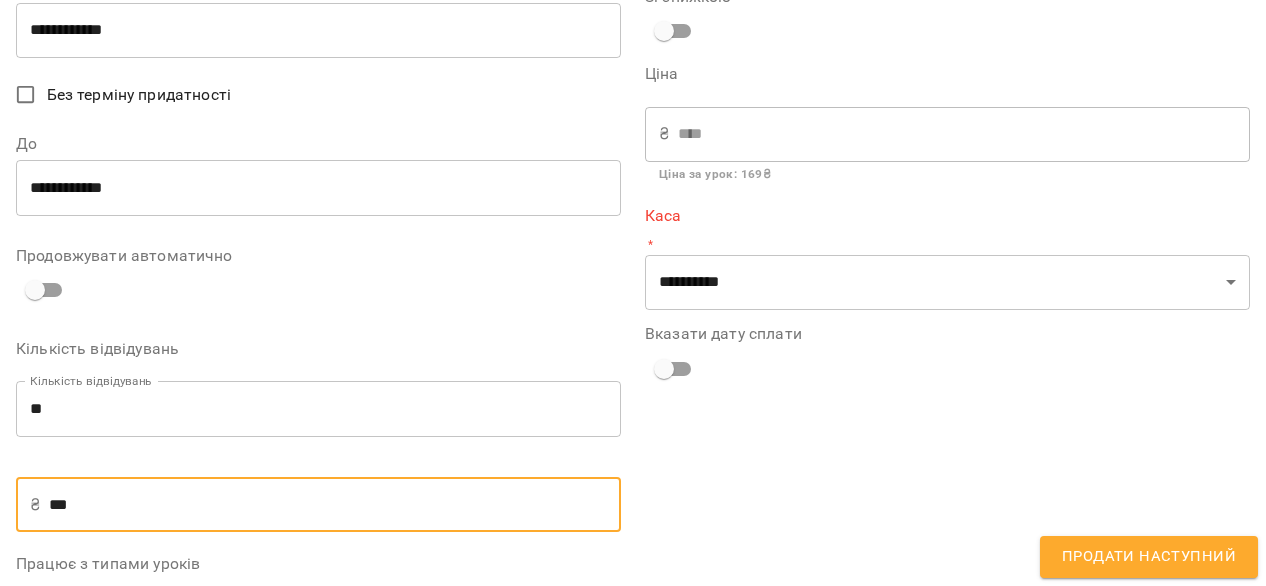 type on "**" 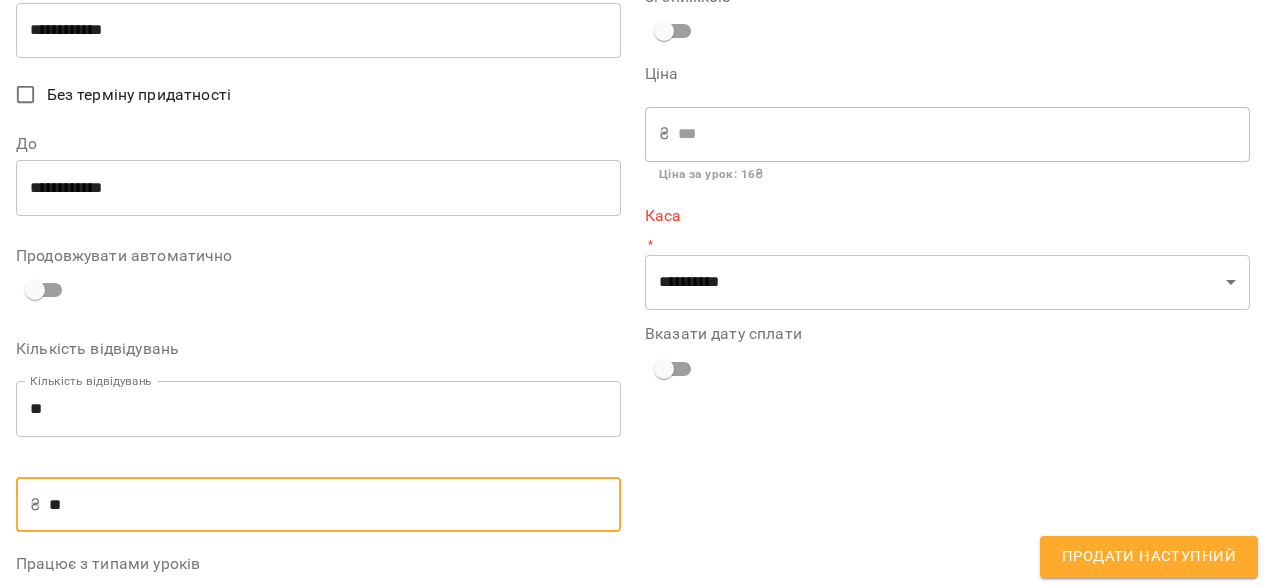 type on "*" 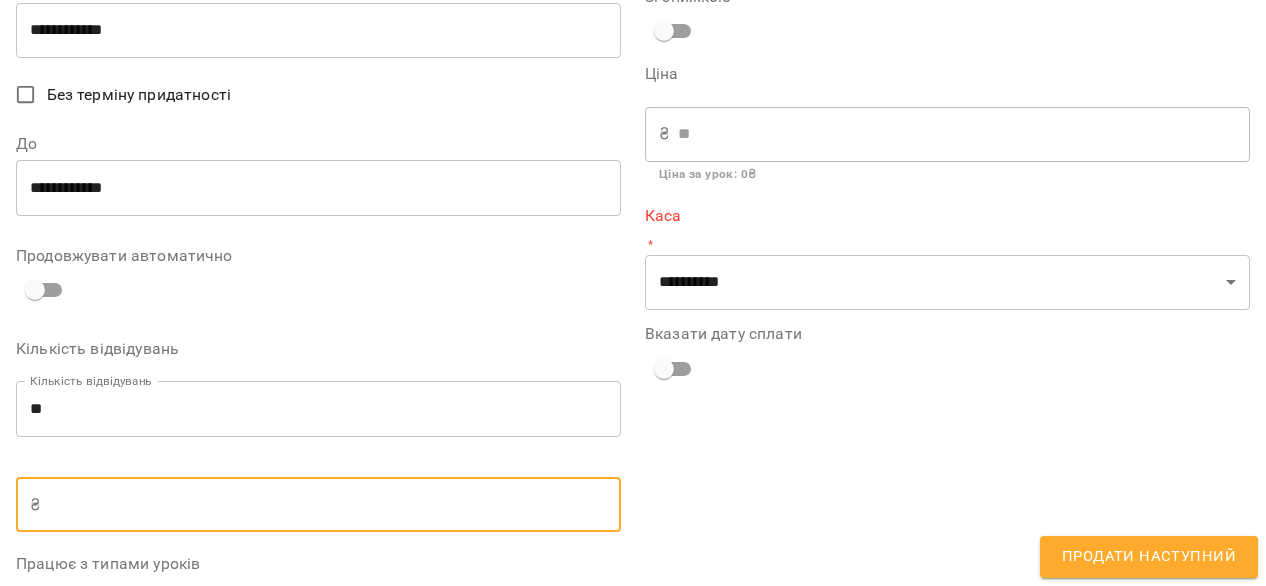 type on "*" 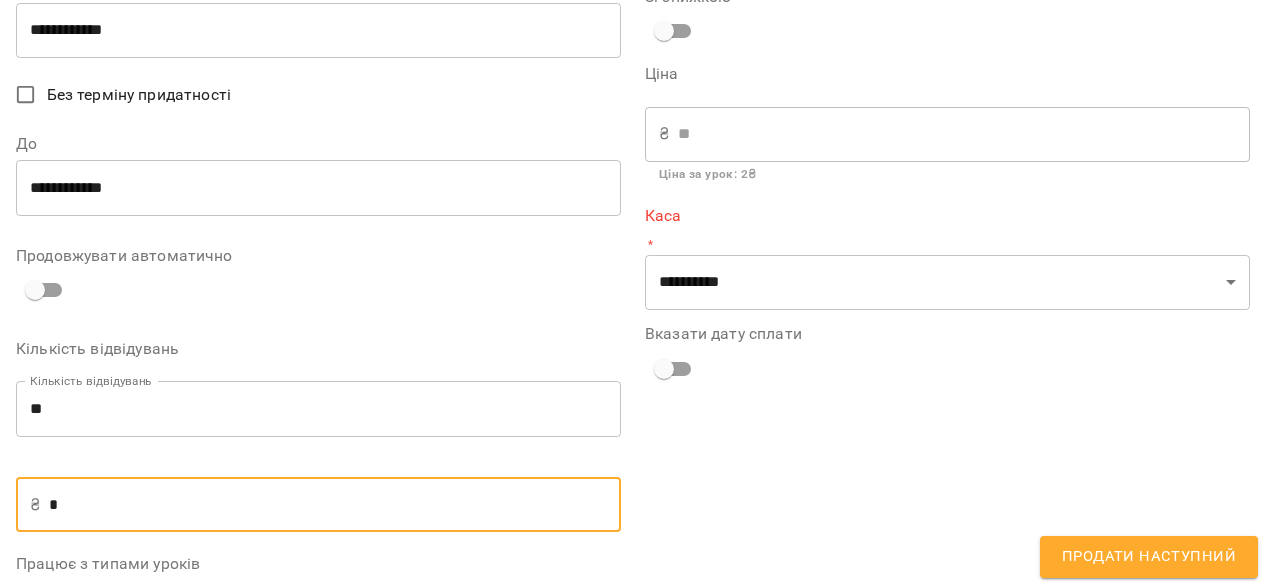 type on "**" 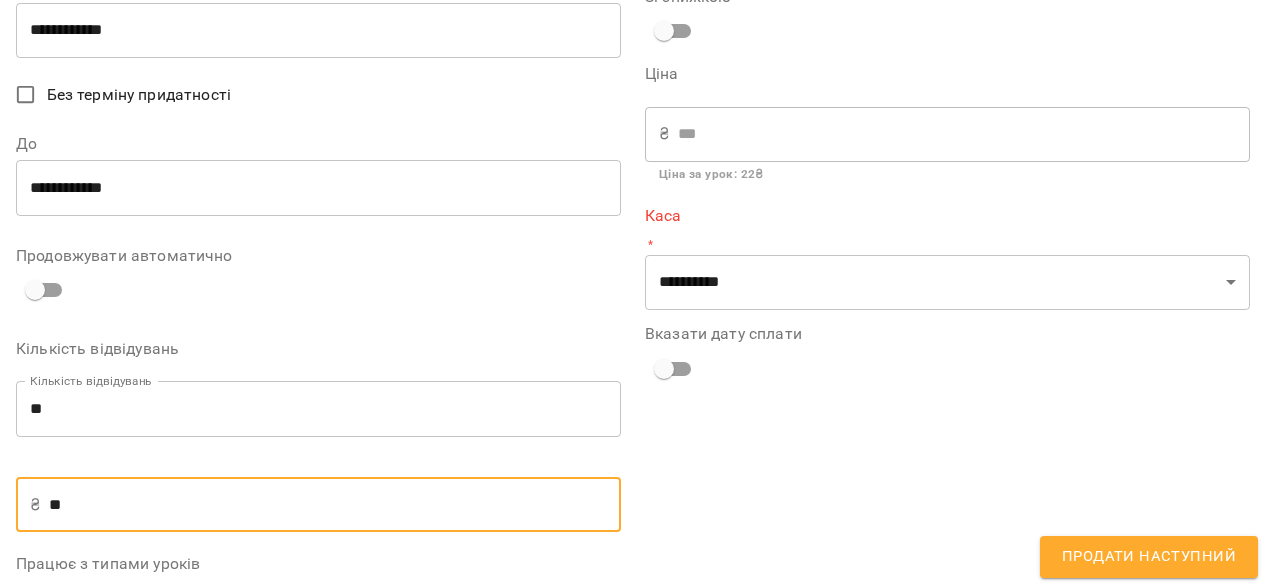 type on "***" 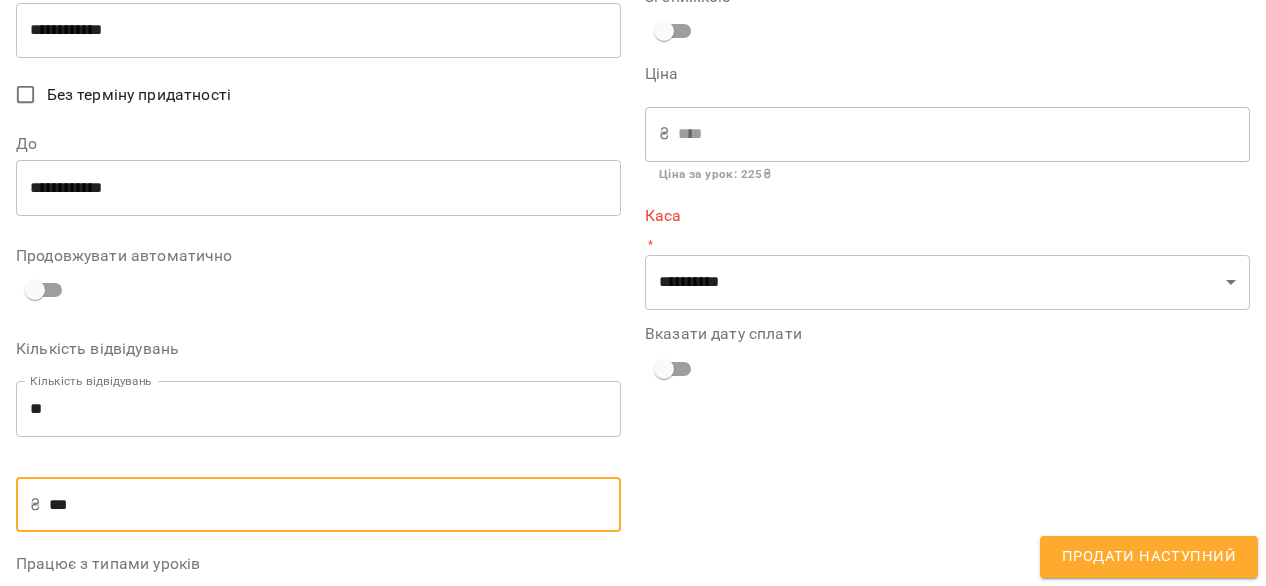 type on "*****" 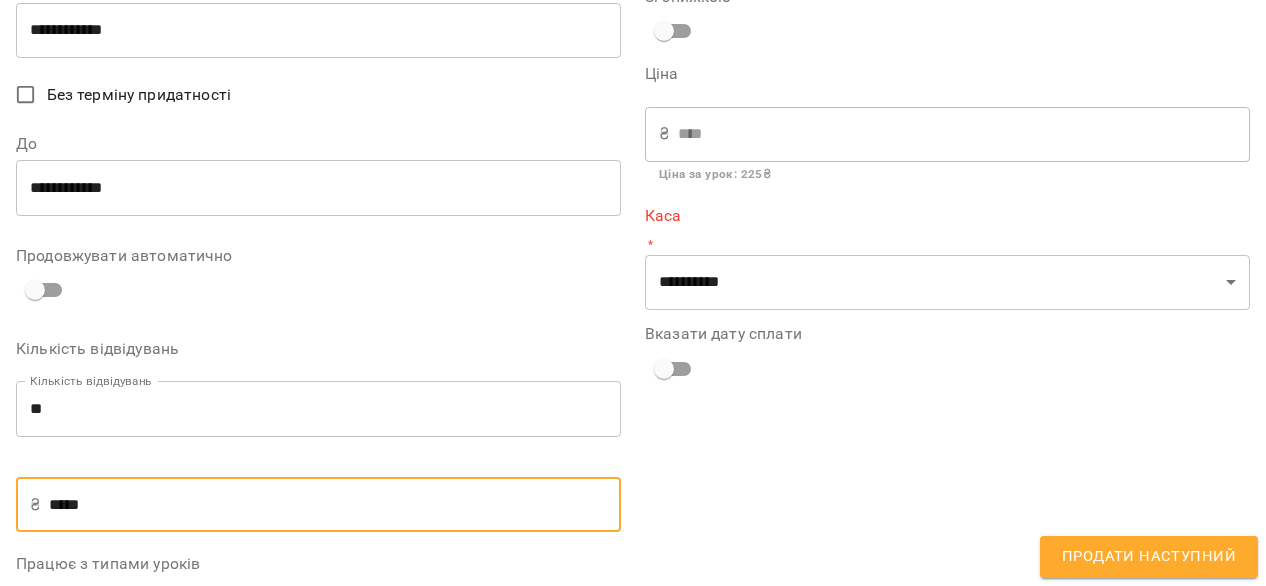 type on "******" 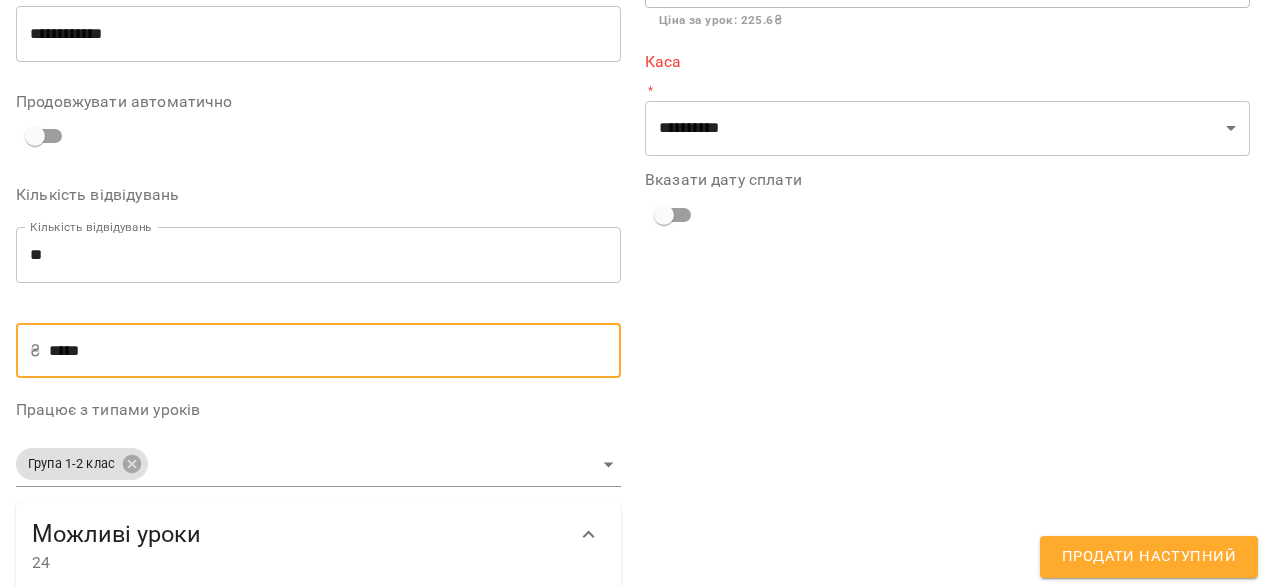 scroll, scrollTop: 332, scrollLeft: 0, axis: vertical 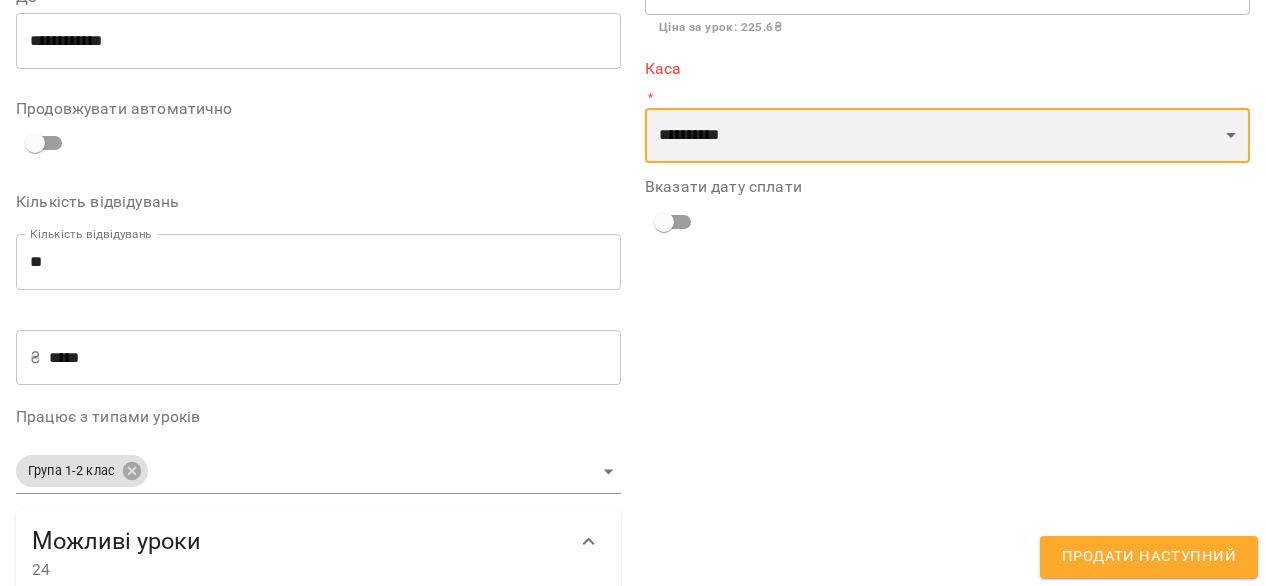 click on "**********" at bounding box center [947, 136] 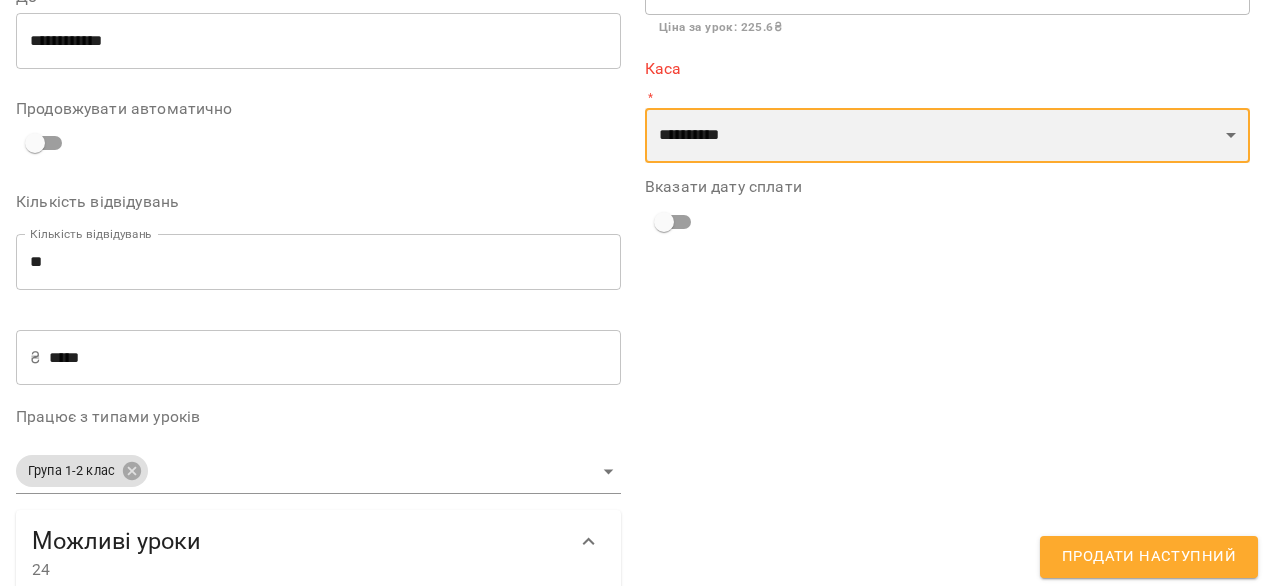 select on "****" 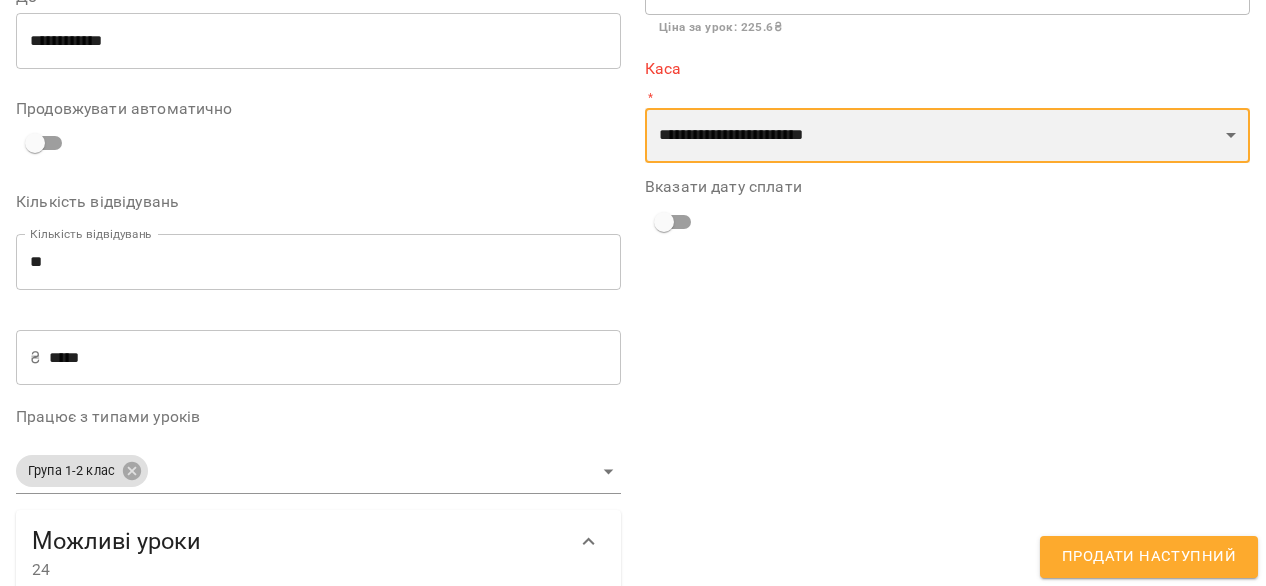 click on "**********" at bounding box center (947, 136) 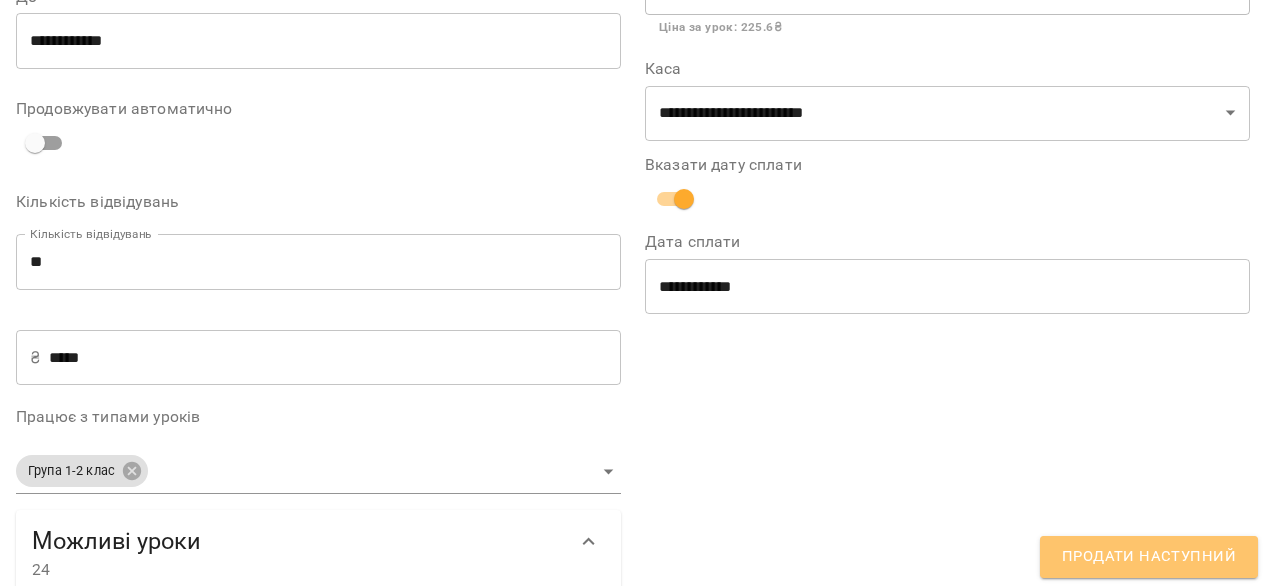 click on "Продати наступний" at bounding box center (1149, 557) 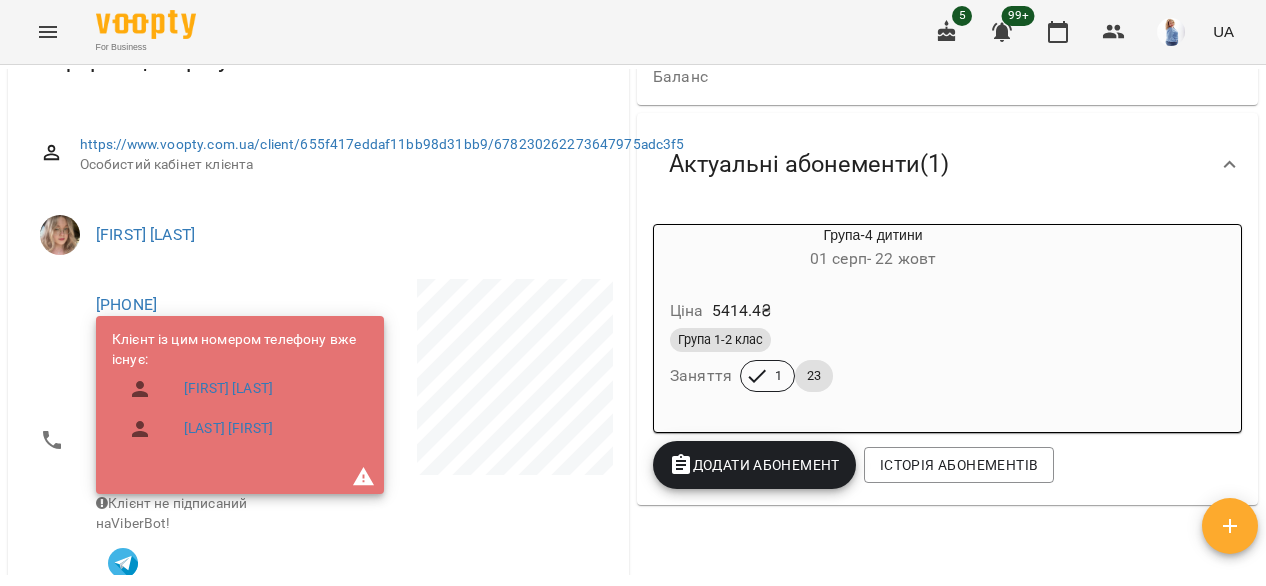 scroll, scrollTop: 228, scrollLeft: 0, axis: vertical 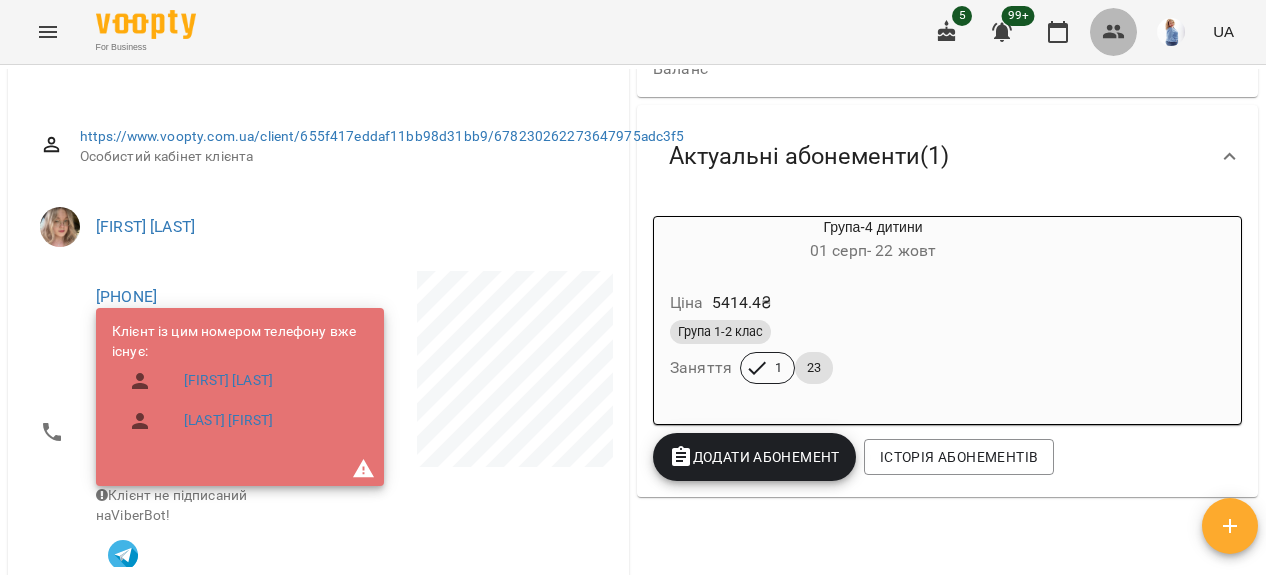click 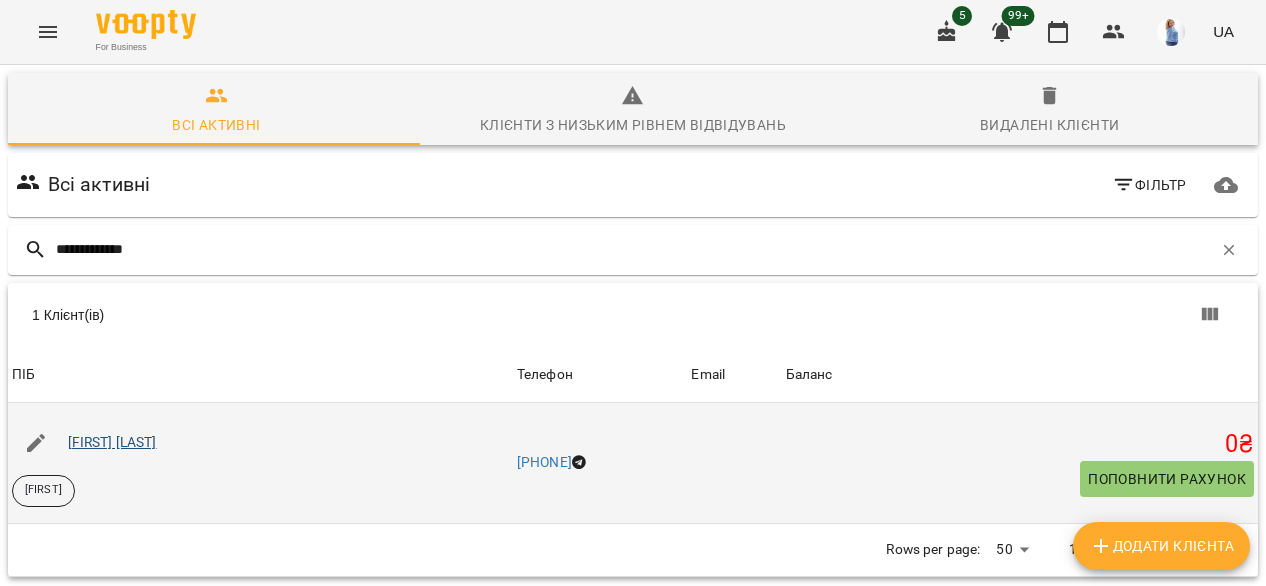 type on "**********" 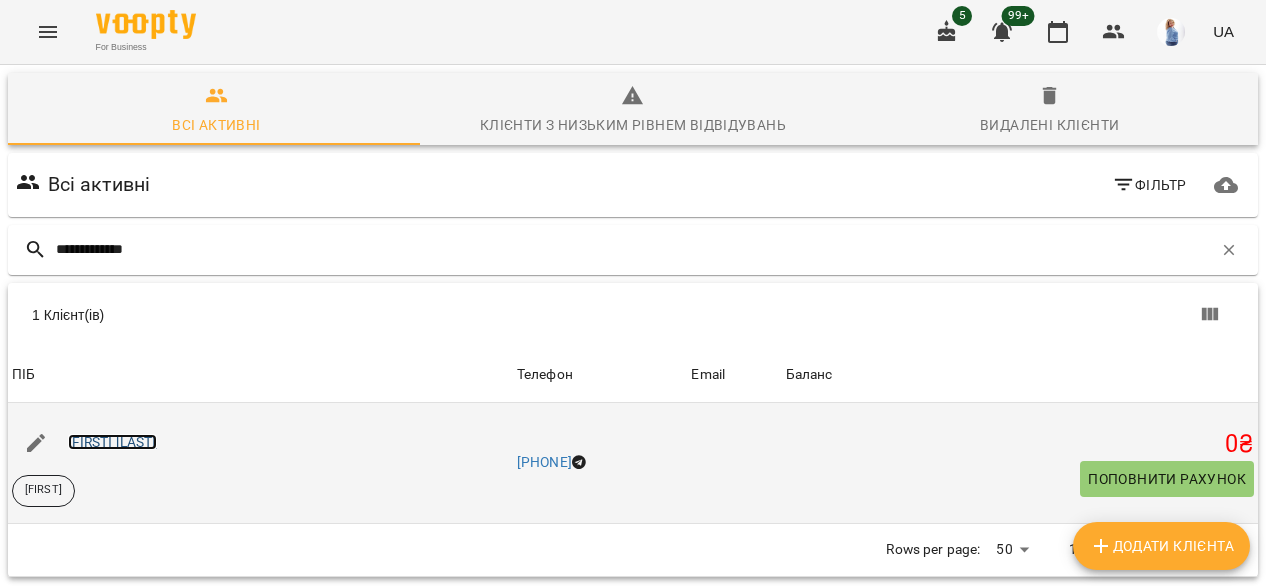 click on "[FIRST] [LAST]" at bounding box center [112, 442] 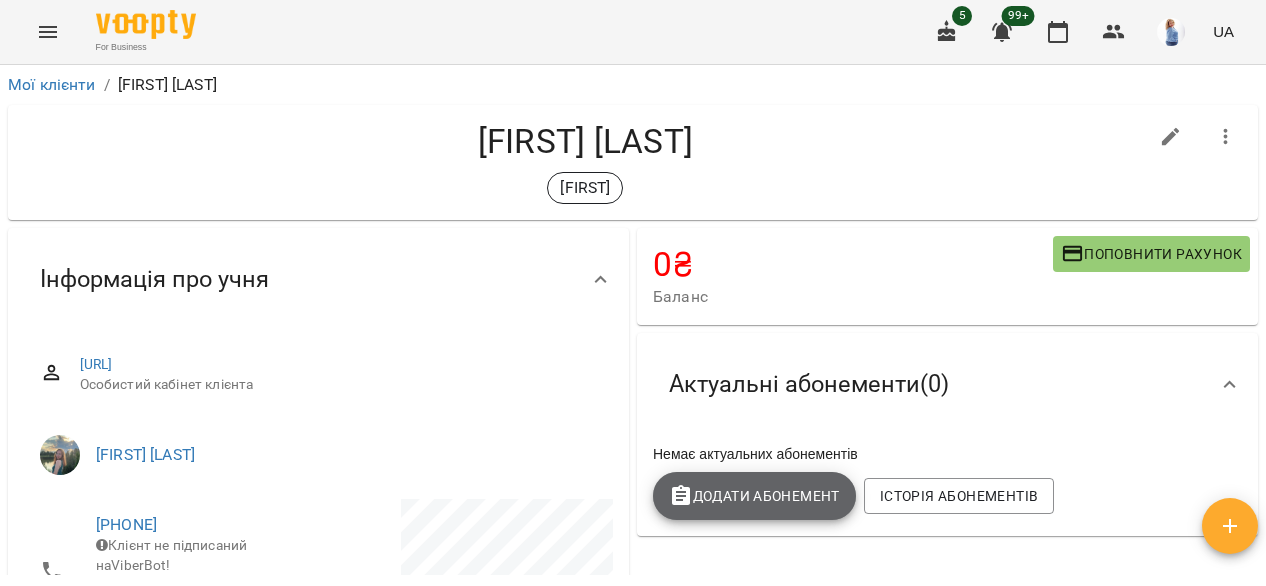 click on "Додати Абонемент" at bounding box center [754, 496] 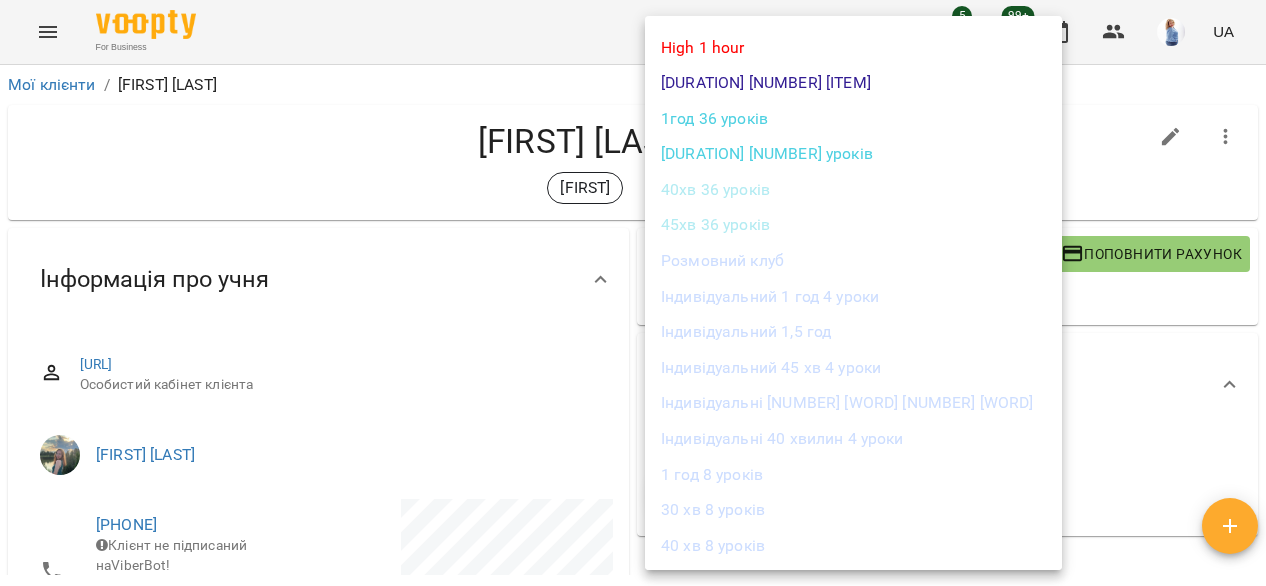 scroll, scrollTop: 73, scrollLeft: 0, axis: vertical 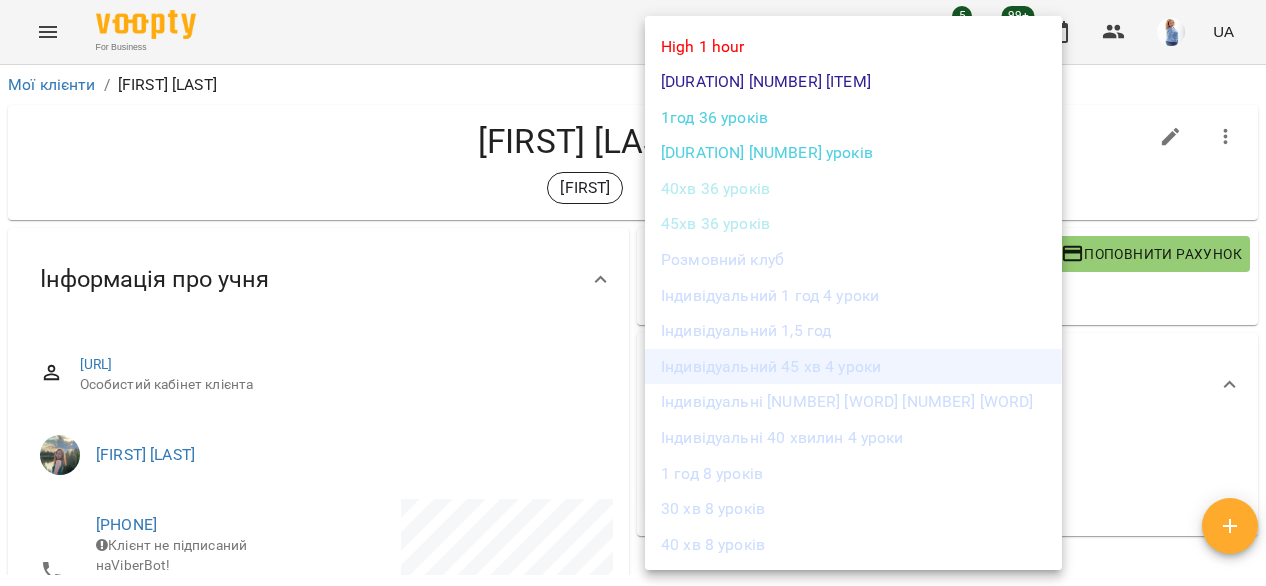 click on "Індивідуальний 45 хв 4 уроки" at bounding box center [853, 367] 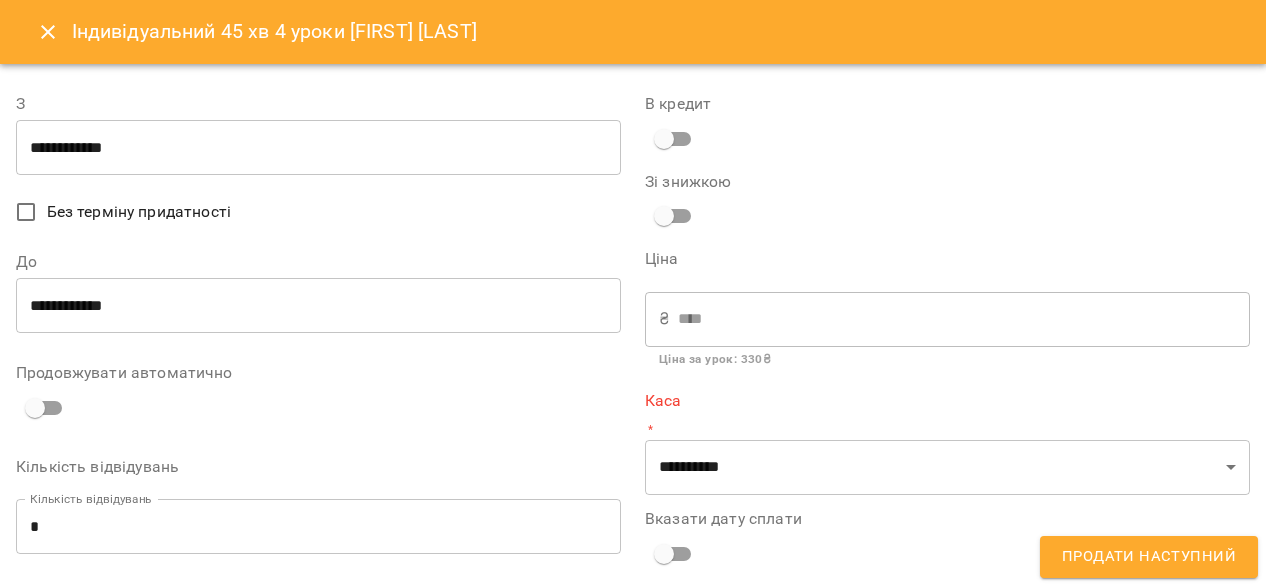 type 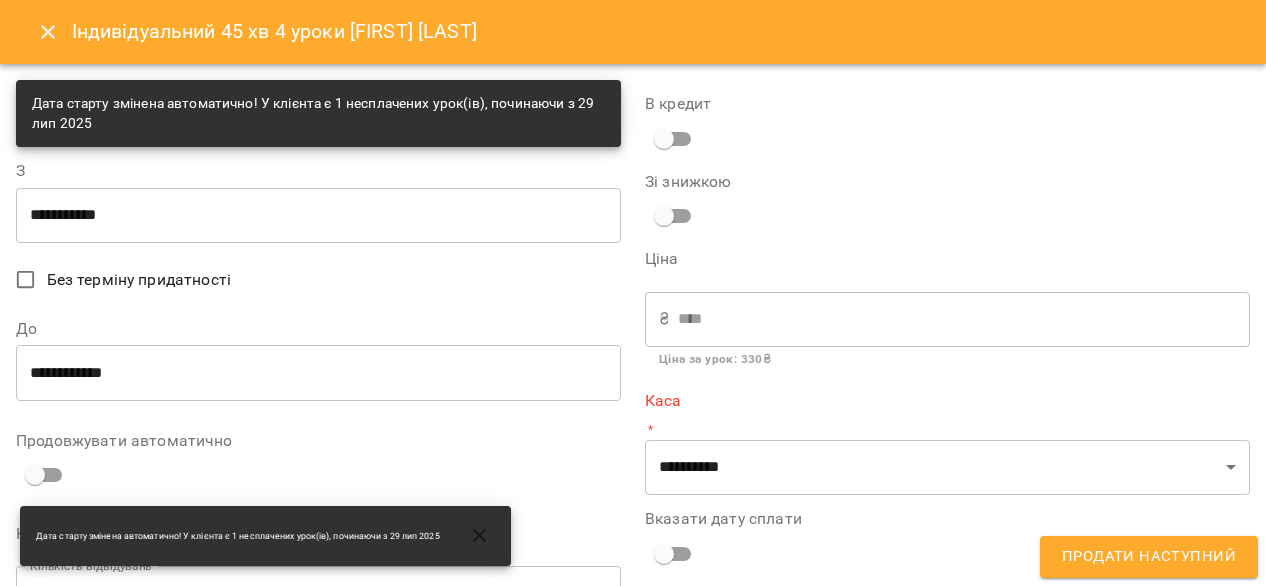 scroll, scrollTop: 71, scrollLeft: 0, axis: vertical 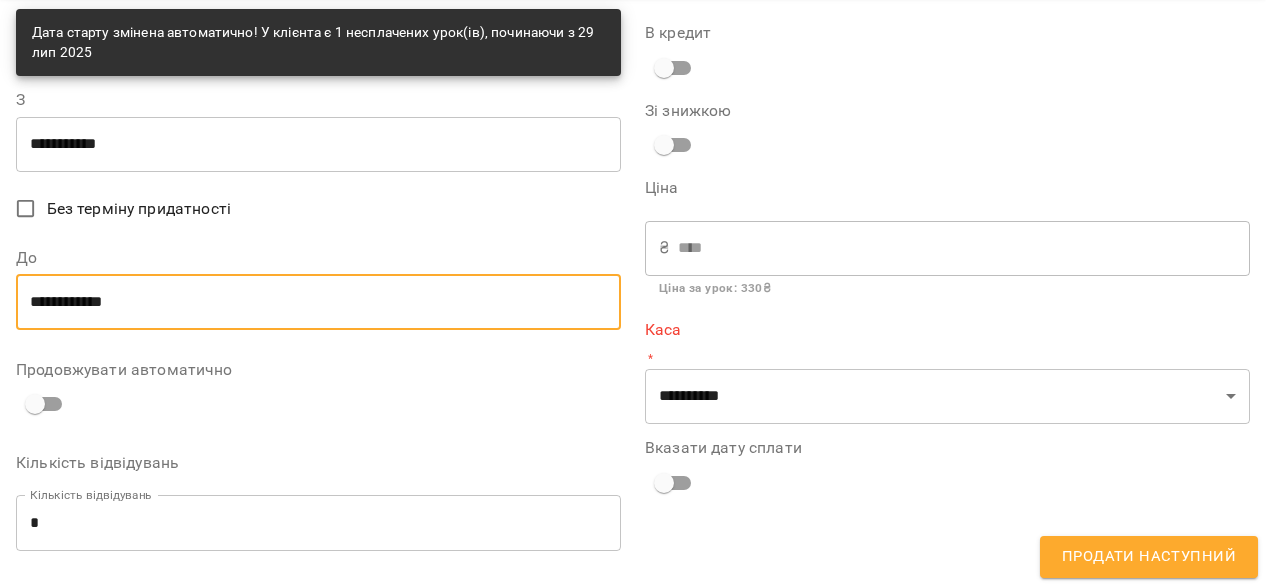 click on "**********" at bounding box center [318, 302] 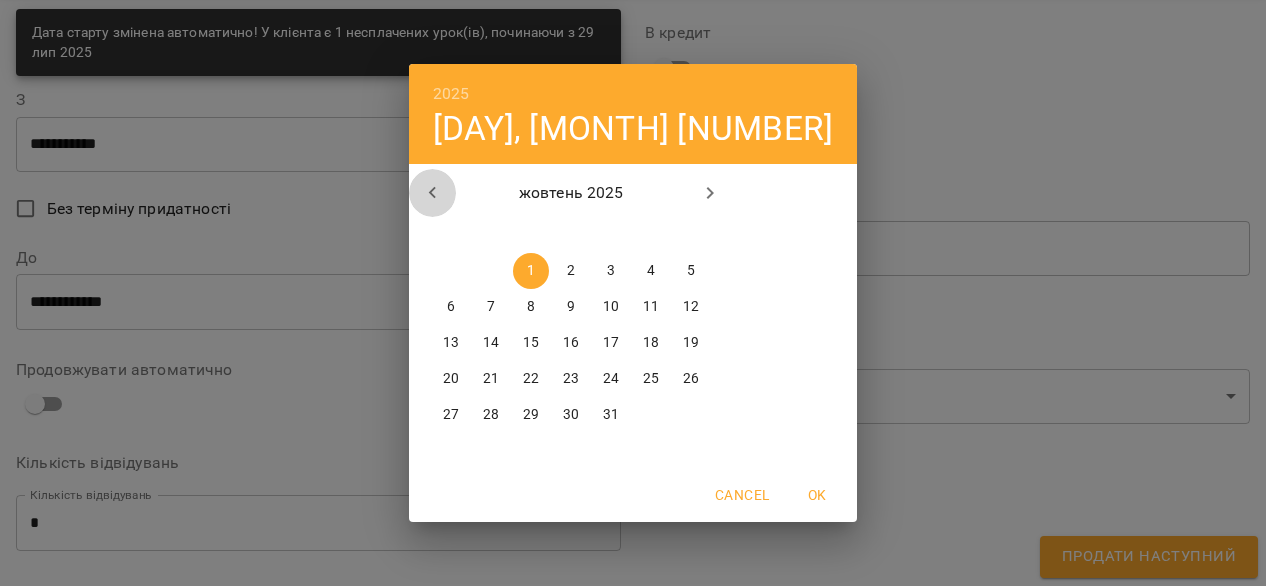 click 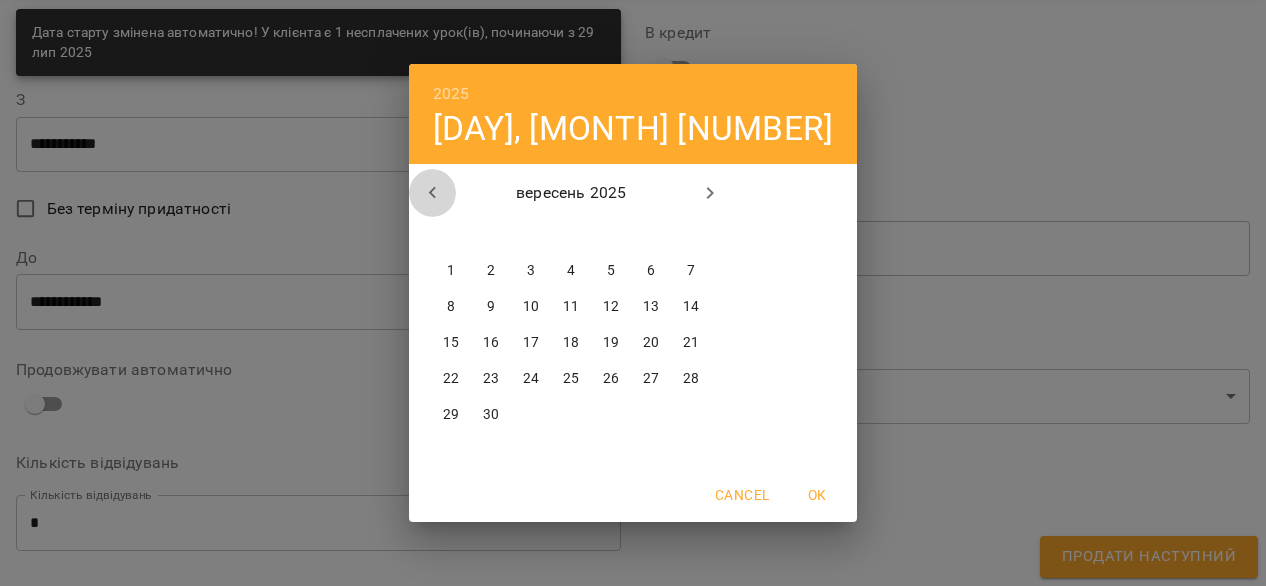 click 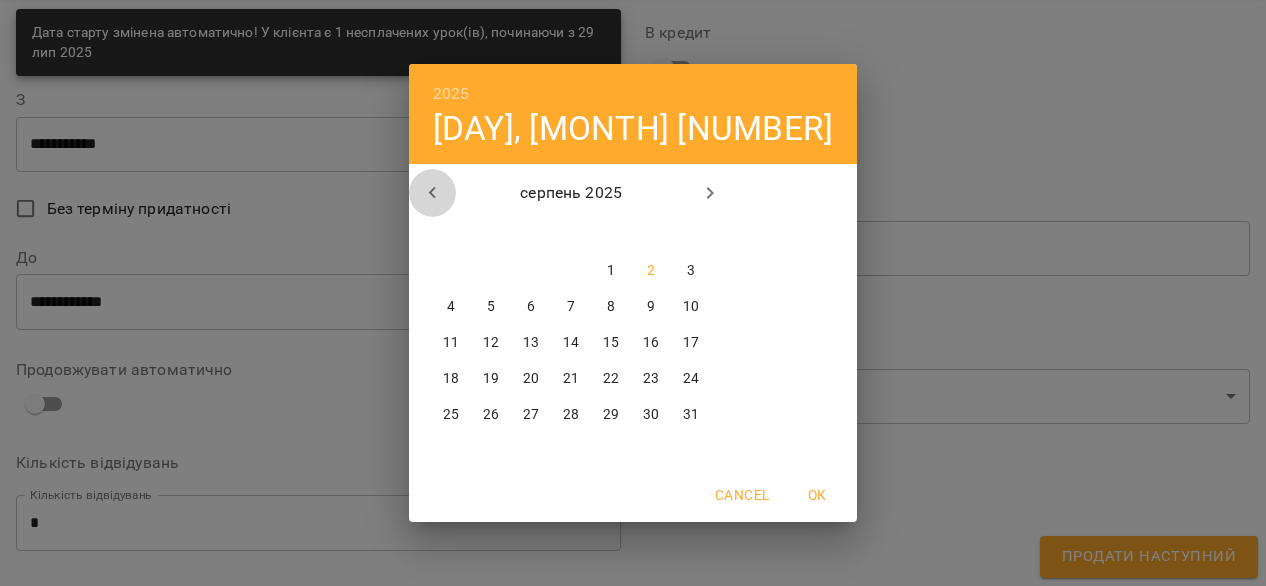 click 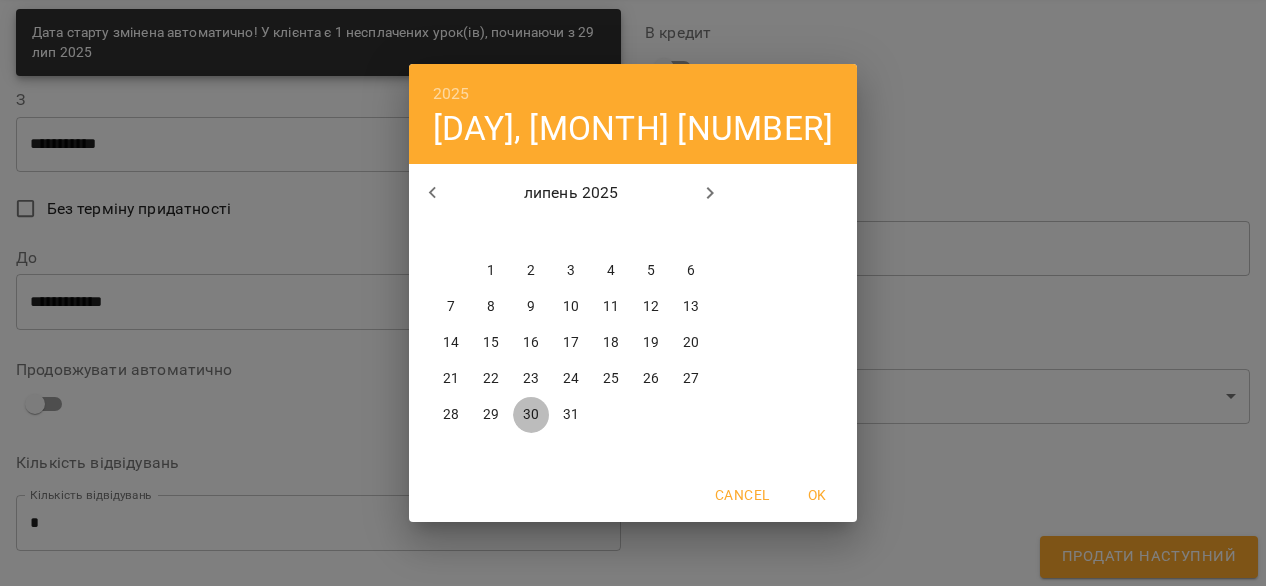 click on "30" at bounding box center [531, 415] 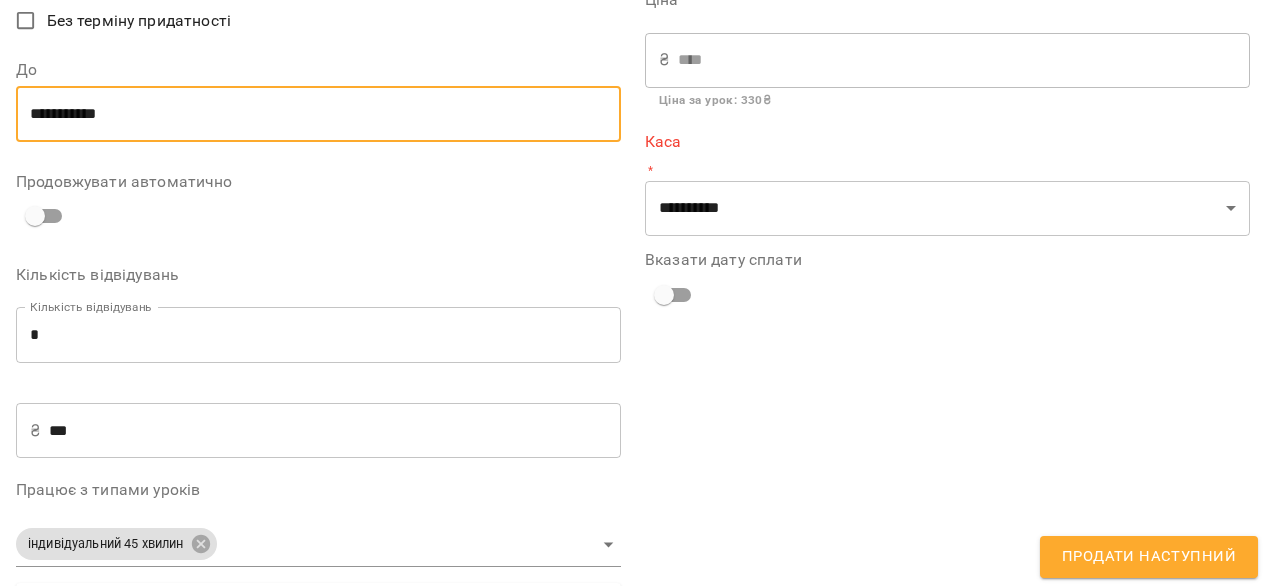 scroll, scrollTop: 261, scrollLeft: 0, axis: vertical 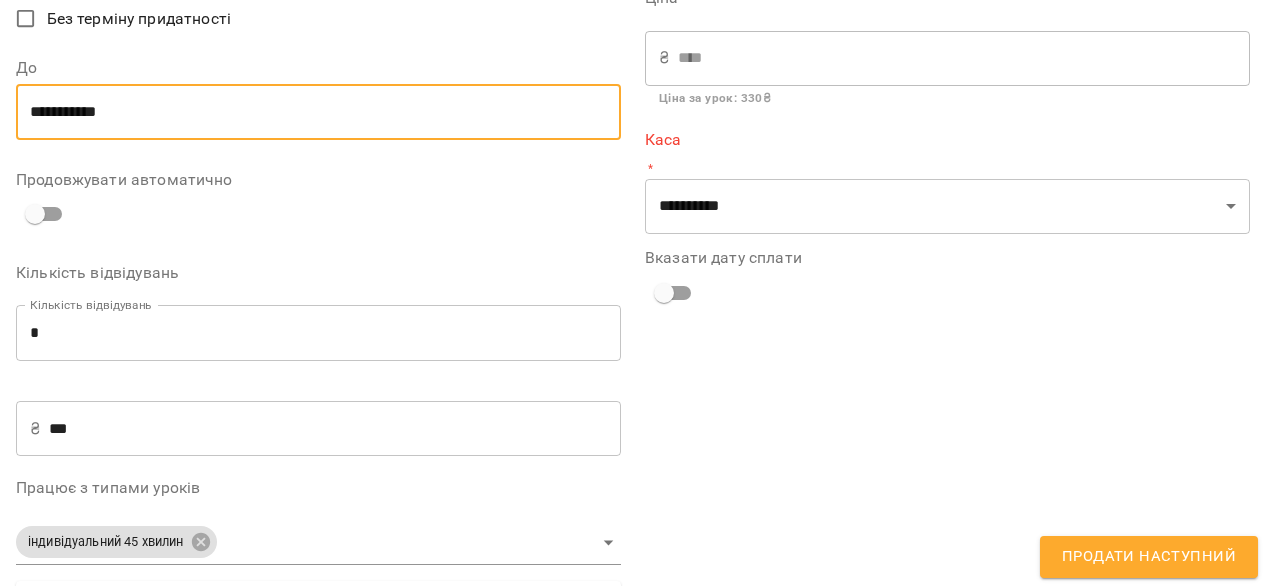click on "*" at bounding box center (318, 333) 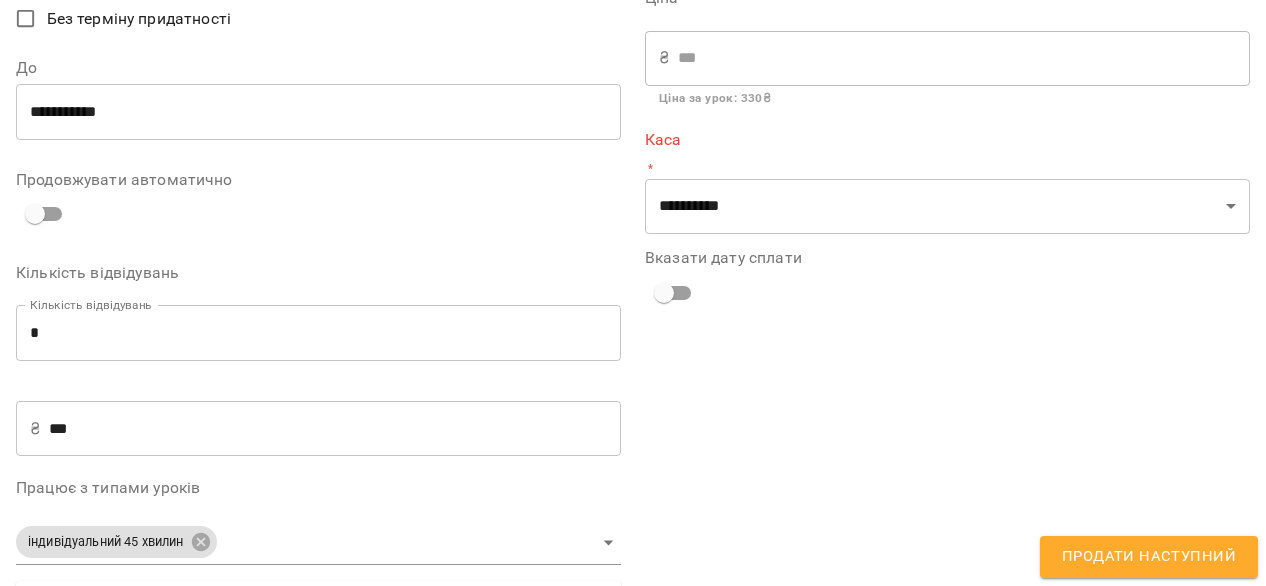 click on "**********" at bounding box center [318, 340] 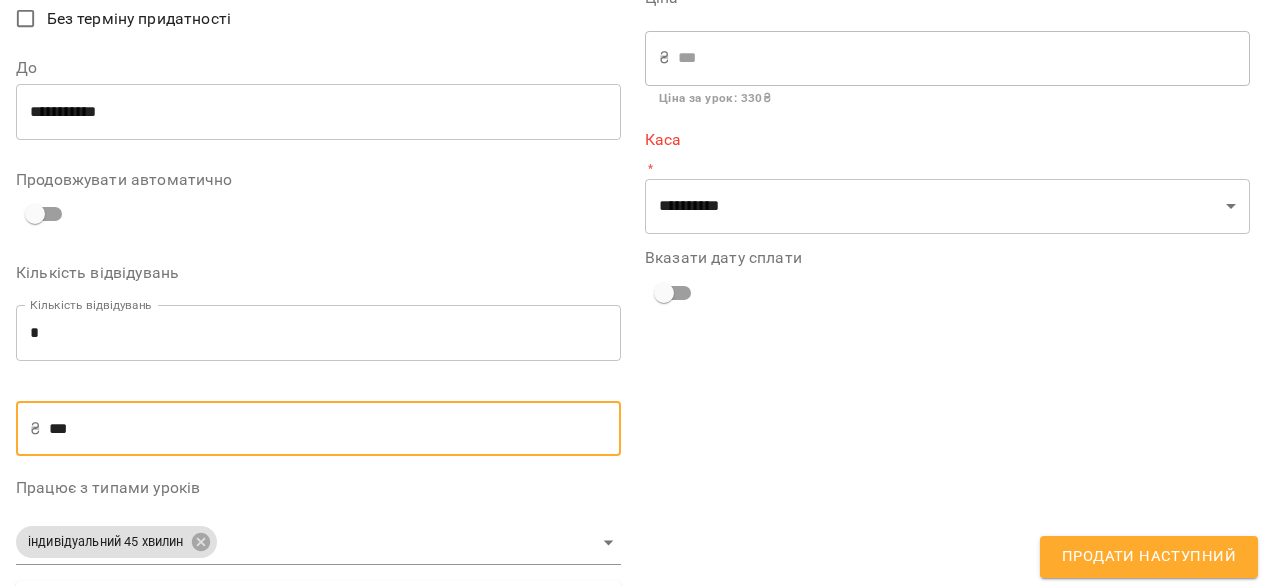 click on "***" at bounding box center [335, 429] 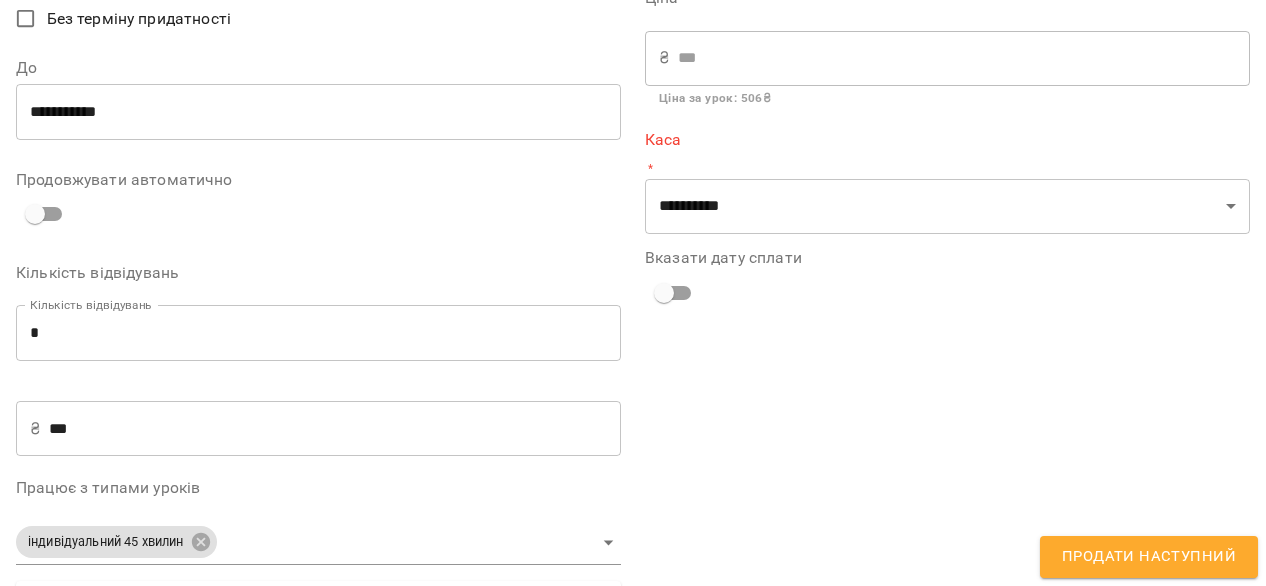 click on "**********" at bounding box center (947, 307) 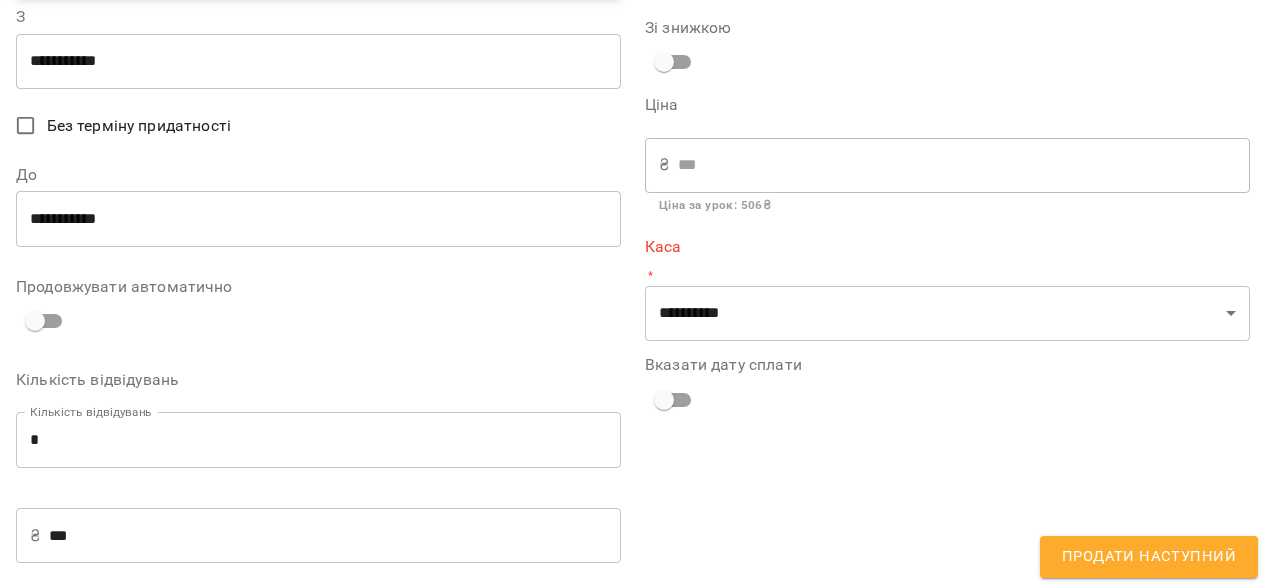 scroll, scrollTop: 138, scrollLeft: 0, axis: vertical 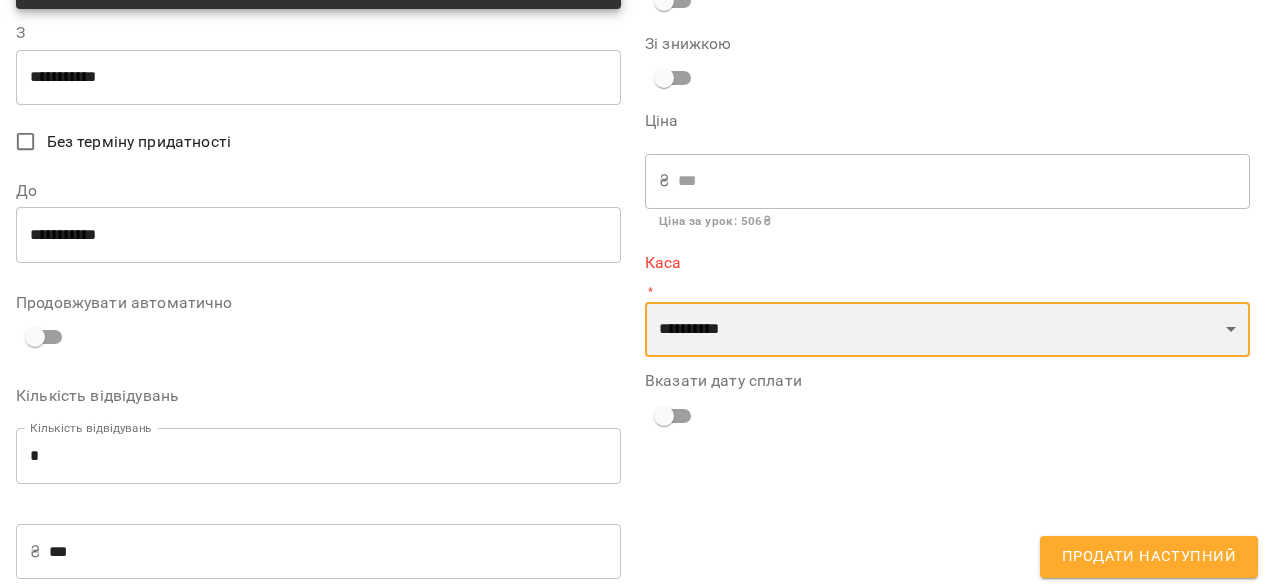 click on "**********" at bounding box center [947, 330] 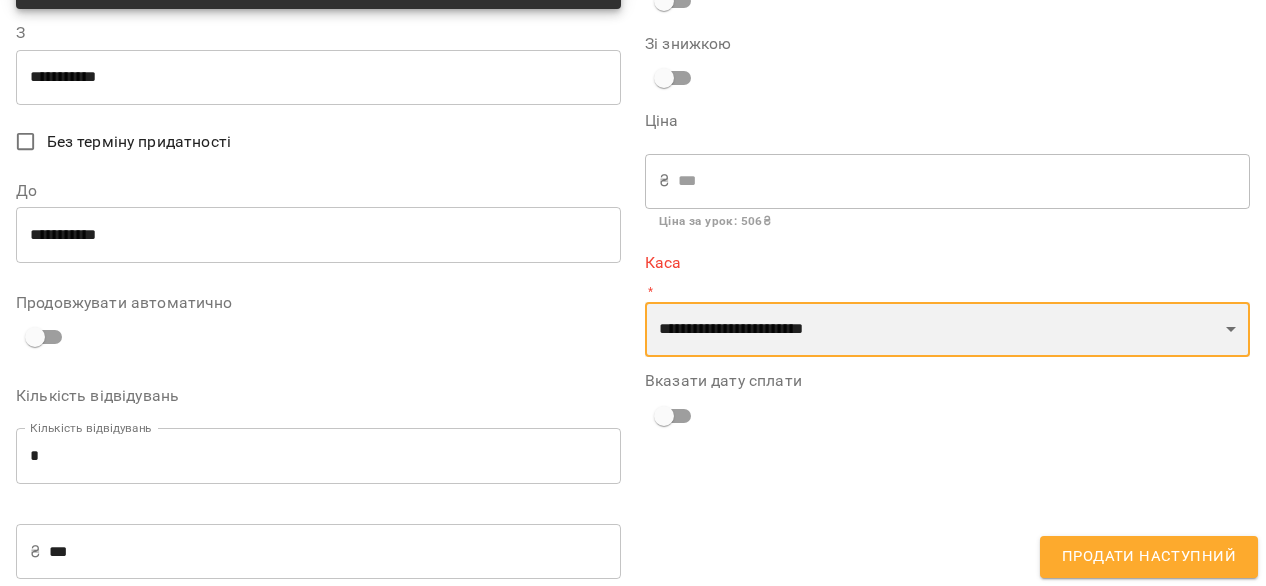 click on "**********" at bounding box center [947, 330] 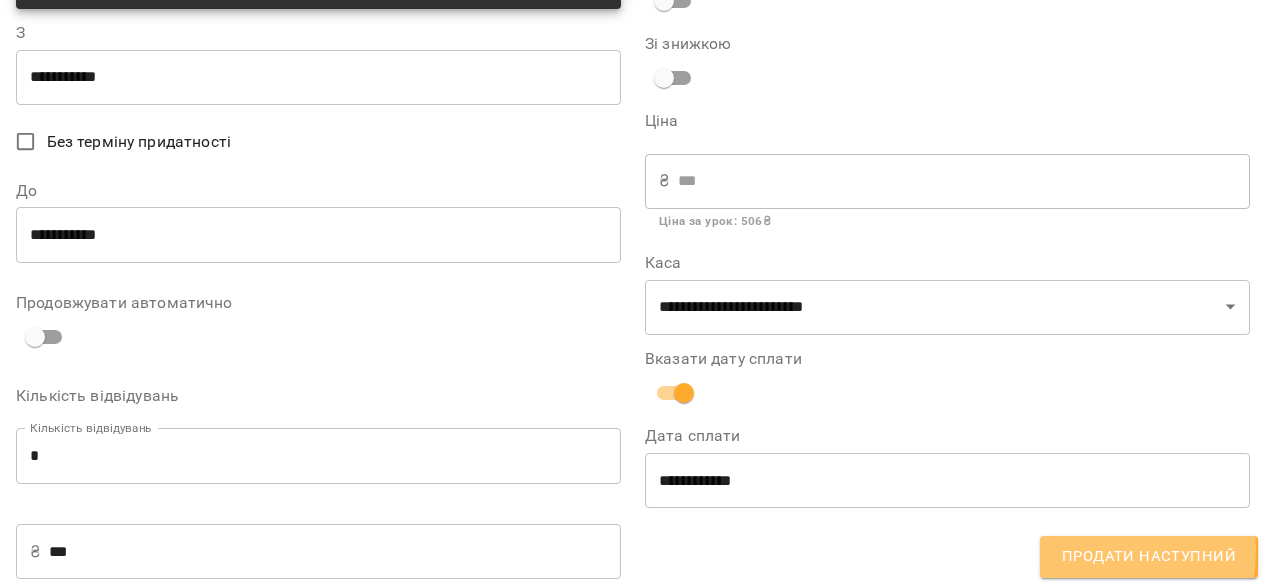click on "Продати наступний" at bounding box center (1149, 557) 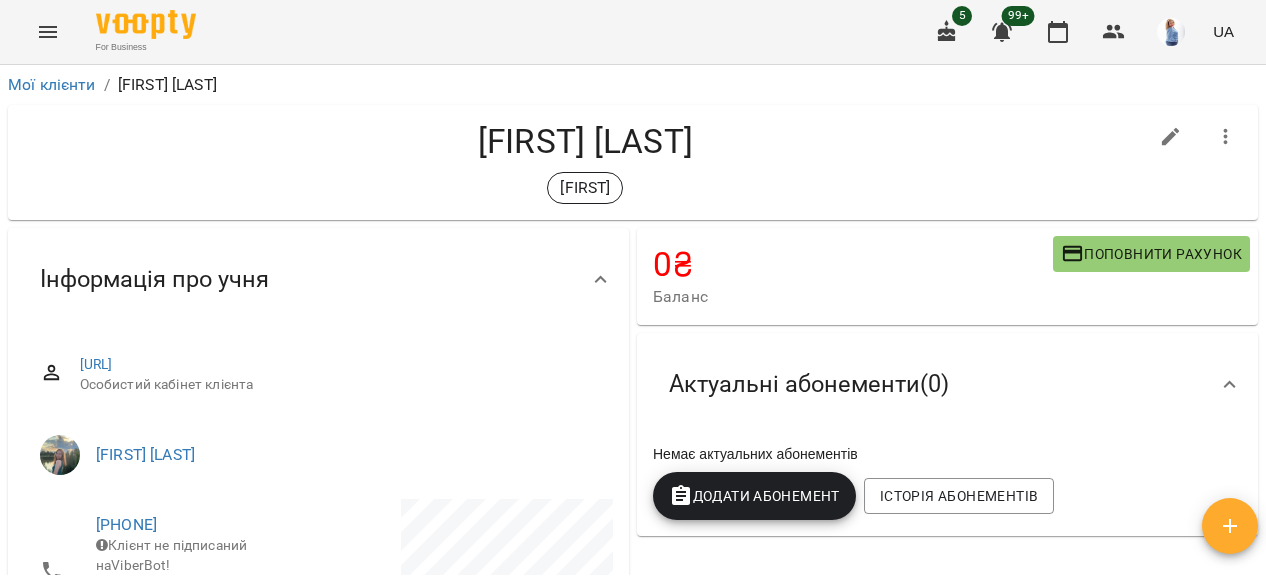 scroll, scrollTop: 28, scrollLeft: 0, axis: vertical 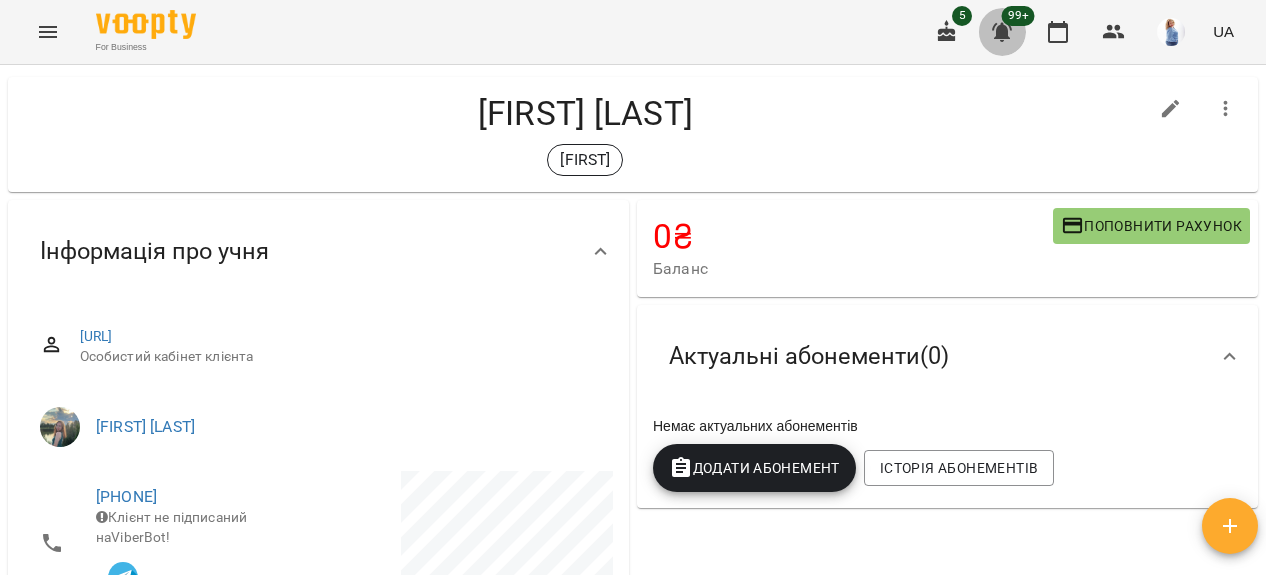 click 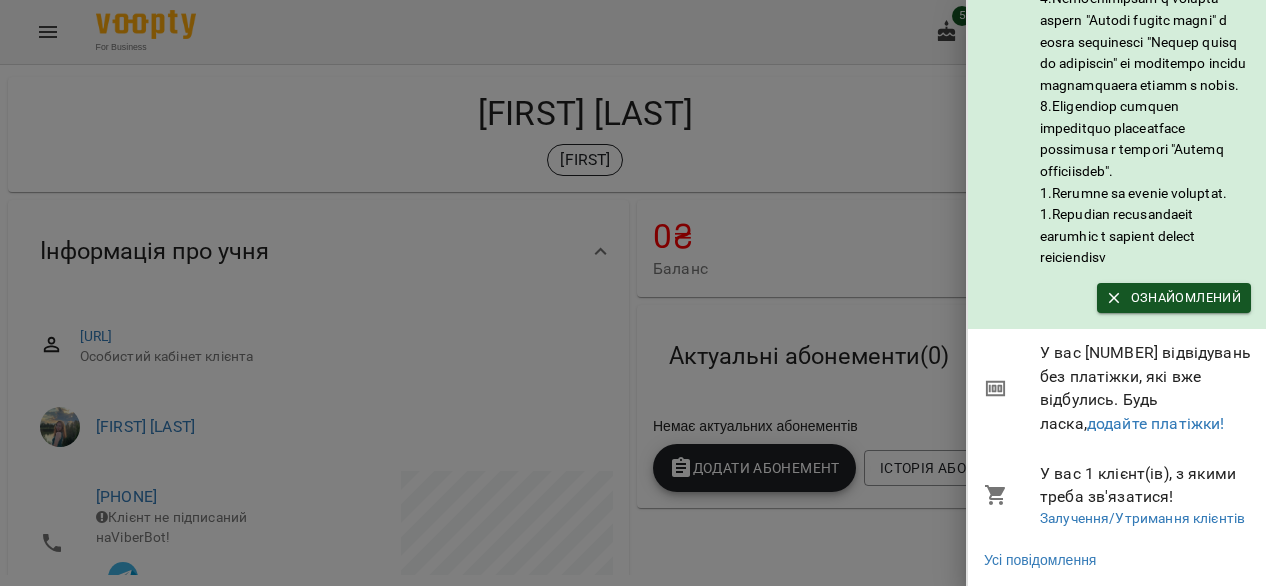 scroll, scrollTop: 507, scrollLeft: 0, axis: vertical 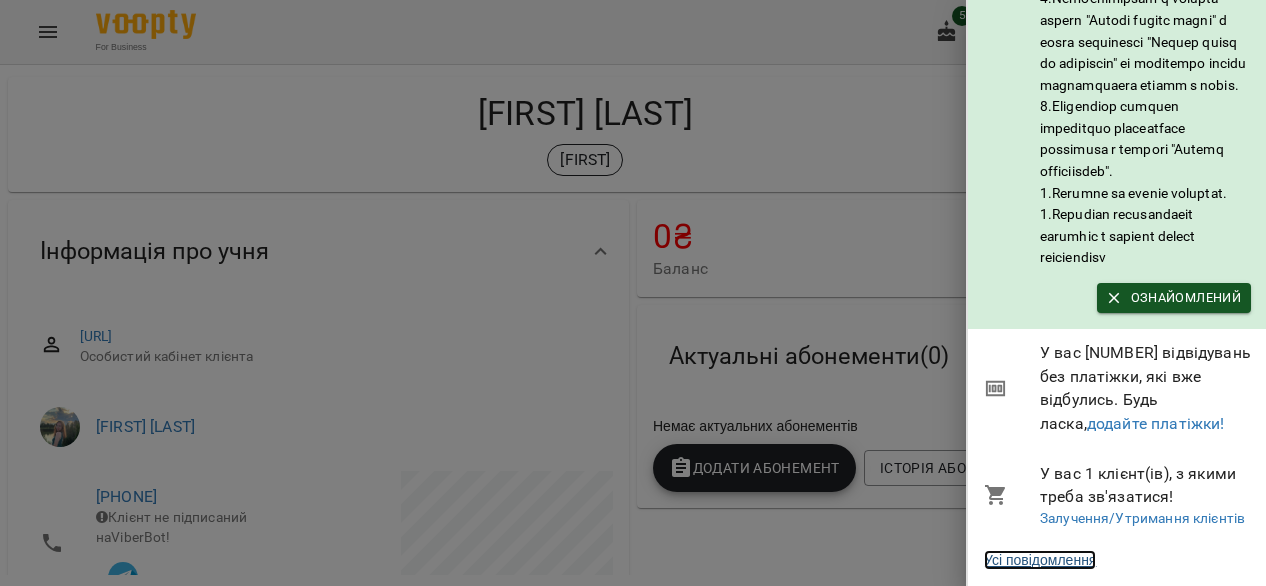 click on "Усі повідомлення" at bounding box center (1040, 560) 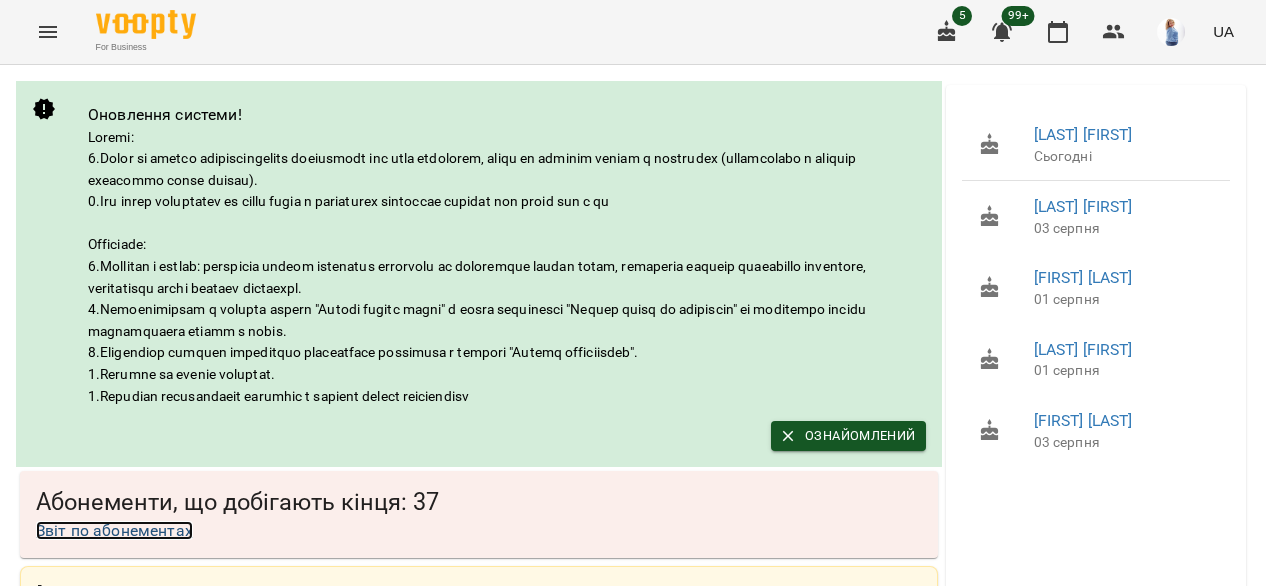 click on "Оновлення системи! Ознайомлений Абонементи, що добігають кінця: 37 Звіт по абонементах У вас 2 клієнт(ів), з якими треба зв'язатися!  Залучення/Утримання клієнтів Ім'я клієнта [FIRST] Дата нагадування Примітка Дії Ім'я клієнта [FIRST] Дата нагадування Примітка Дії Ім'я клієнта [FIRST] [LAST] Дата нагадування 04.11.2024 Примітка сказали, що самі повернуться Дії Нагадано Рядків на сторінці 10 ** 1-2 з 2" at bounding box center (479, 504) 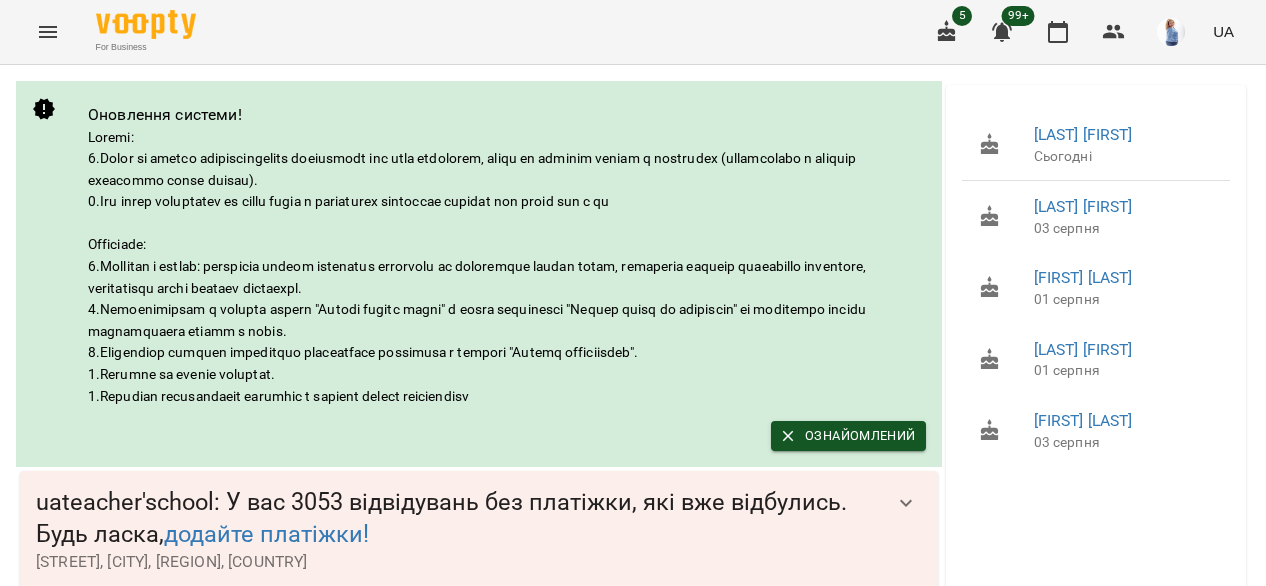 scroll, scrollTop: 271, scrollLeft: 0, axis: vertical 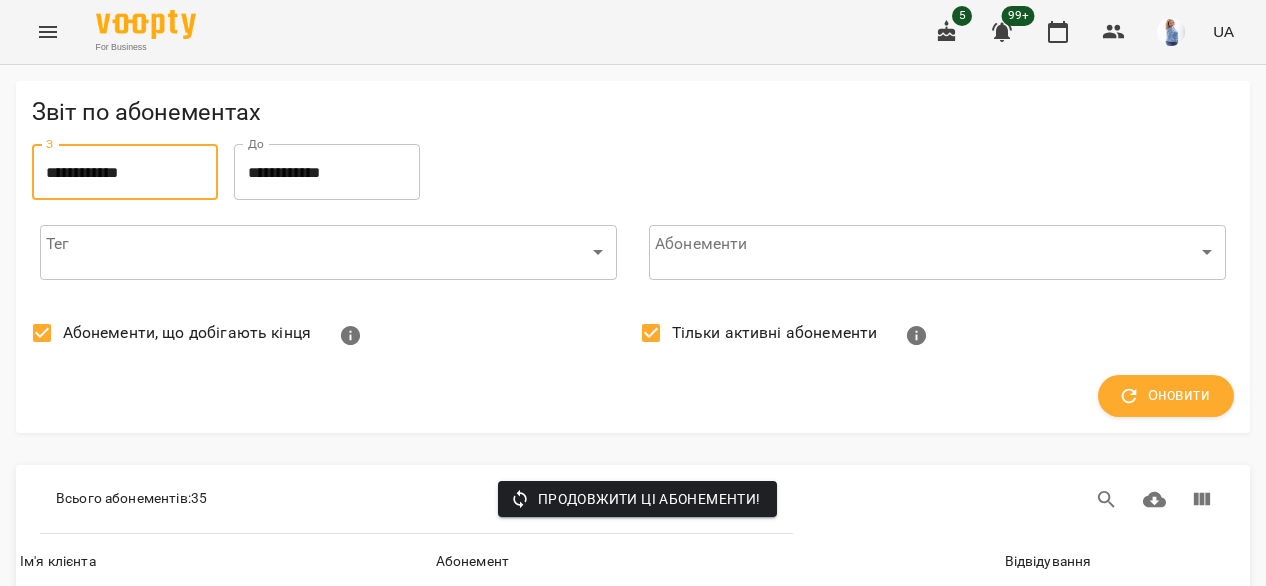 click on "**********" at bounding box center (125, 172) 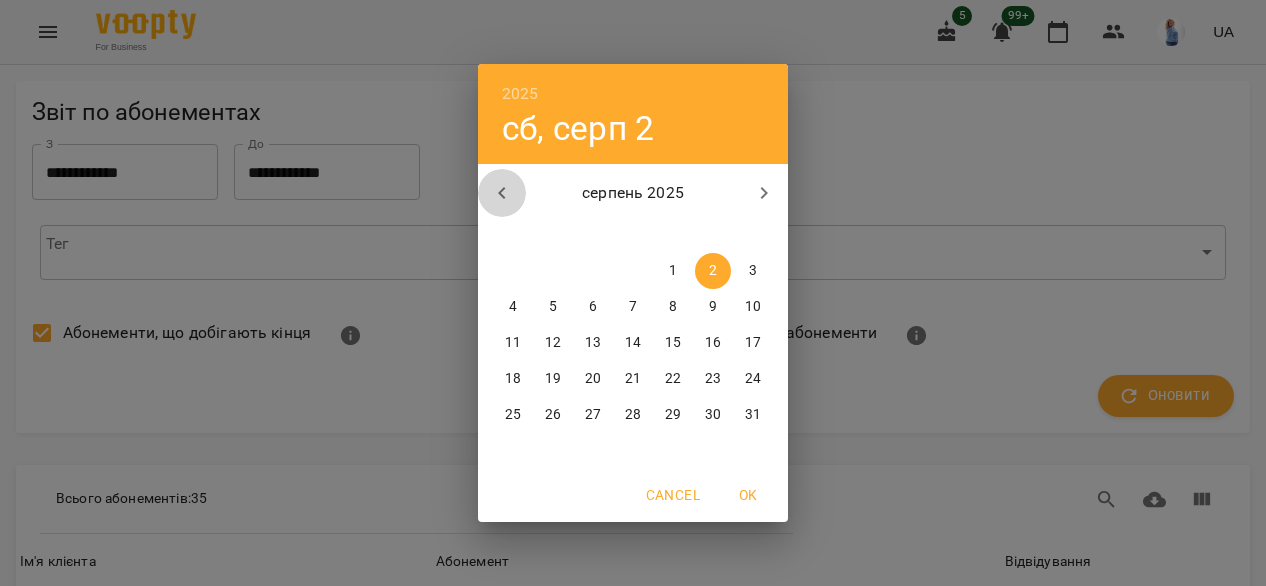 click 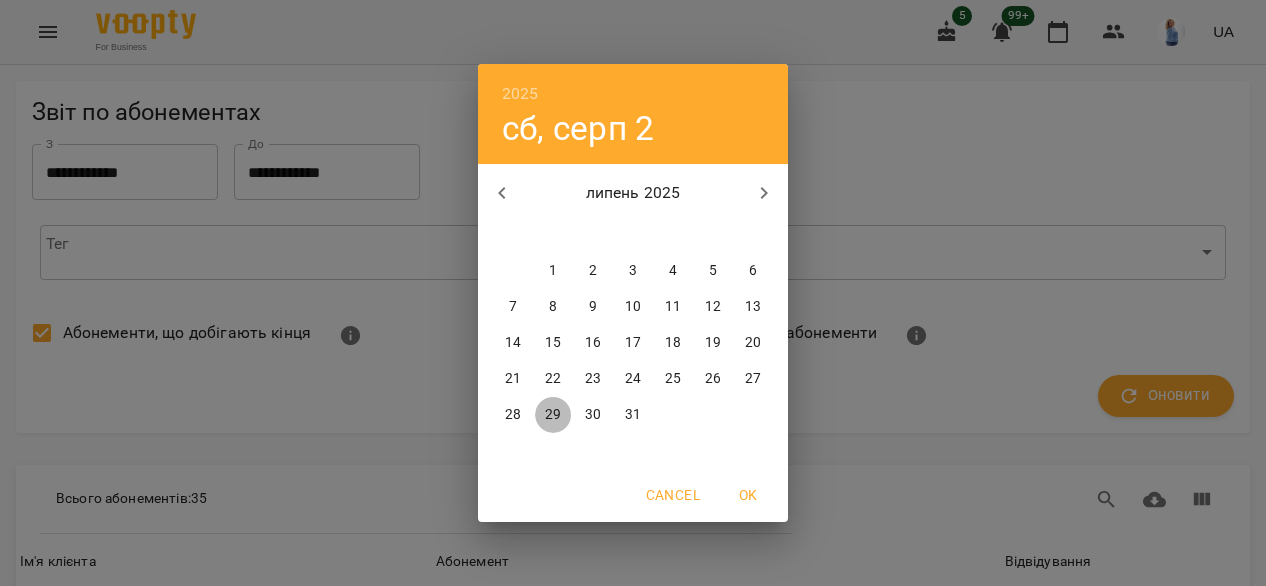 click on "29" at bounding box center (553, 415) 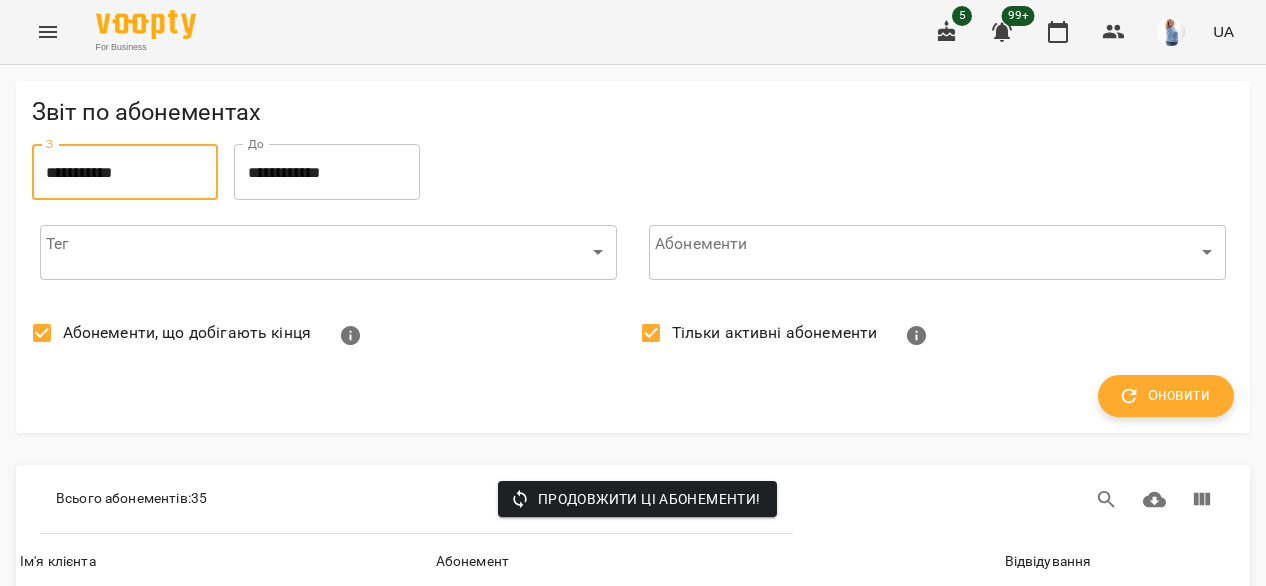click on "Оновити" at bounding box center [1166, 396] 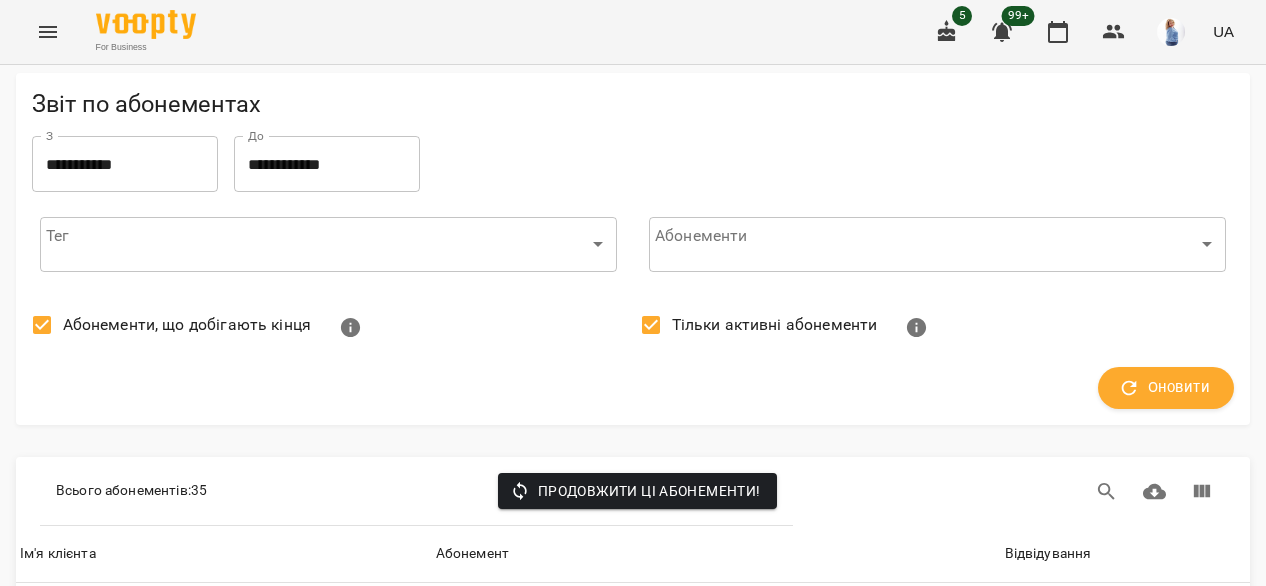 scroll, scrollTop: 0, scrollLeft: 0, axis: both 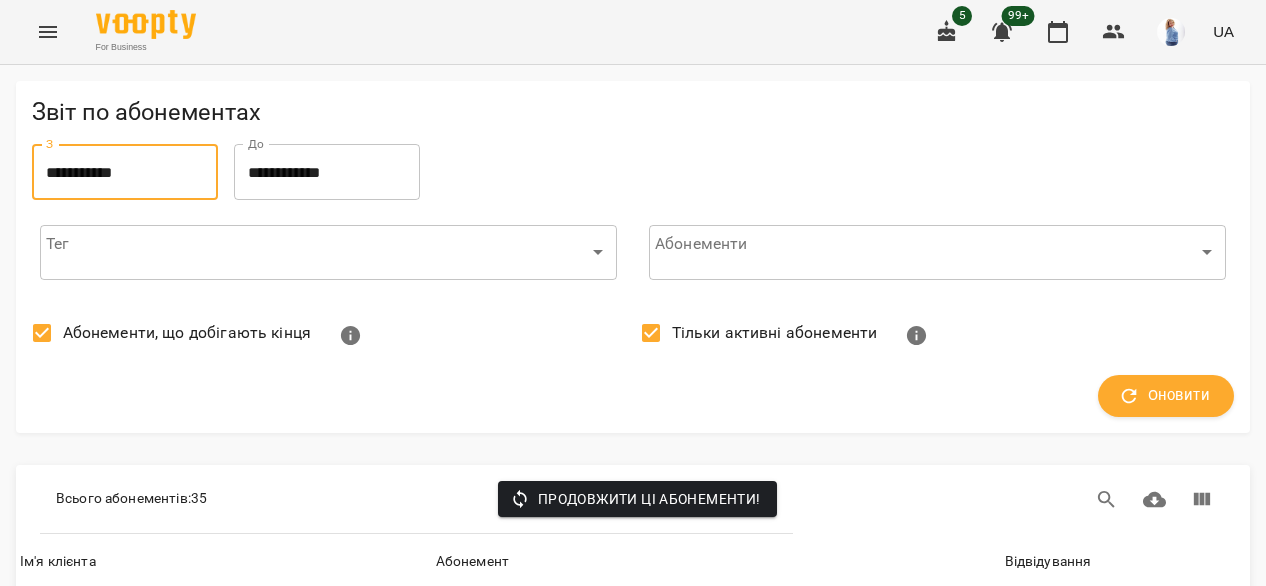 click on "**********" at bounding box center [125, 172] 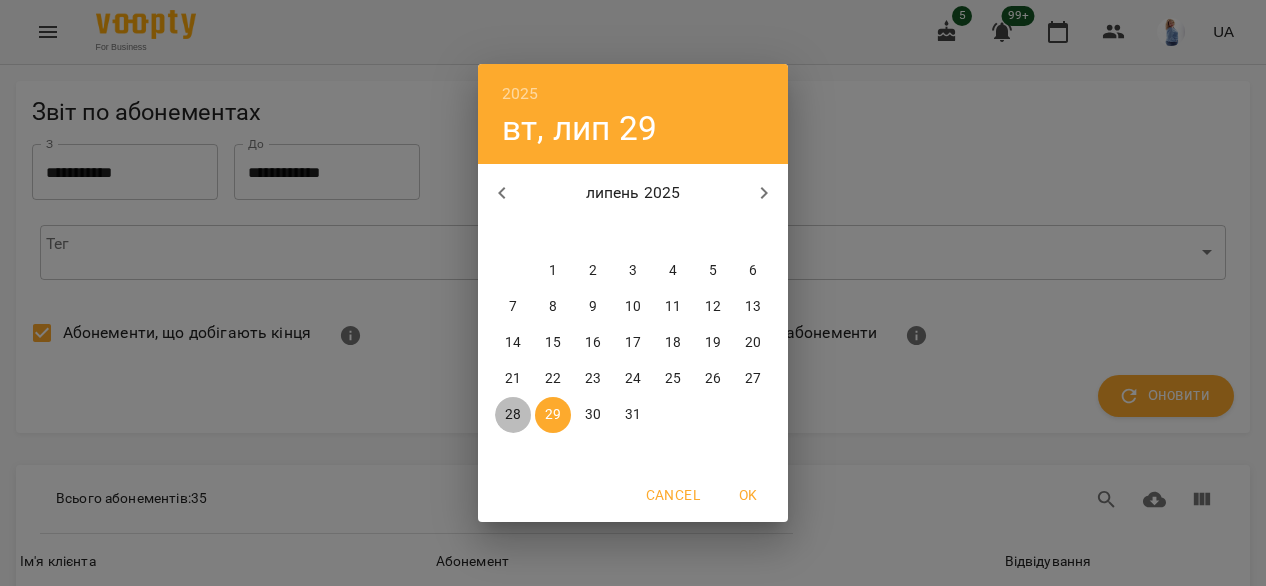 click on "28" at bounding box center [513, 415] 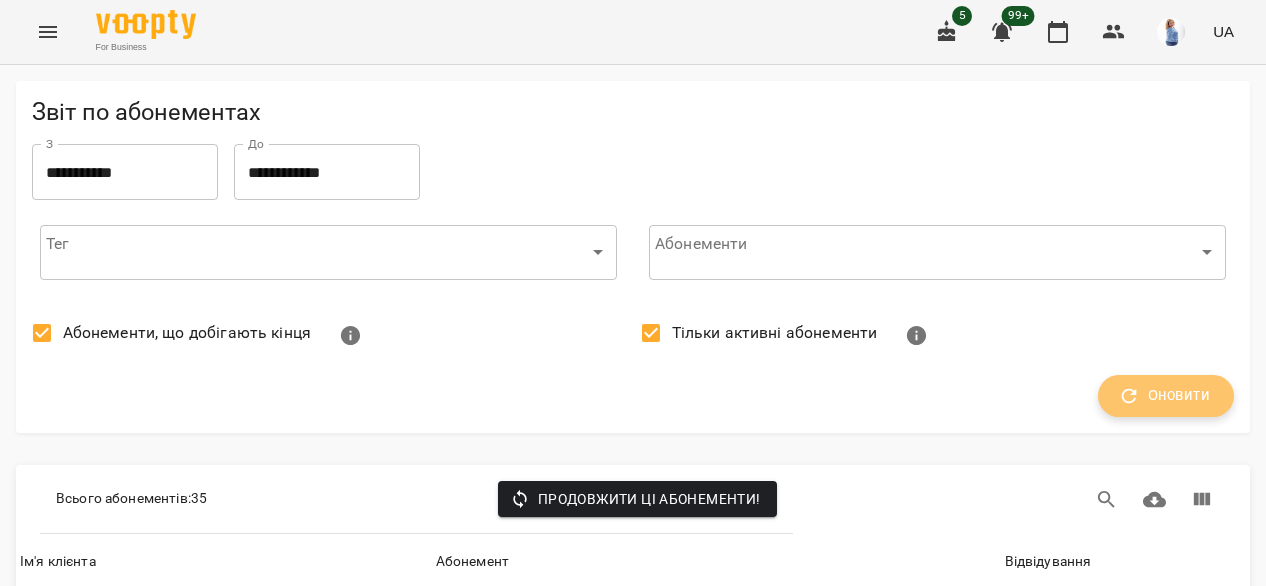 click on "Оновити" at bounding box center [1166, 396] 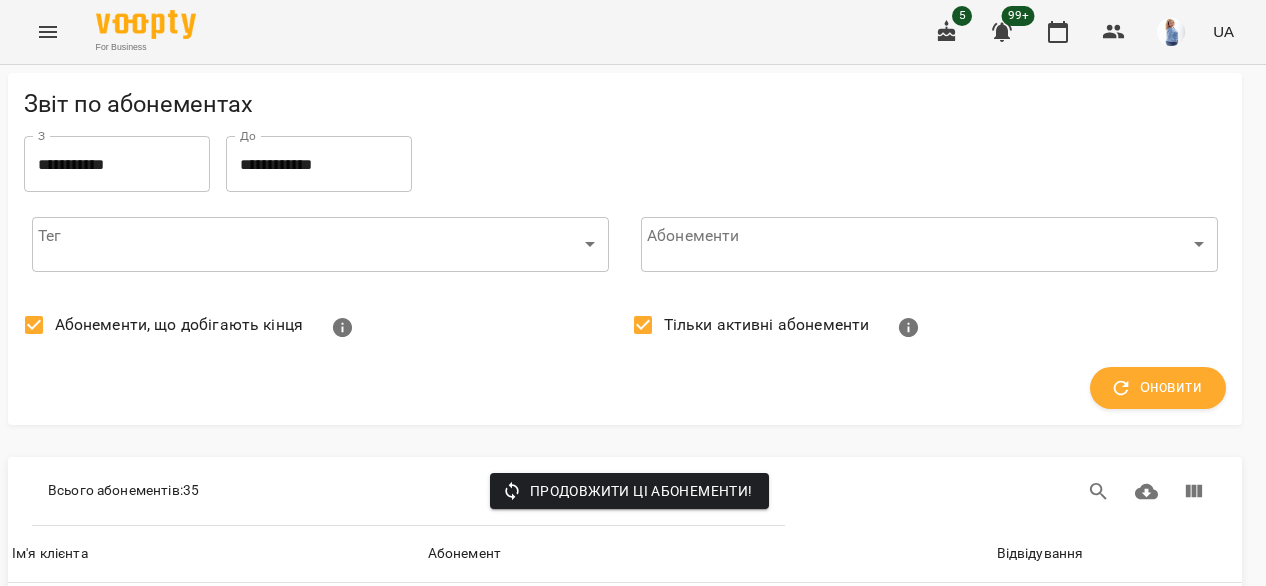 scroll, scrollTop: 5806, scrollLeft: 8, axis: both 